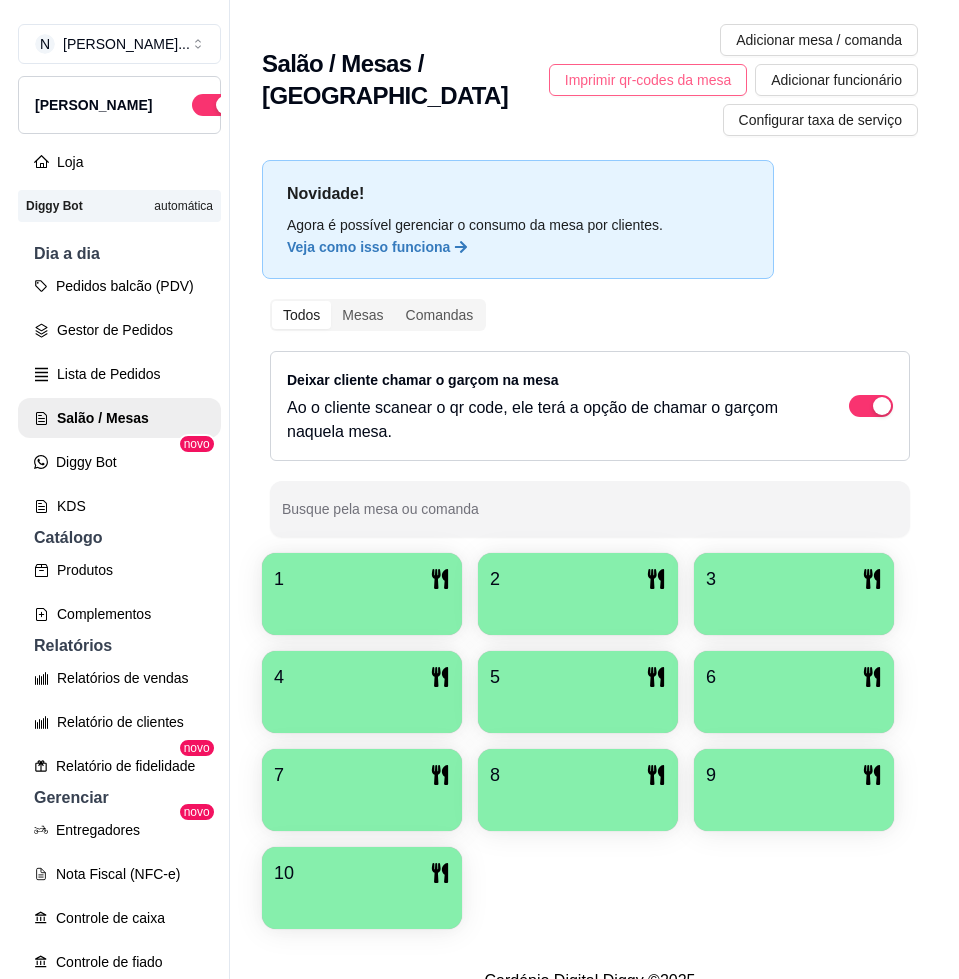 scroll, scrollTop: 0, scrollLeft: 0, axis: both 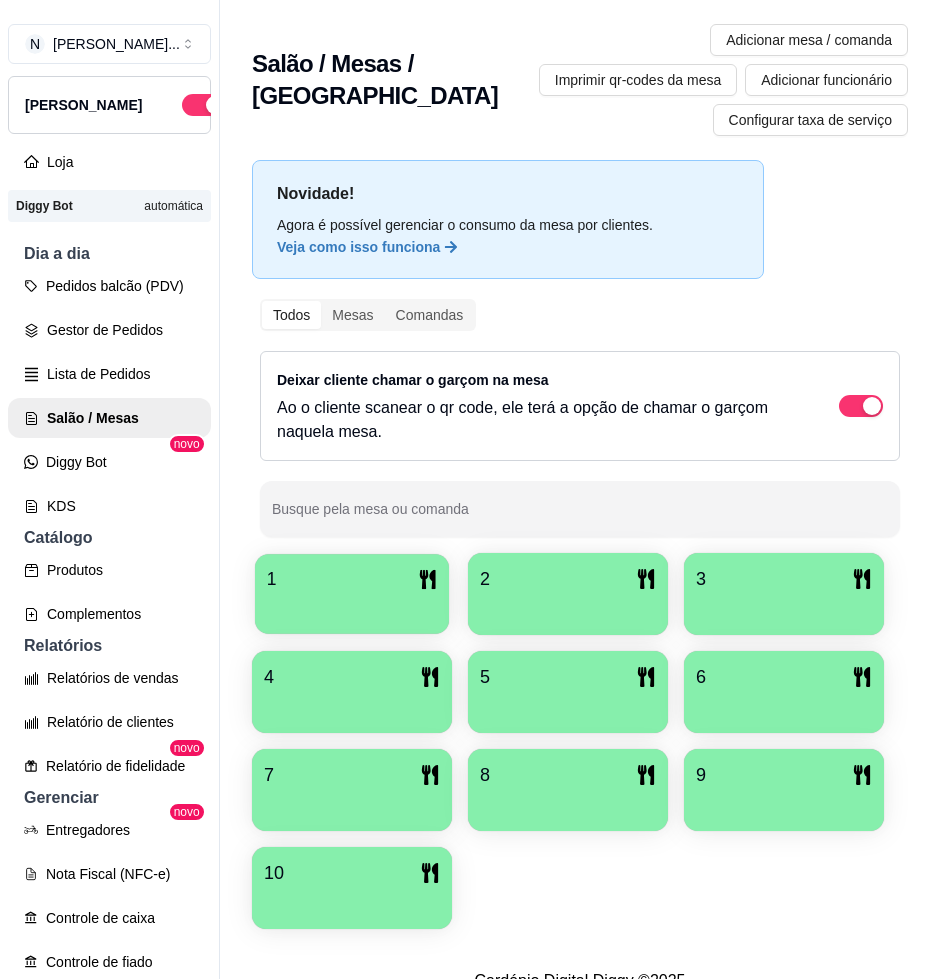 click at bounding box center (352, 607) 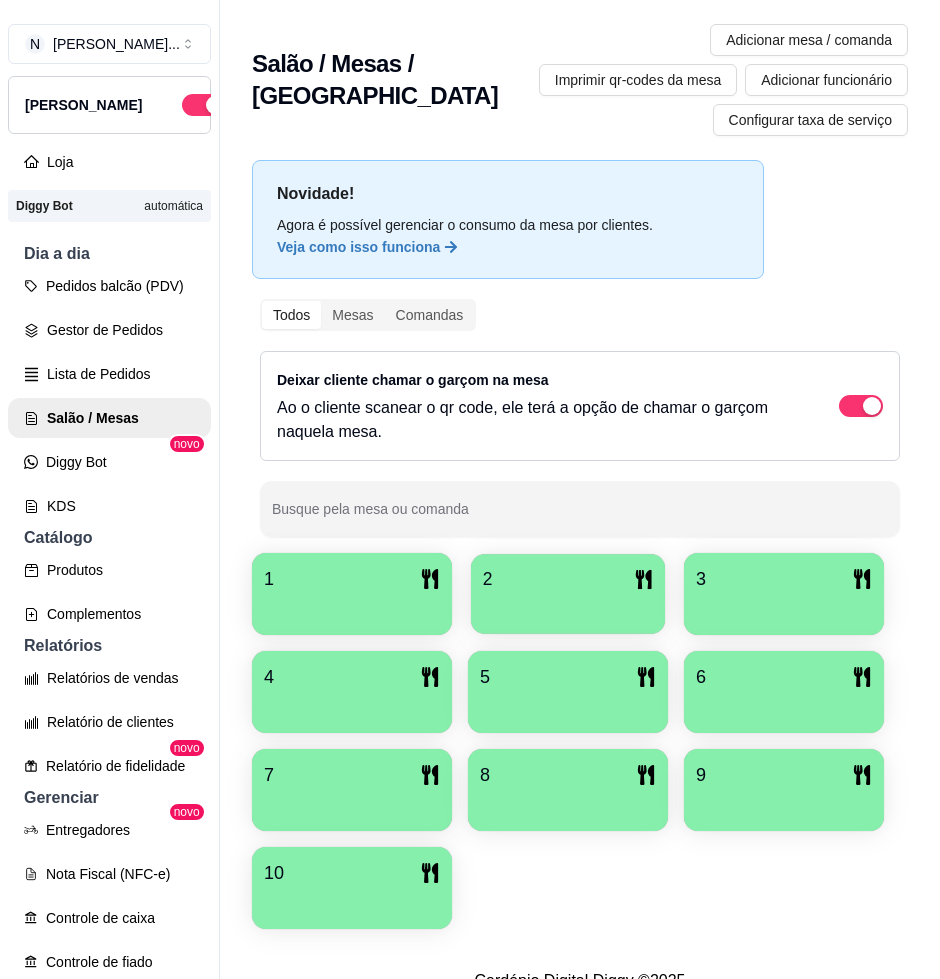 click on "2" at bounding box center (568, 579) 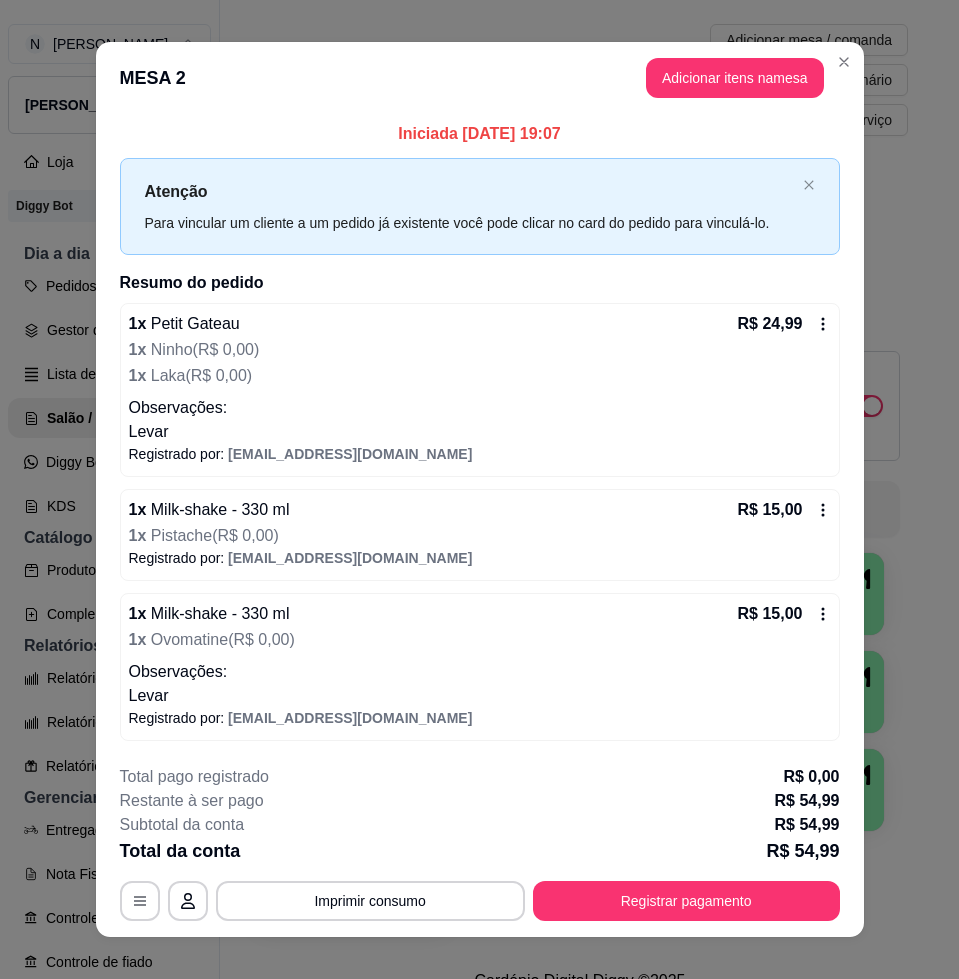 scroll, scrollTop: 22, scrollLeft: 0, axis: vertical 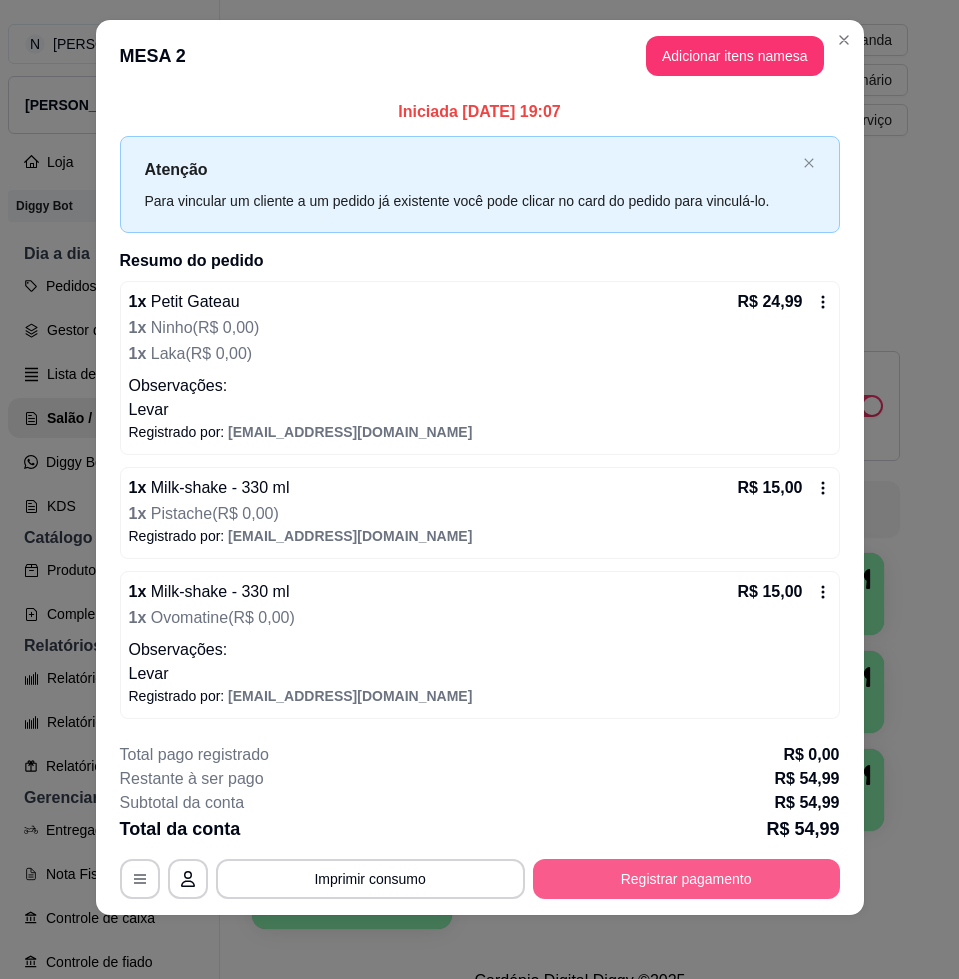 click on "Registrar pagamento" at bounding box center [686, 879] 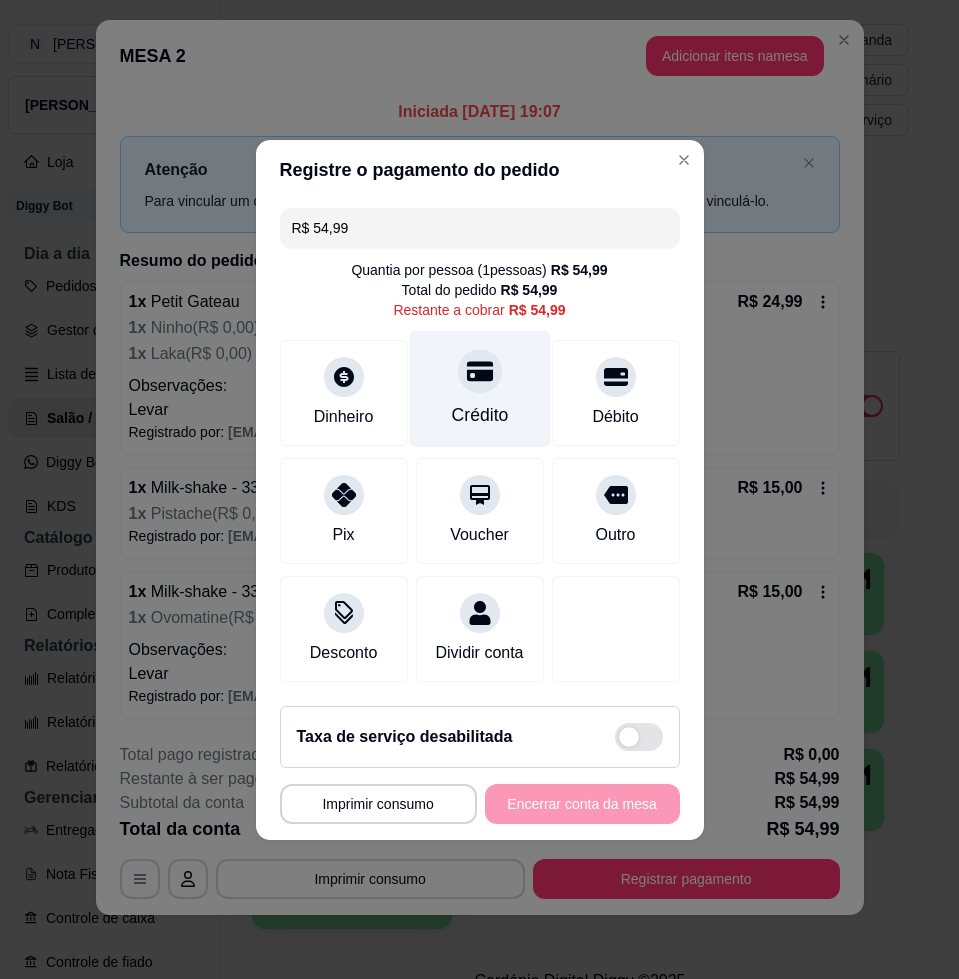 click 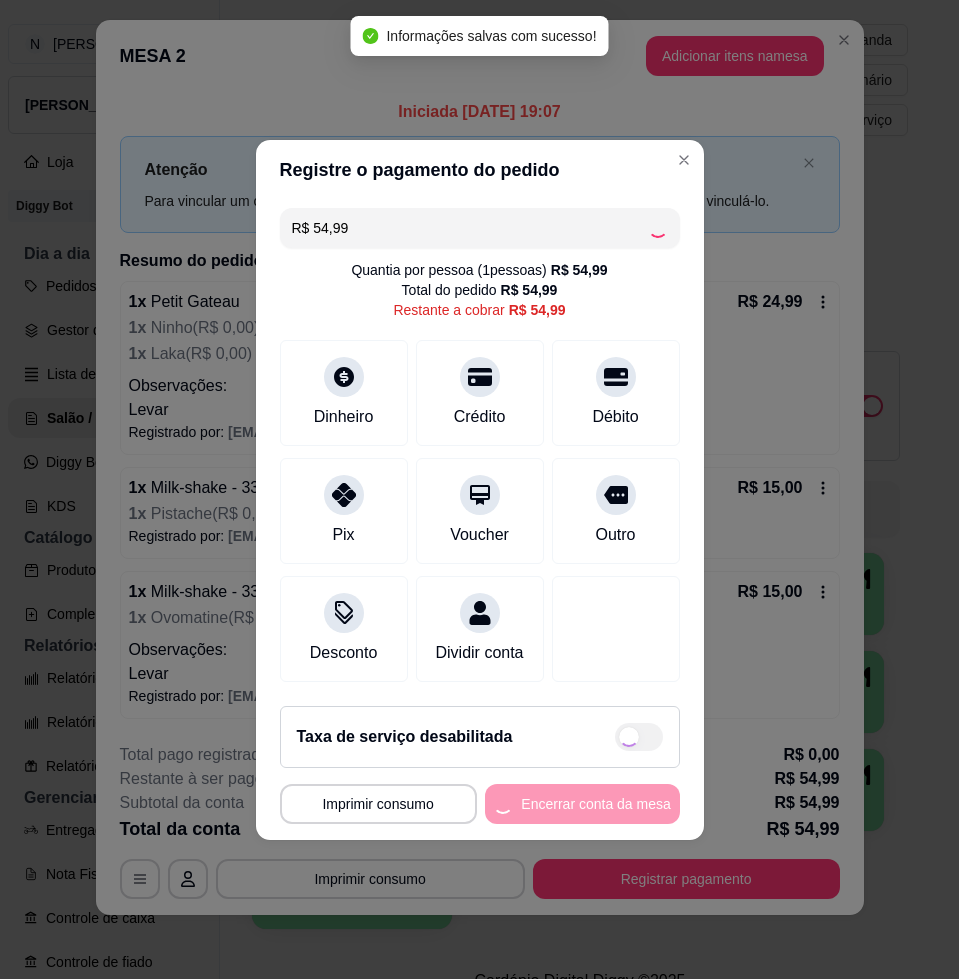 type on "R$ 0,00" 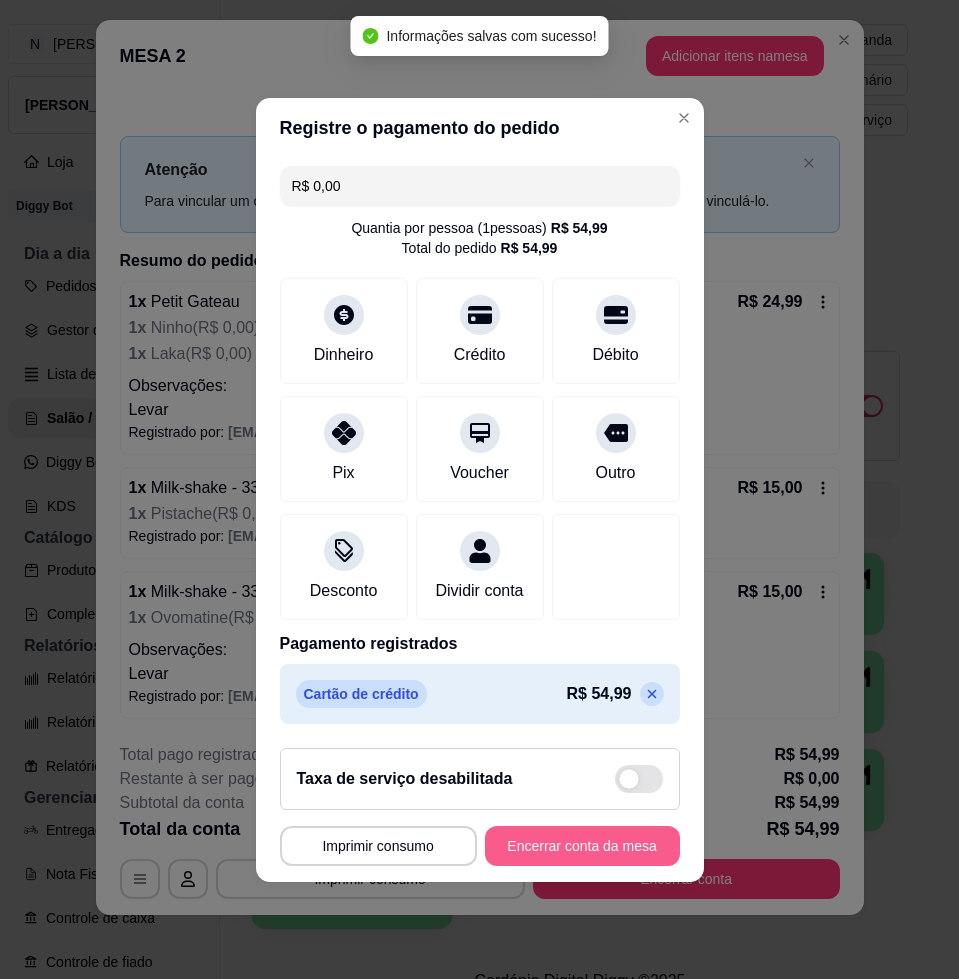 click on "Encerrar conta da mesa" at bounding box center [582, 846] 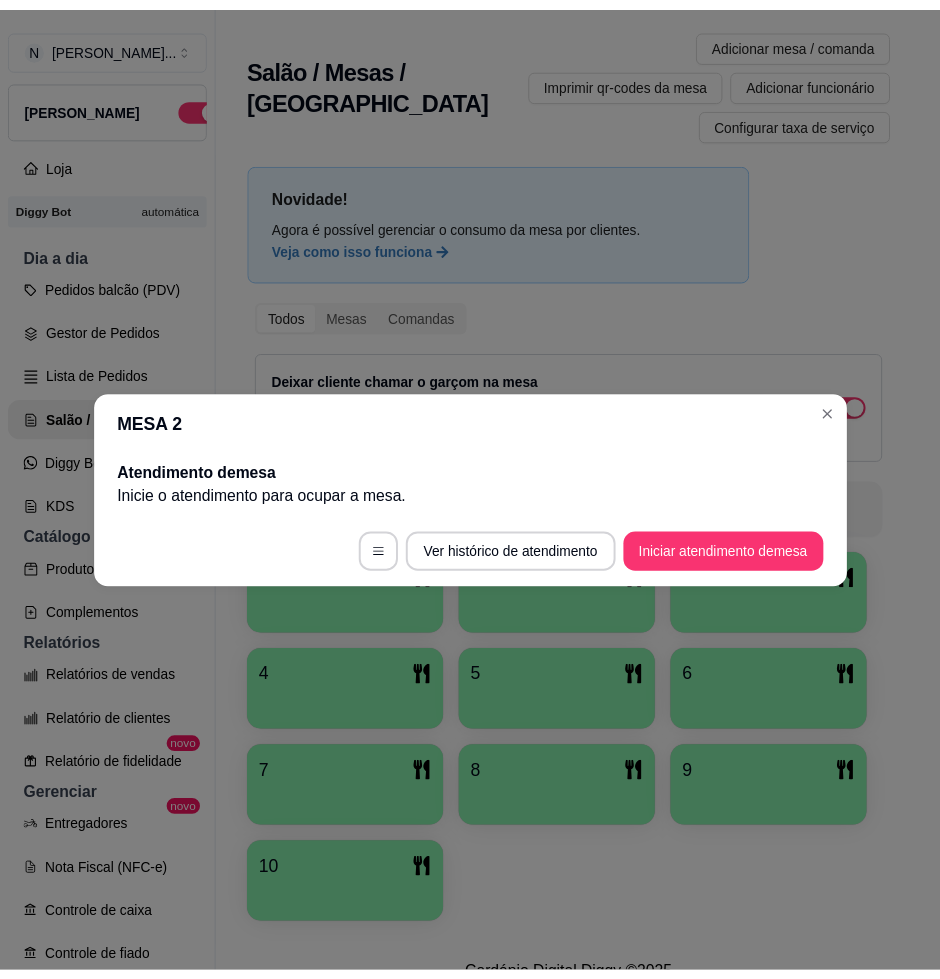 scroll, scrollTop: 0, scrollLeft: 0, axis: both 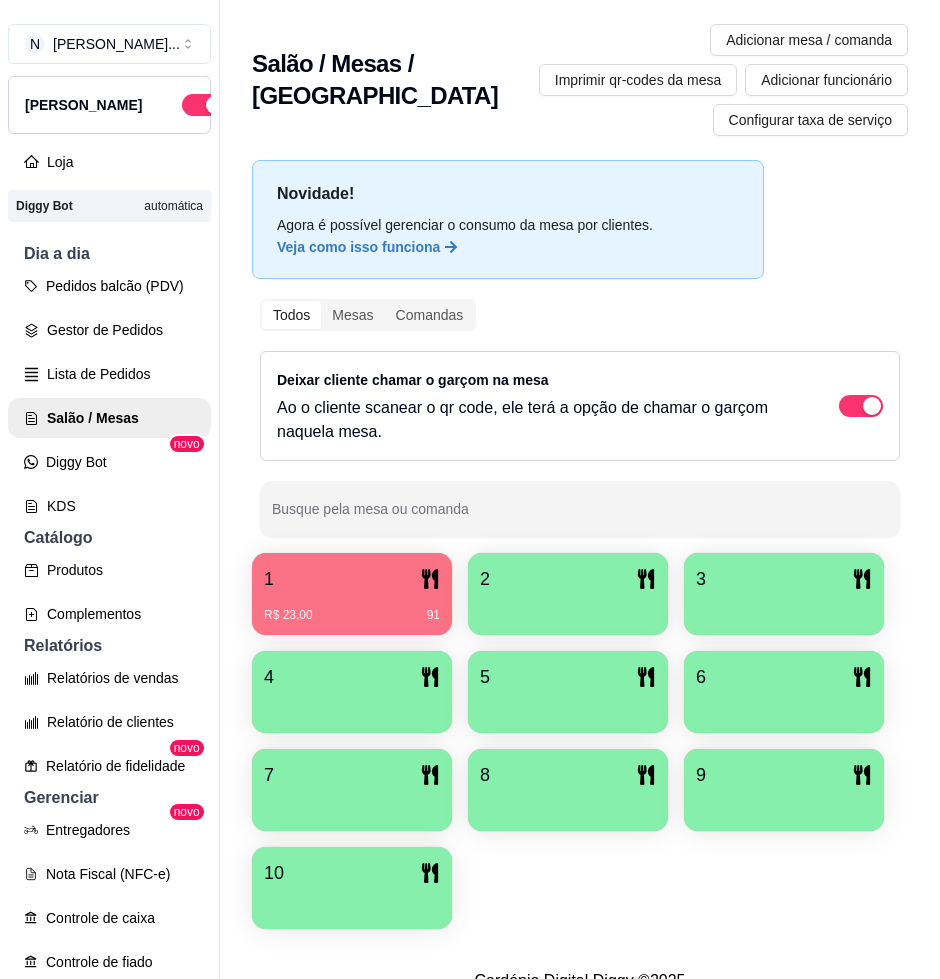 click on "1" at bounding box center (352, 579) 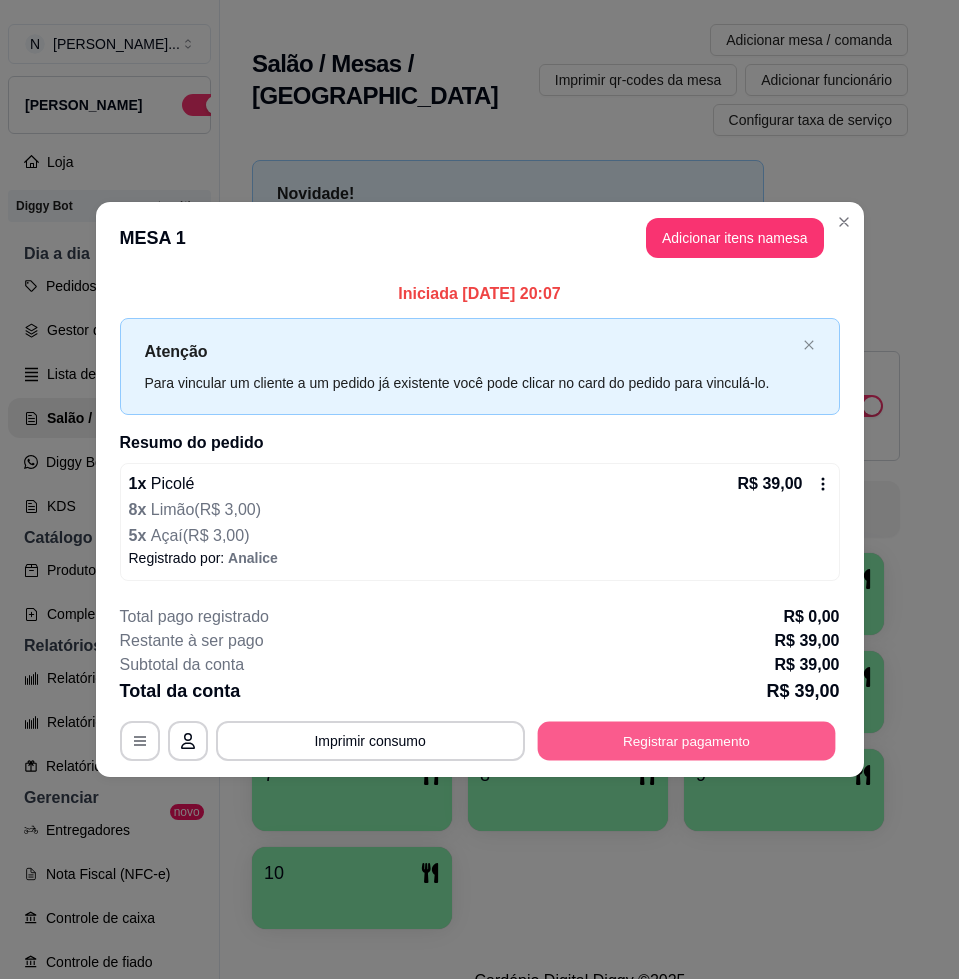 click on "Registrar pagamento" at bounding box center (686, 741) 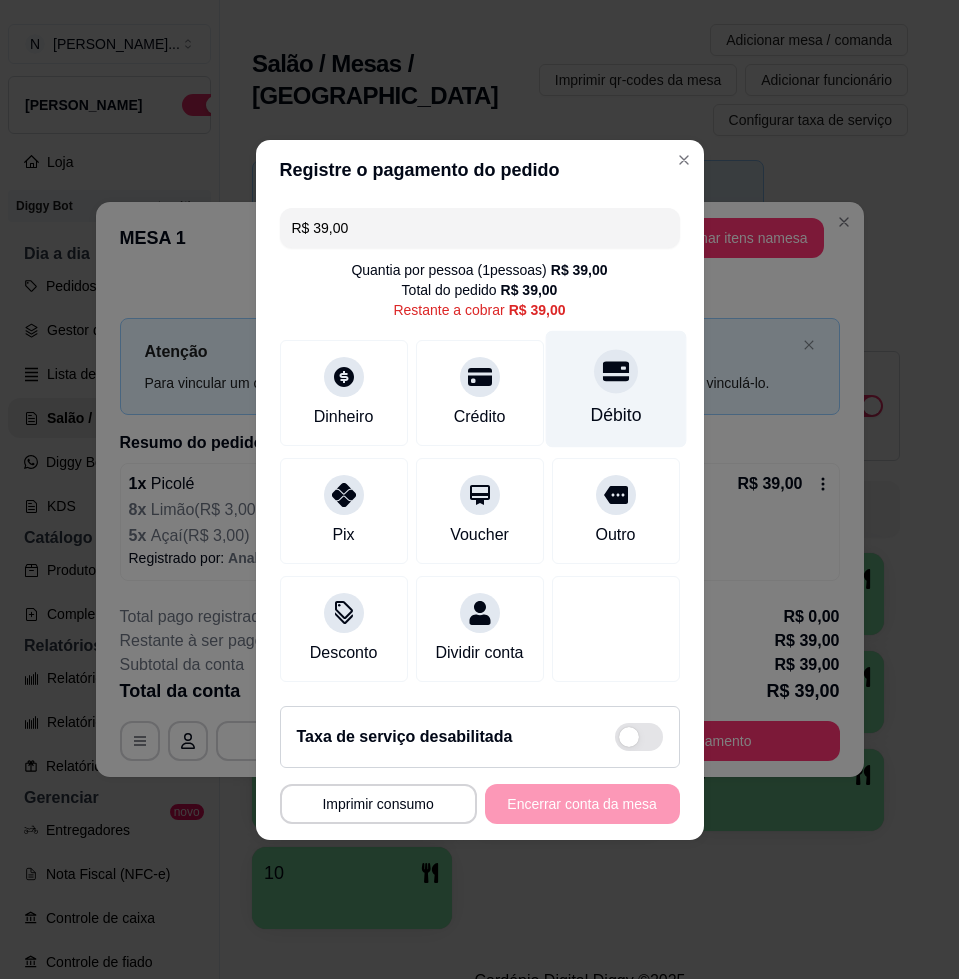 click on "Débito" at bounding box center [615, 388] 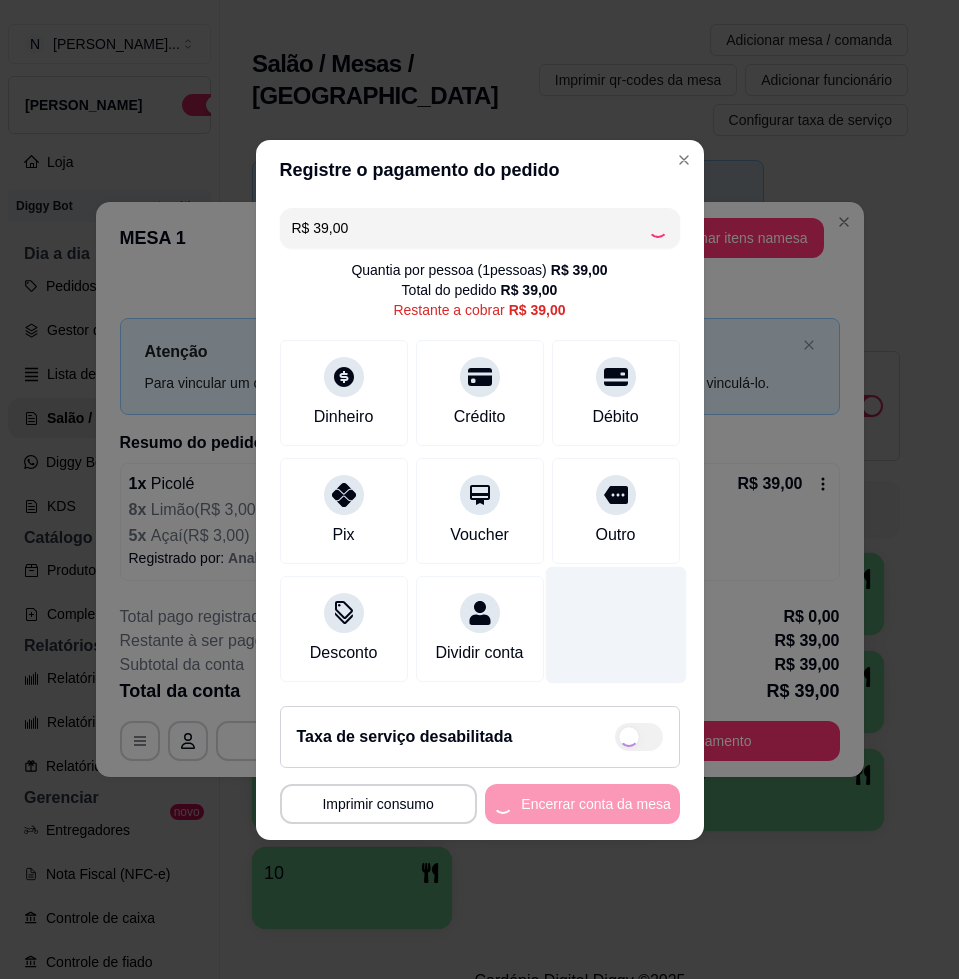 type on "R$ 0,00" 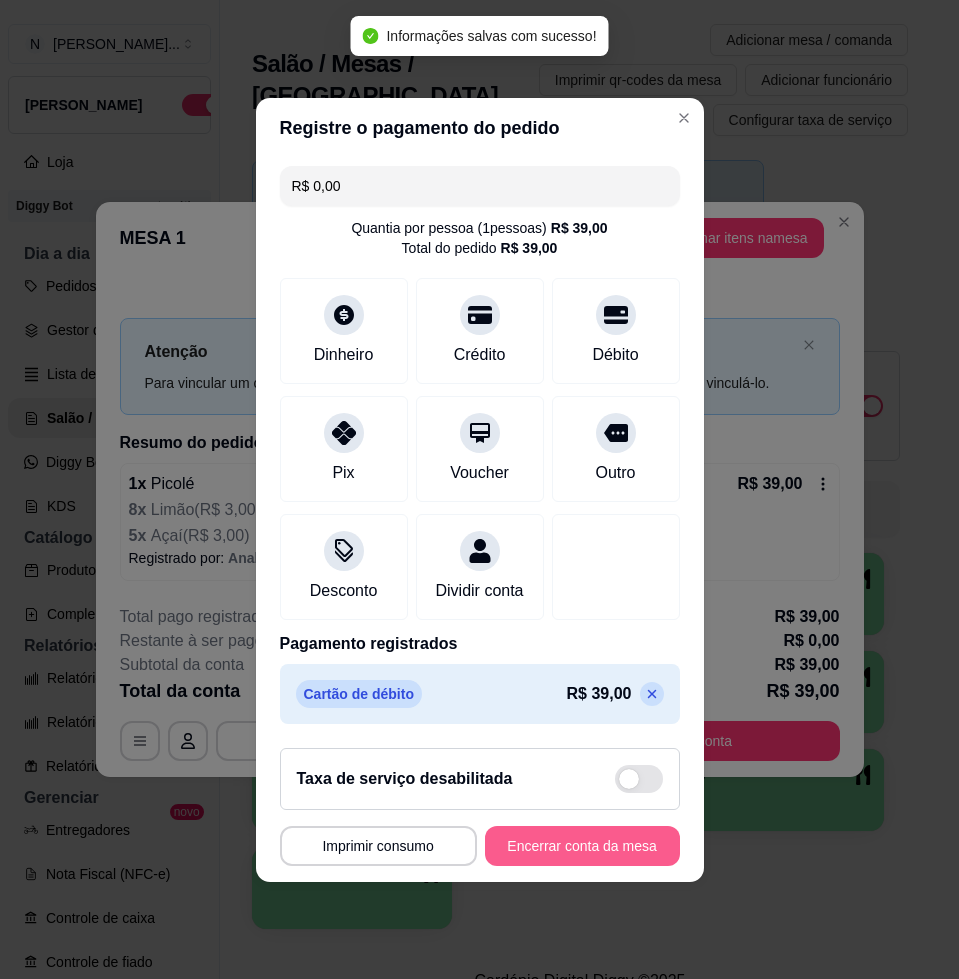 click on "Encerrar conta da mesa" at bounding box center [582, 846] 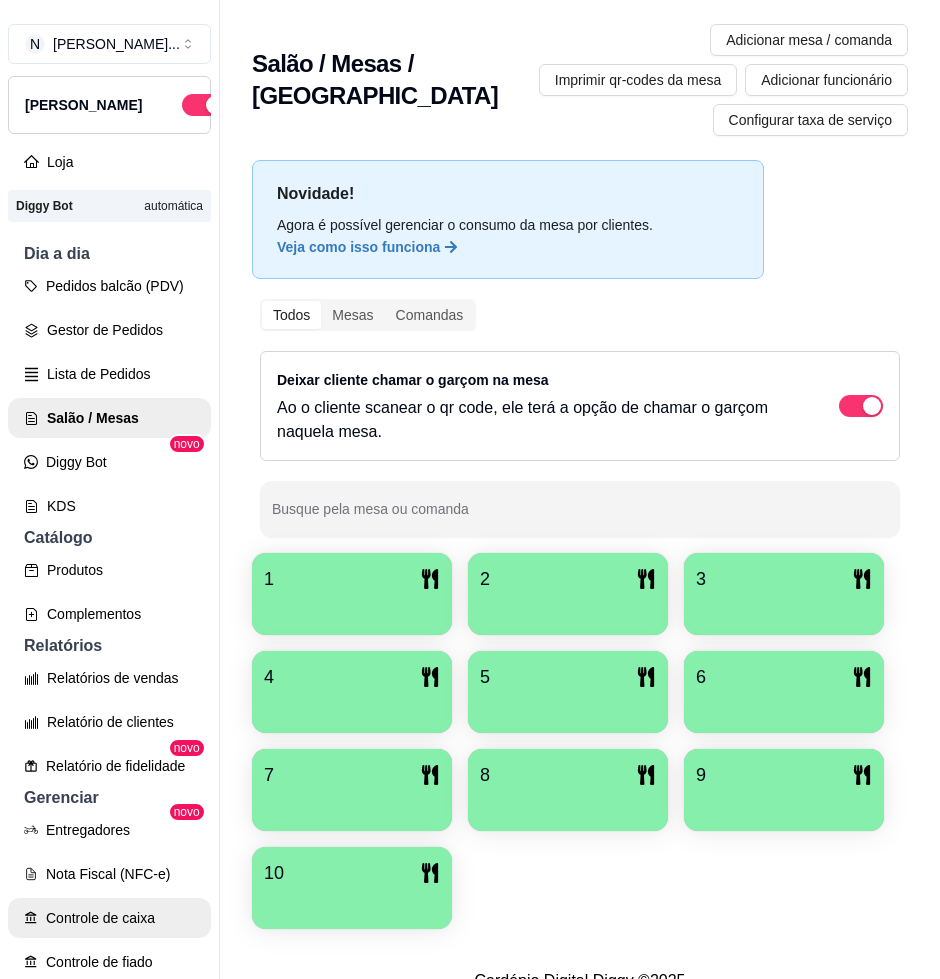 click on "Controle de caixa" at bounding box center [109, 918] 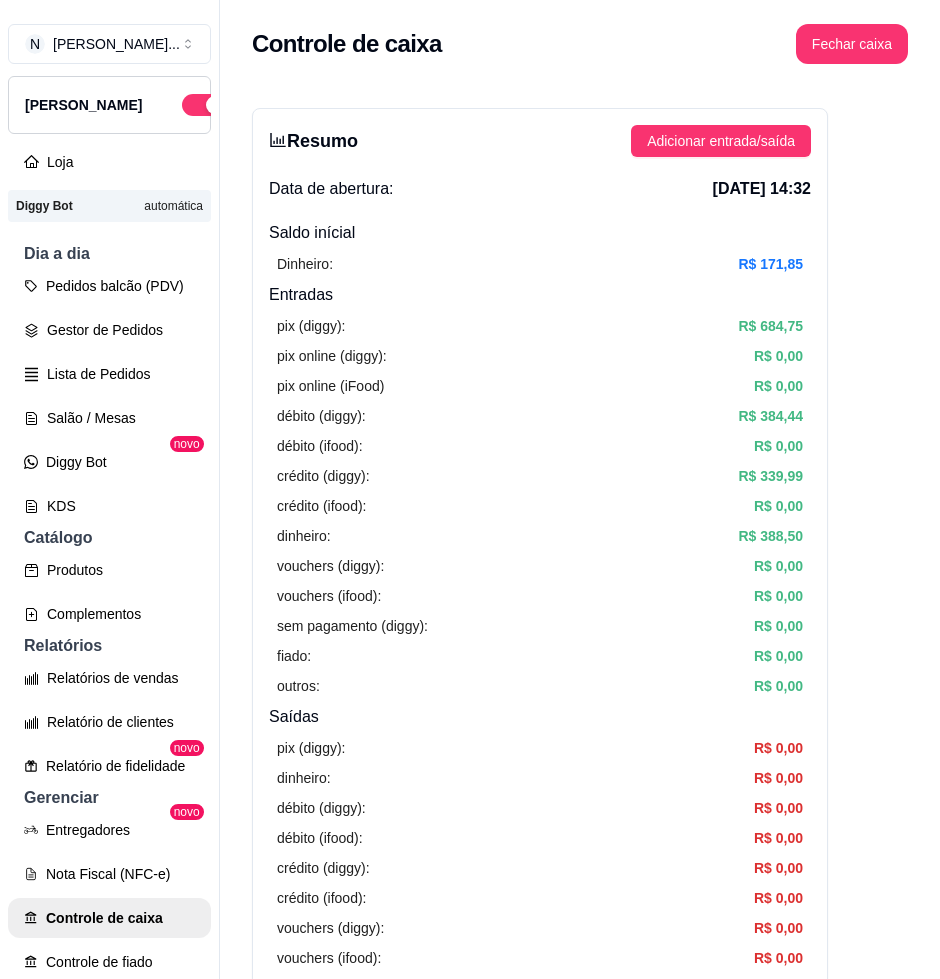 scroll, scrollTop: 500, scrollLeft: 0, axis: vertical 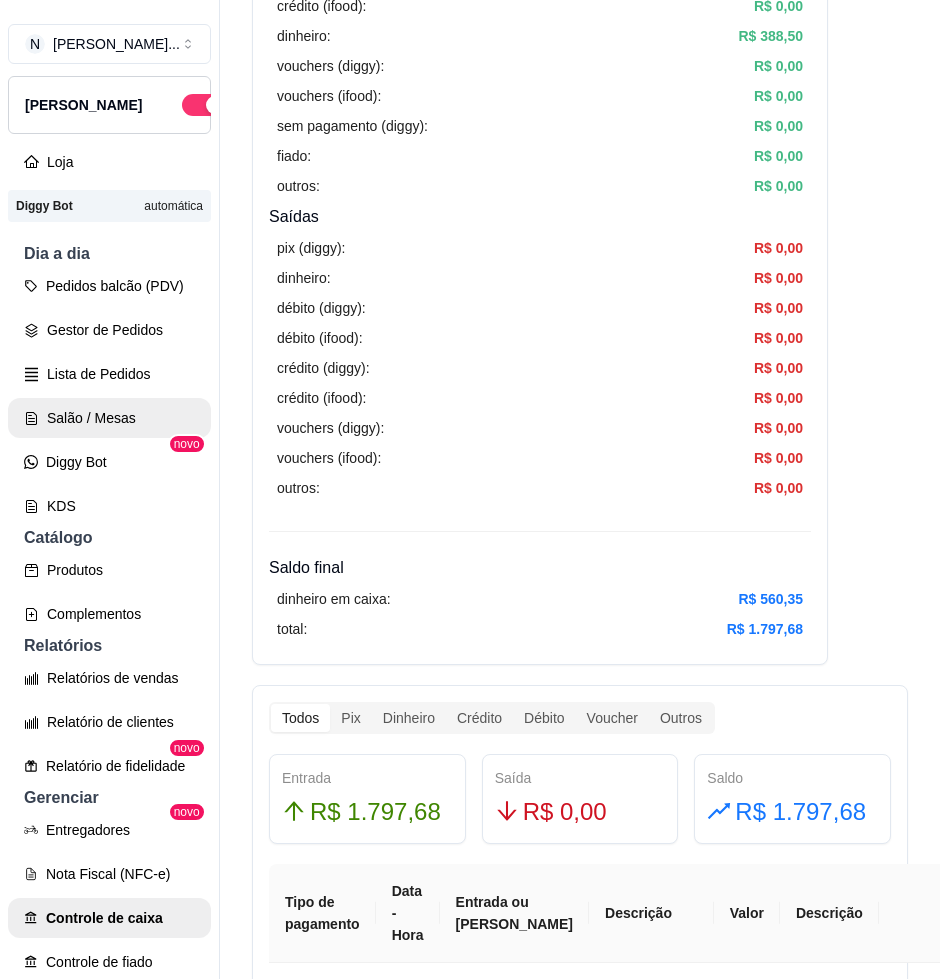 click on "Salão / Mesas" at bounding box center [109, 418] 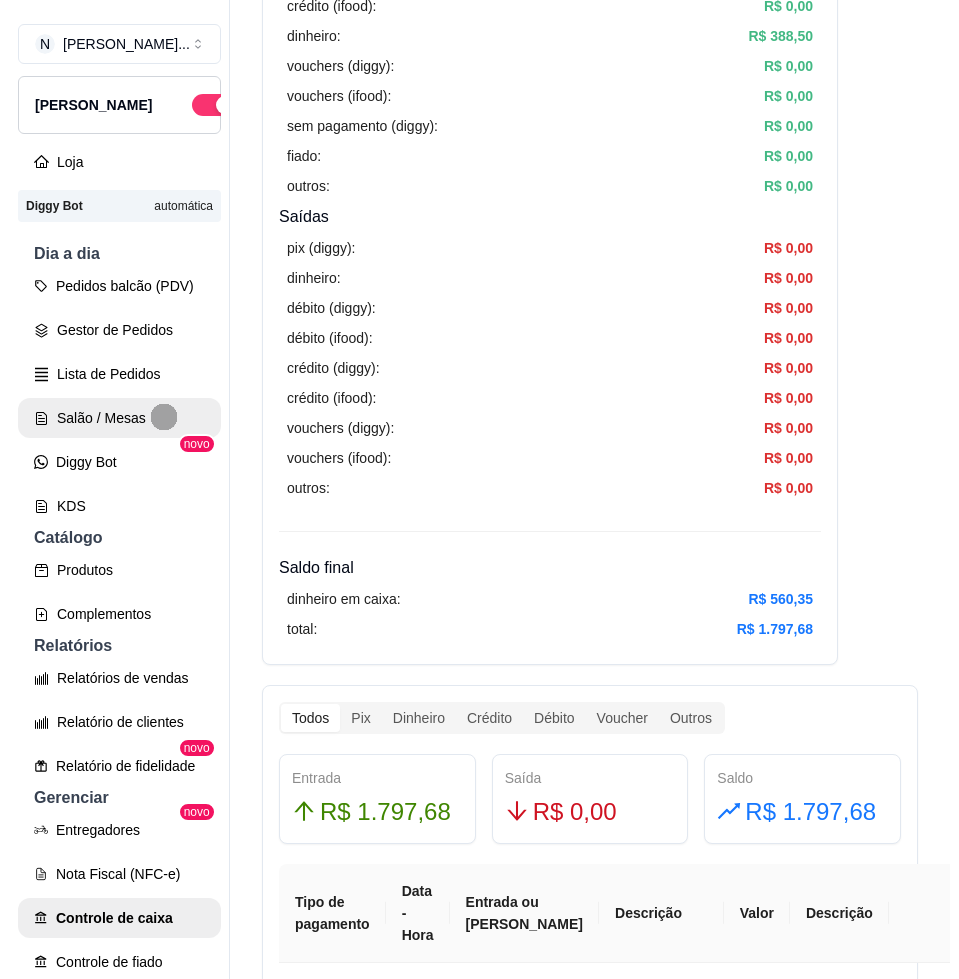 scroll, scrollTop: 0, scrollLeft: 0, axis: both 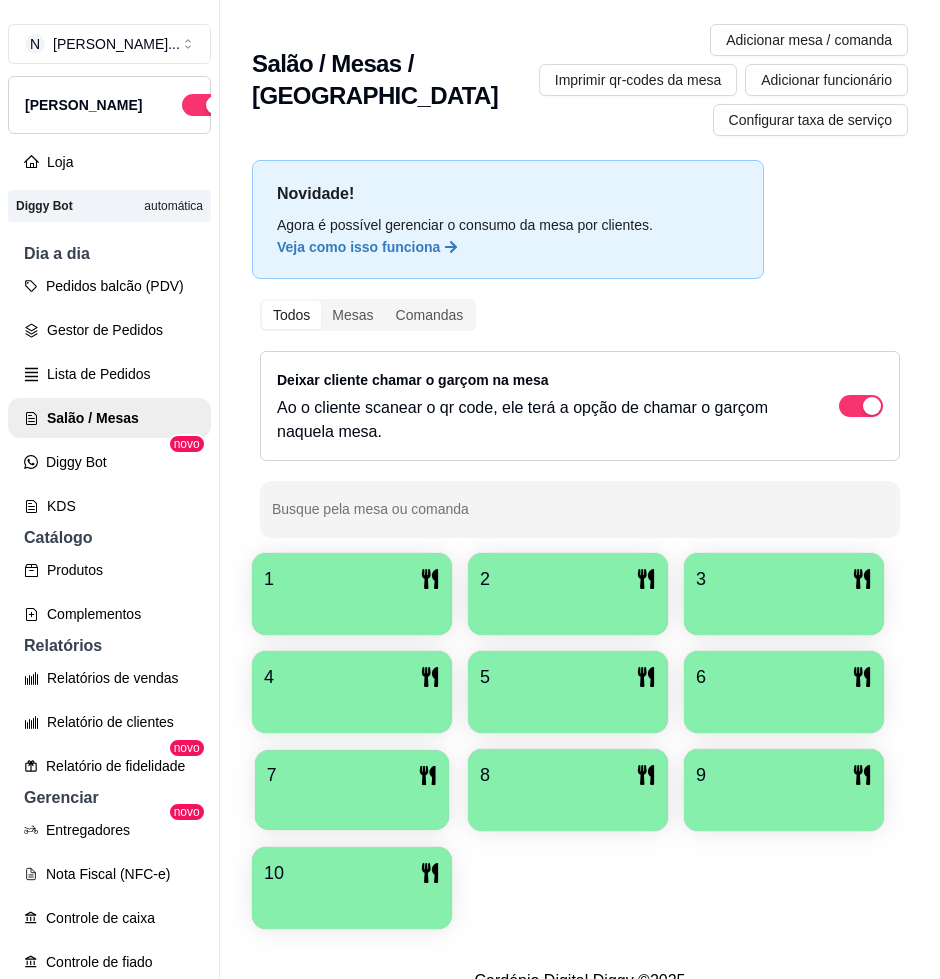 click on "7" at bounding box center (352, 790) 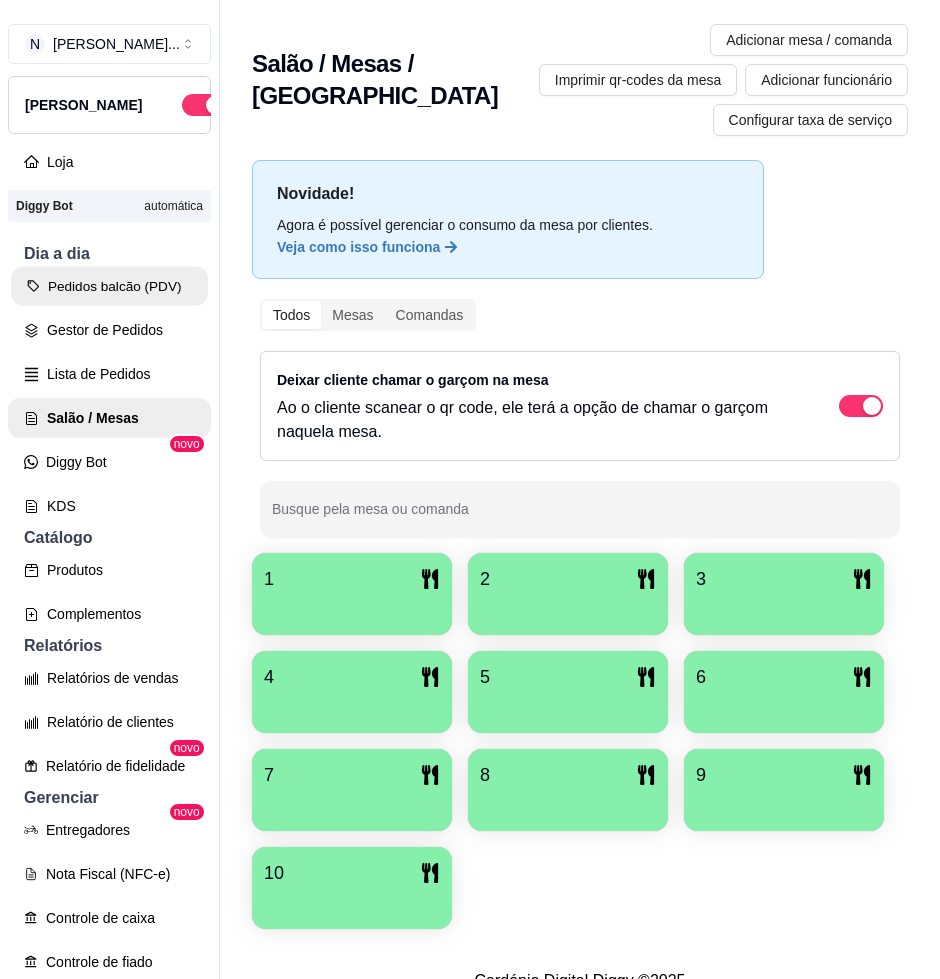 click on "Pedidos balcão (PDV)" at bounding box center [109, 286] 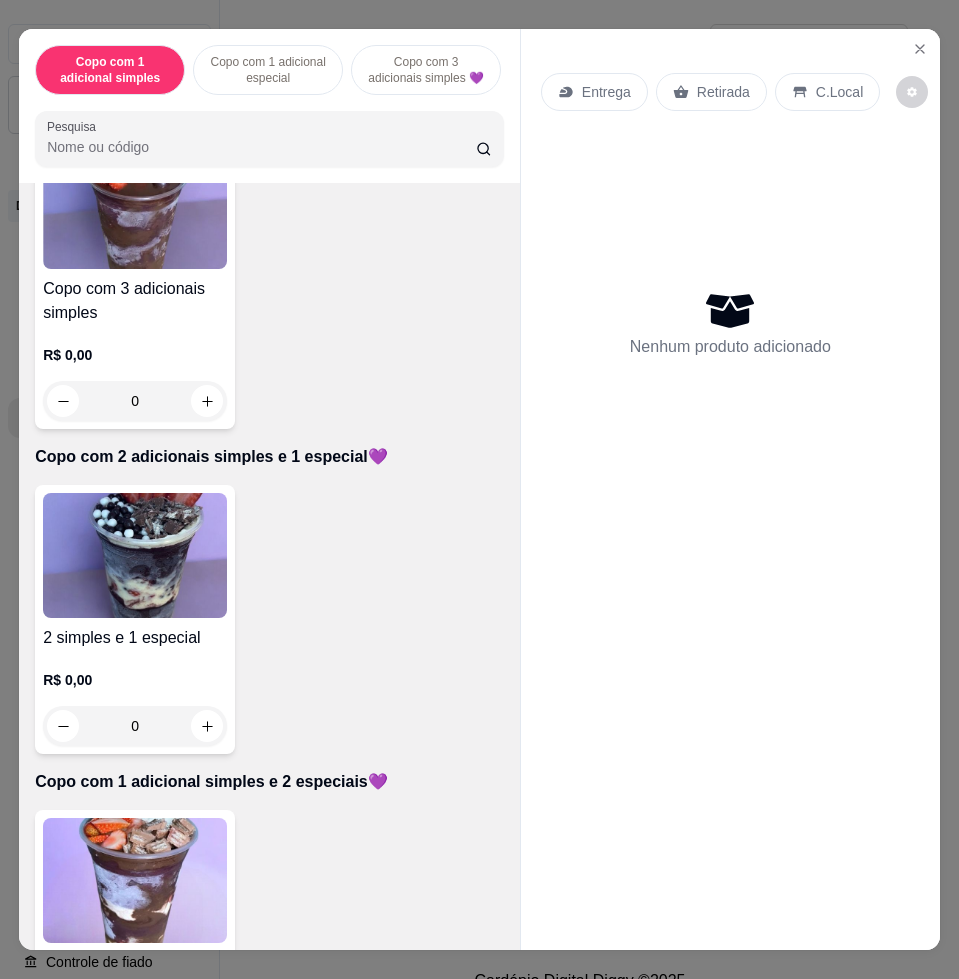 scroll, scrollTop: 1125, scrollLeft: 0, axis: vertical 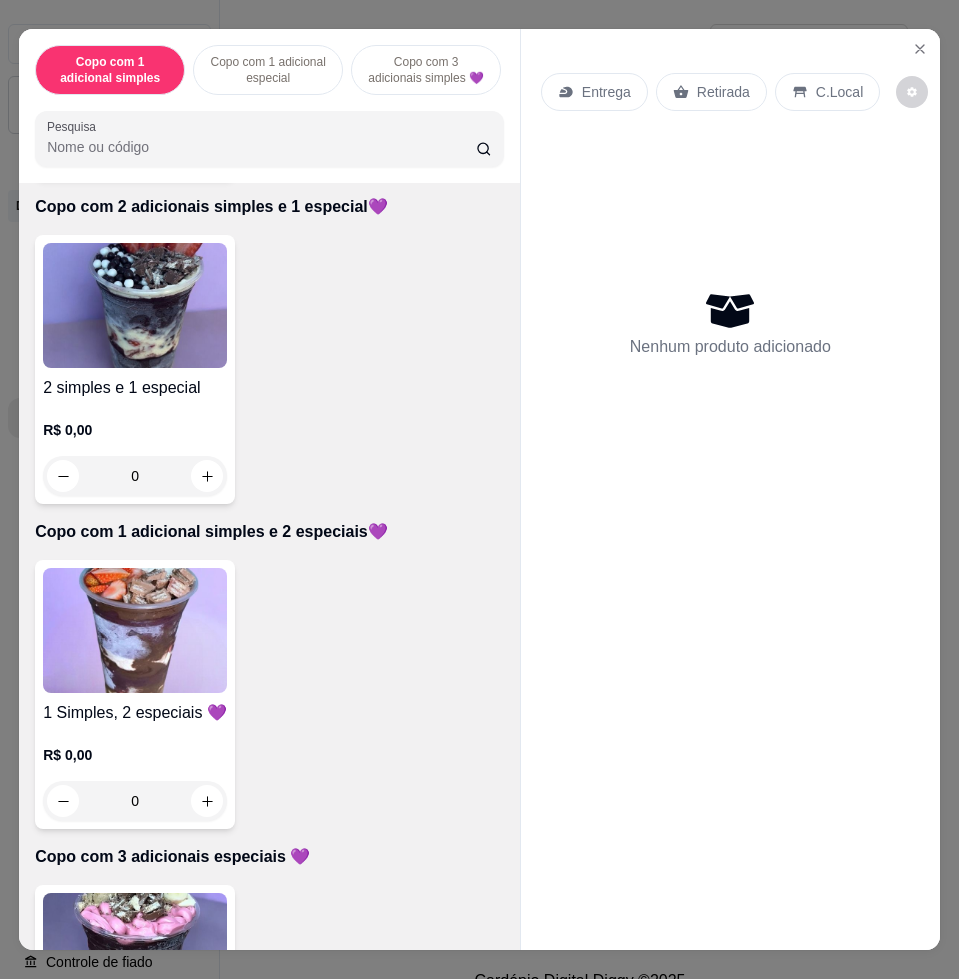 click at bounding box center [135, 630] 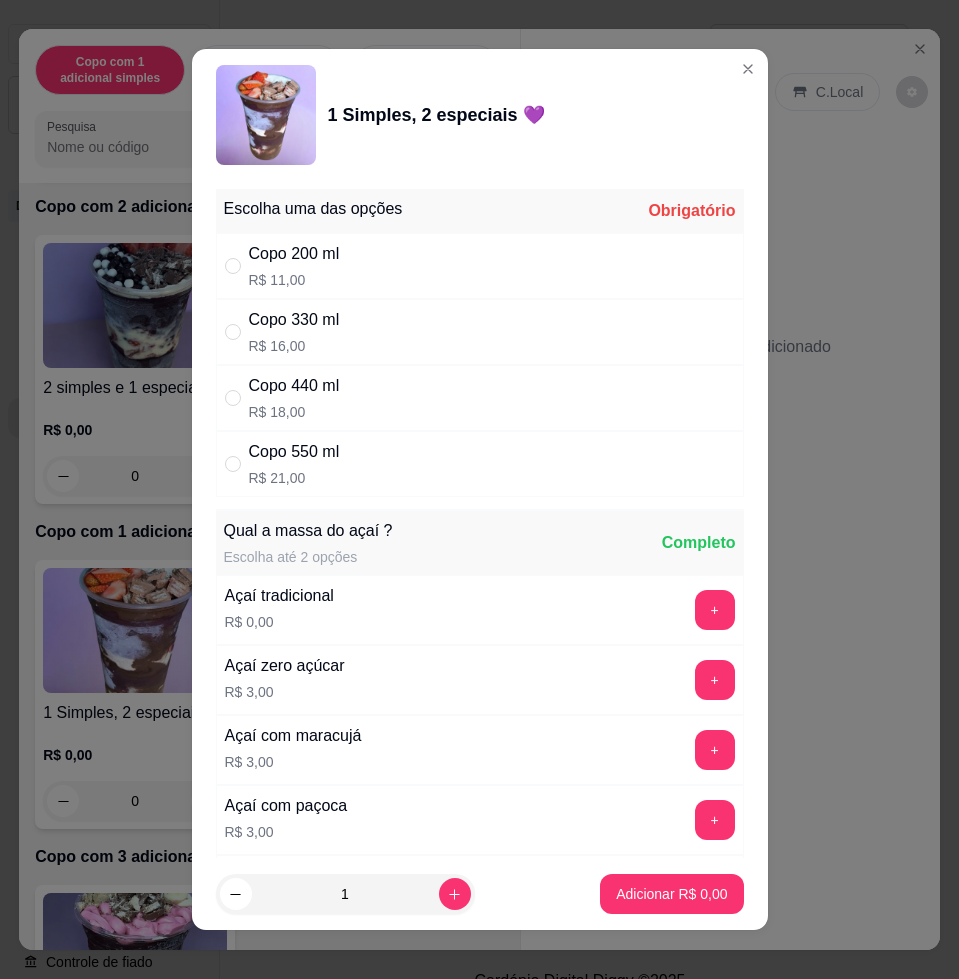 click on "Copo 440 ml  R$ 18,00" at bounding box center [480, 398] 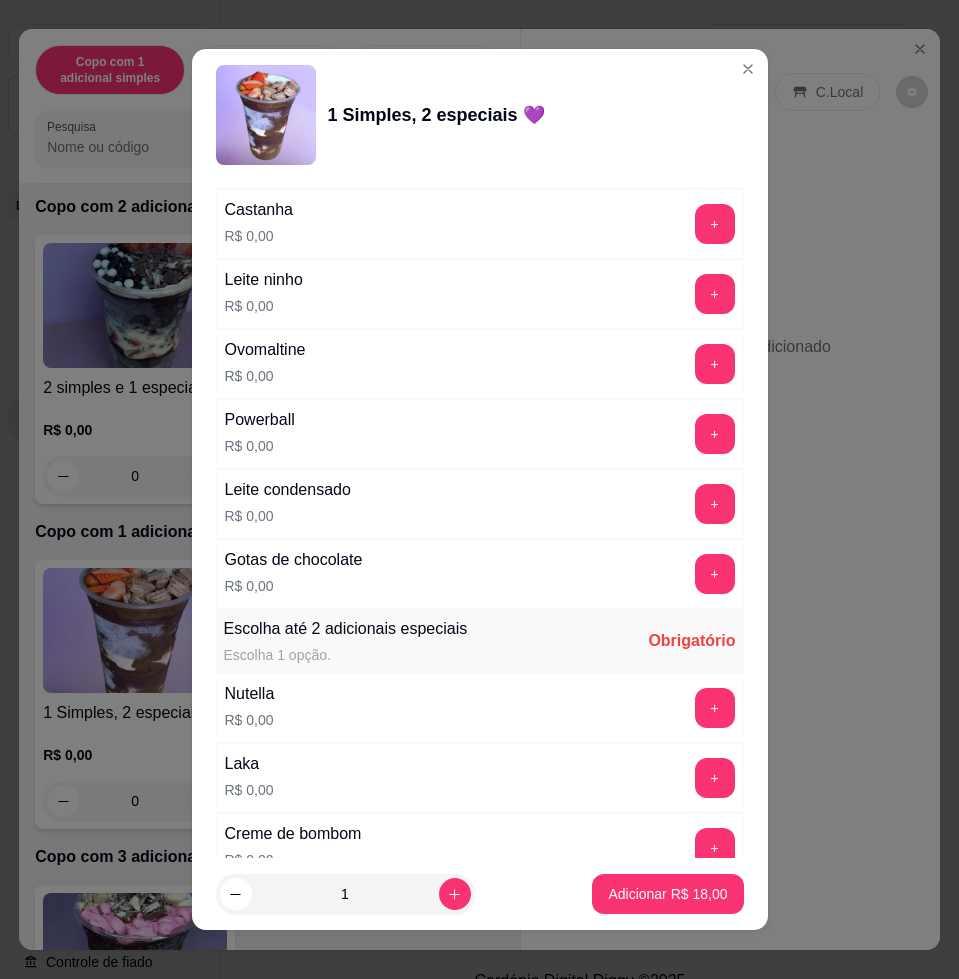 scroll, scrollTop: 1625, scrollLeft: 0, axis: vertical 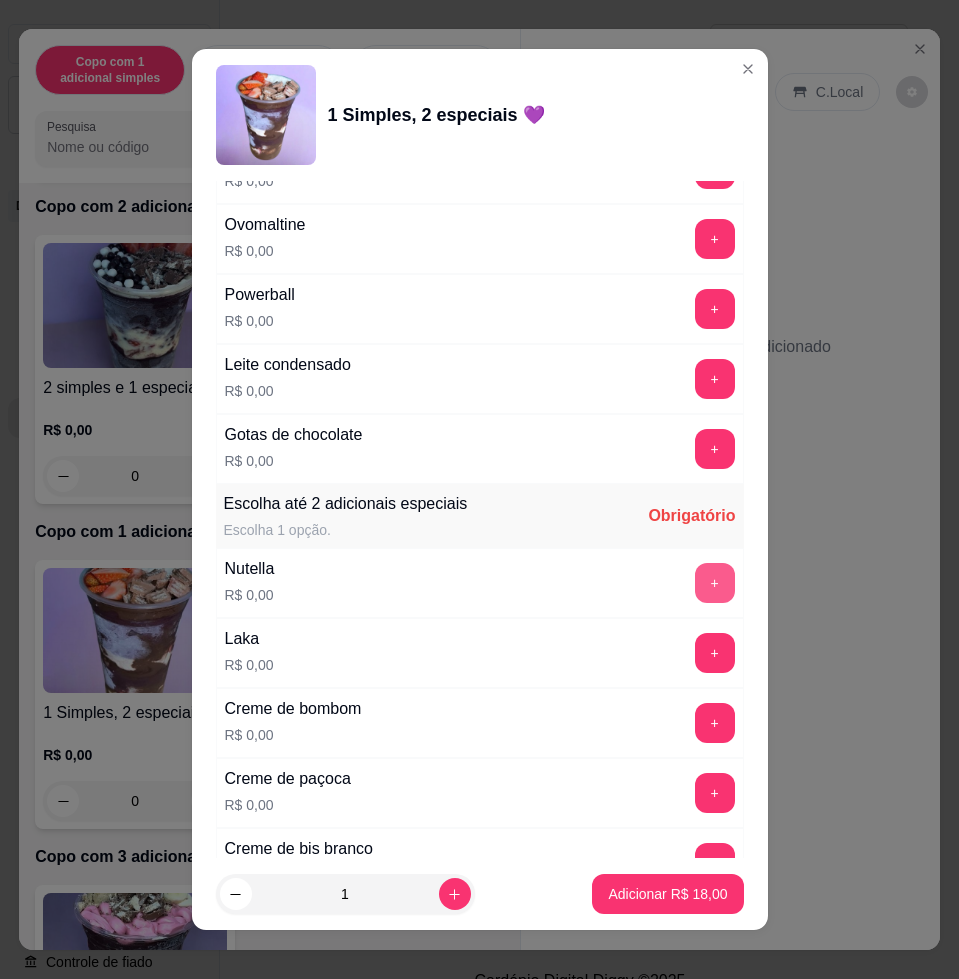 click on "+" at bounding box center (715, 583) 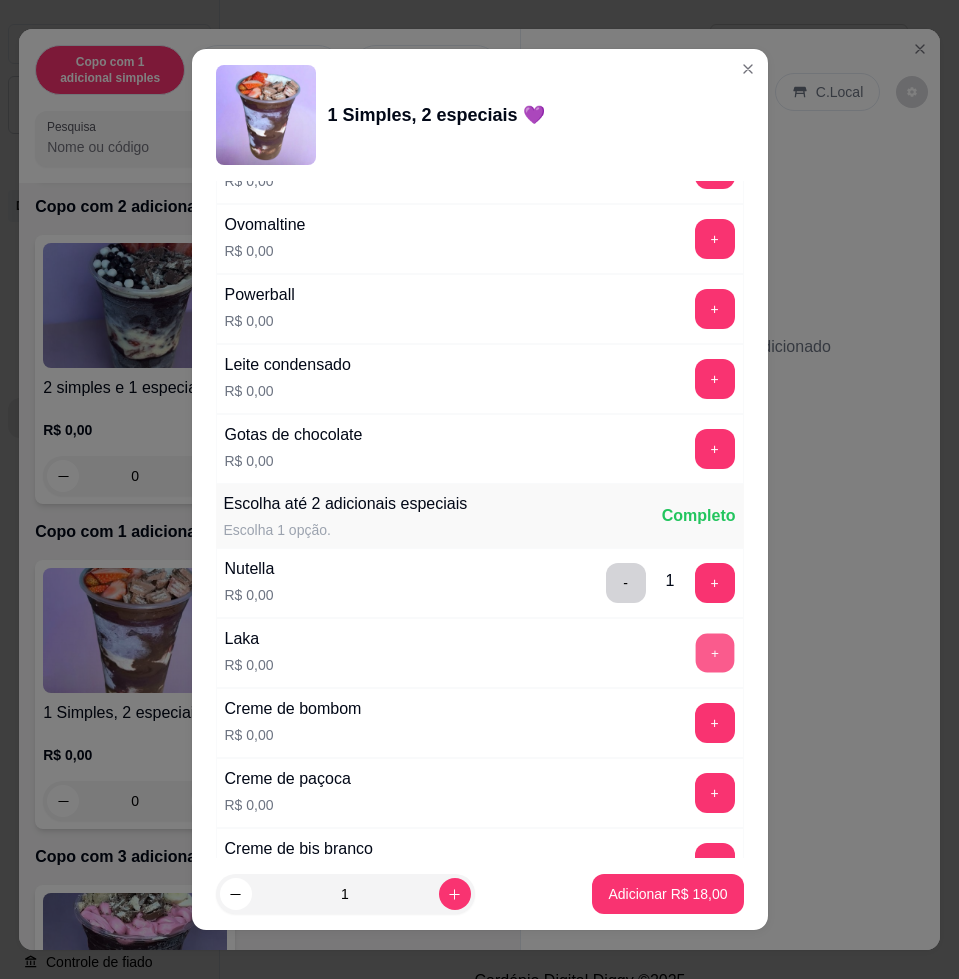 click on "+" at bounding box center [714, 653] 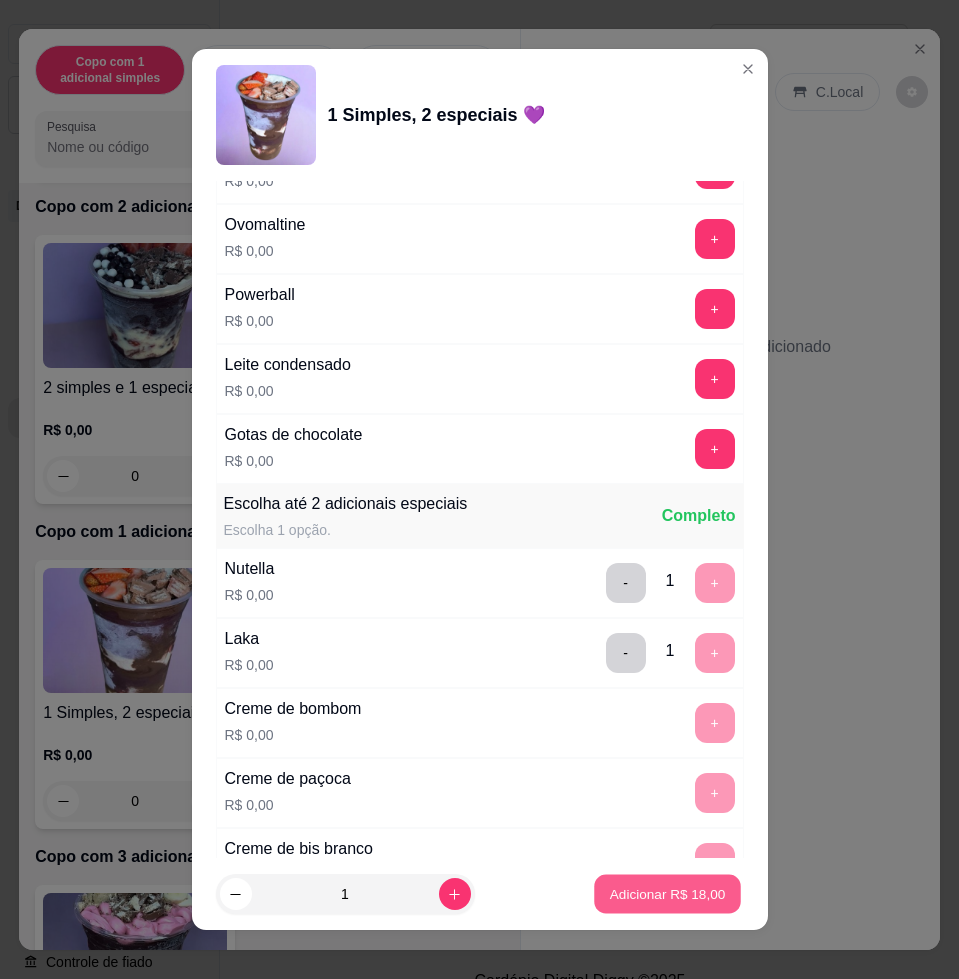 click on "Adicionar   R$ 18,00" at bounding box center [668, 893] 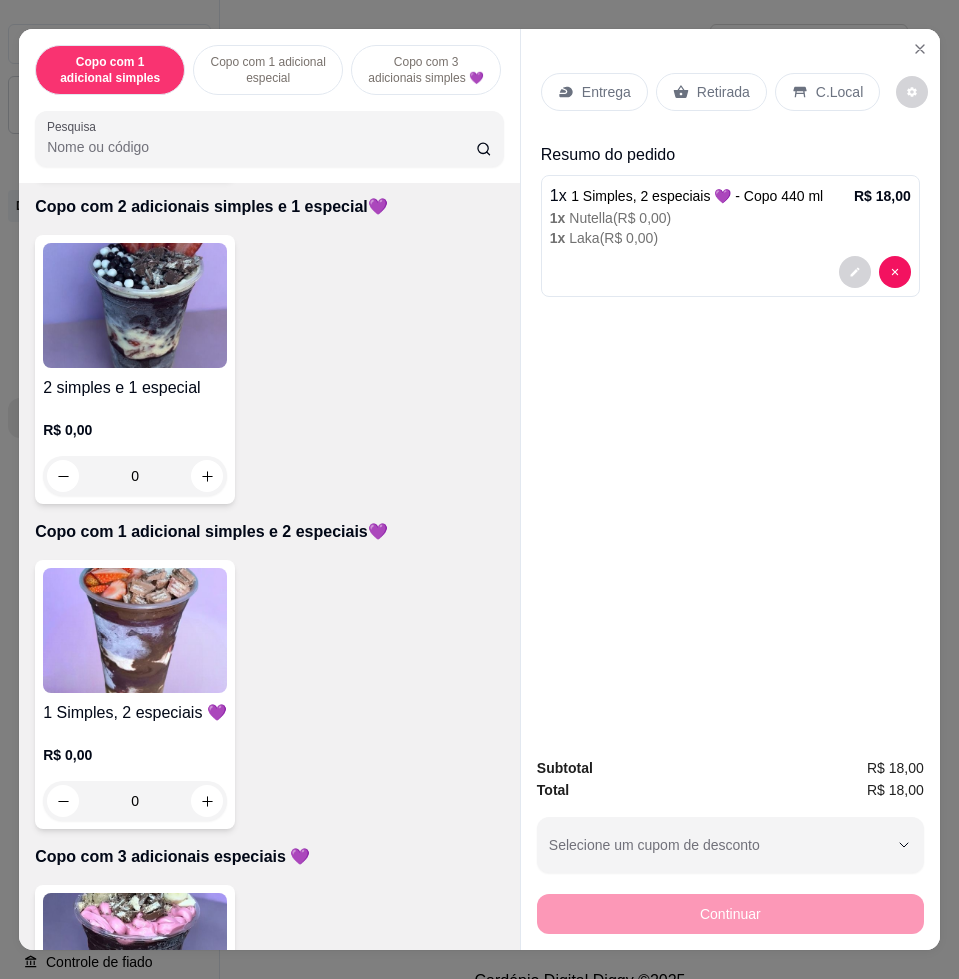 click at bounding box center [135, 630] 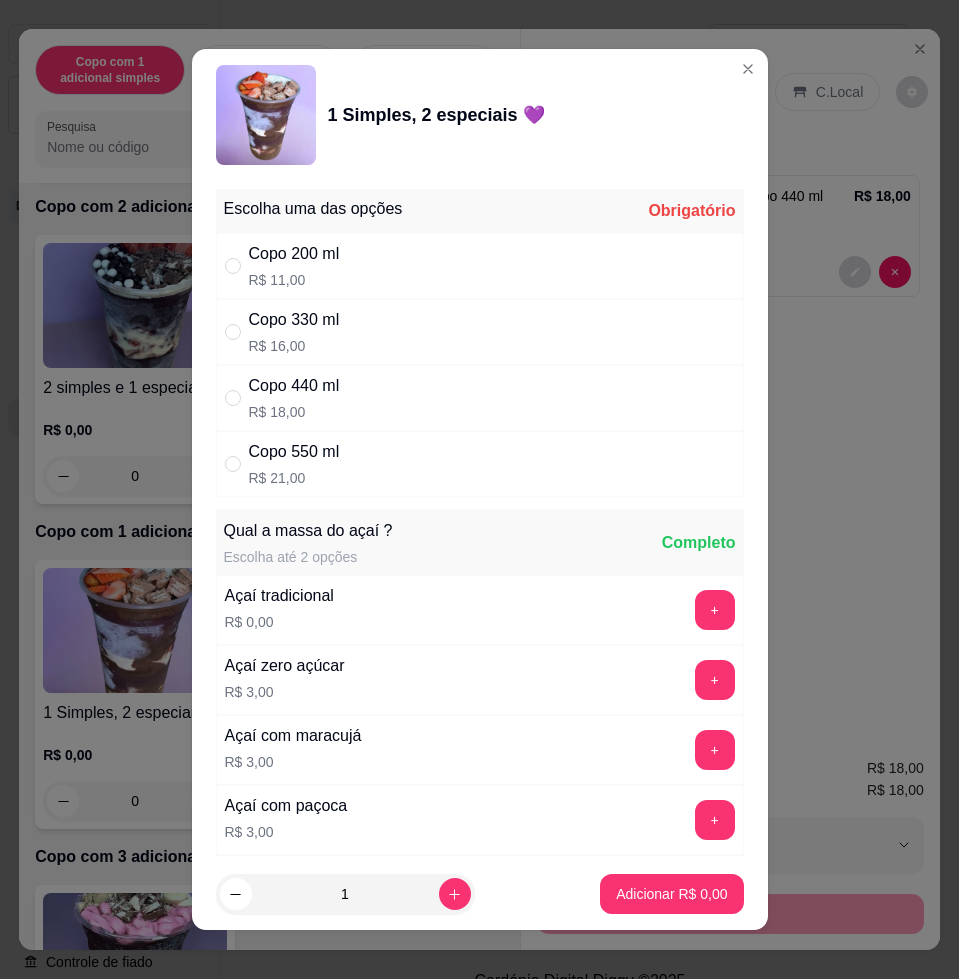 click on "Copo 440 ml  R$ 18,00" at bounding box center (480, 398) 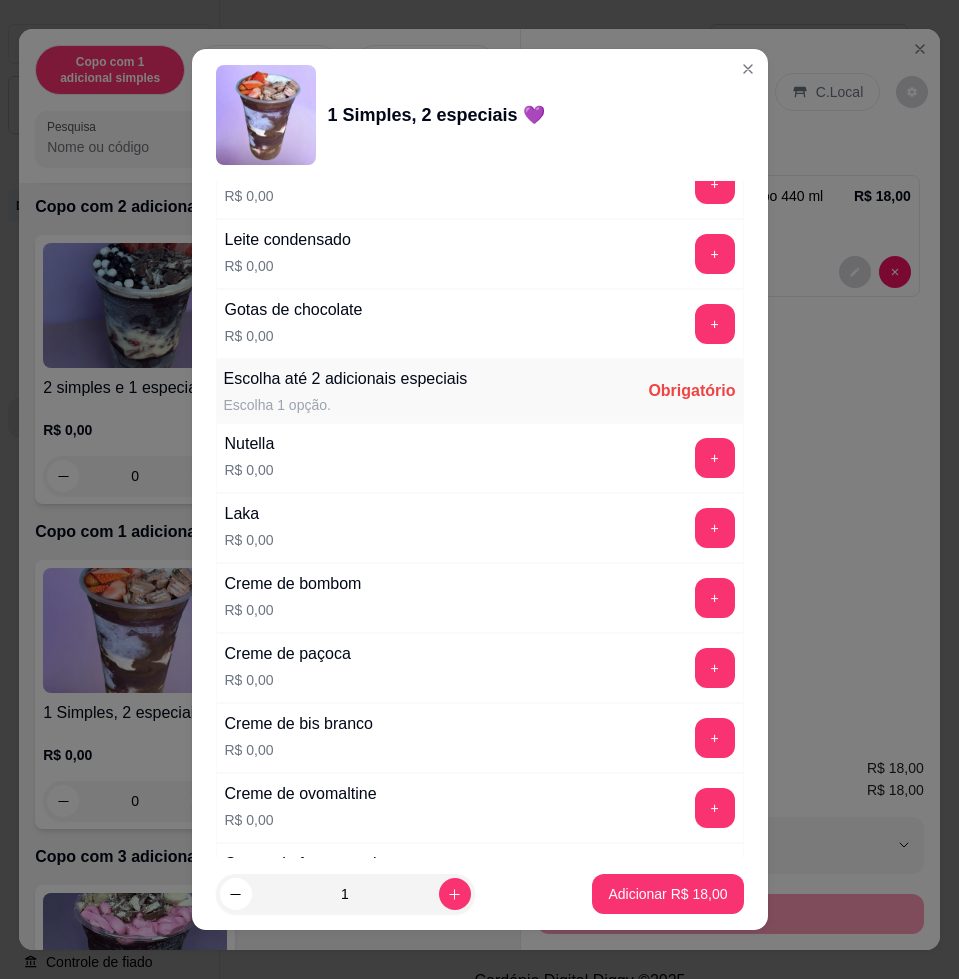 scroll, scrollTop: 1875, scrollLeft: 0, axis: vertical 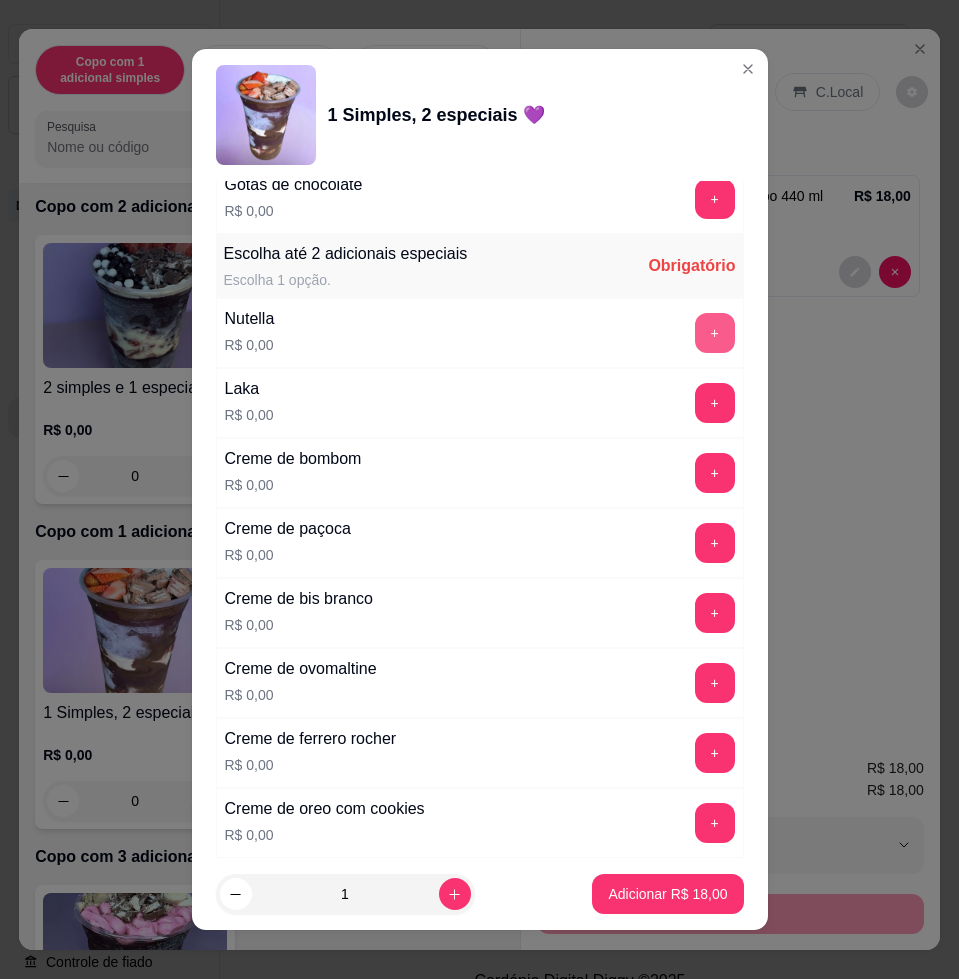 click on "+" at bounding box center [715, 333] 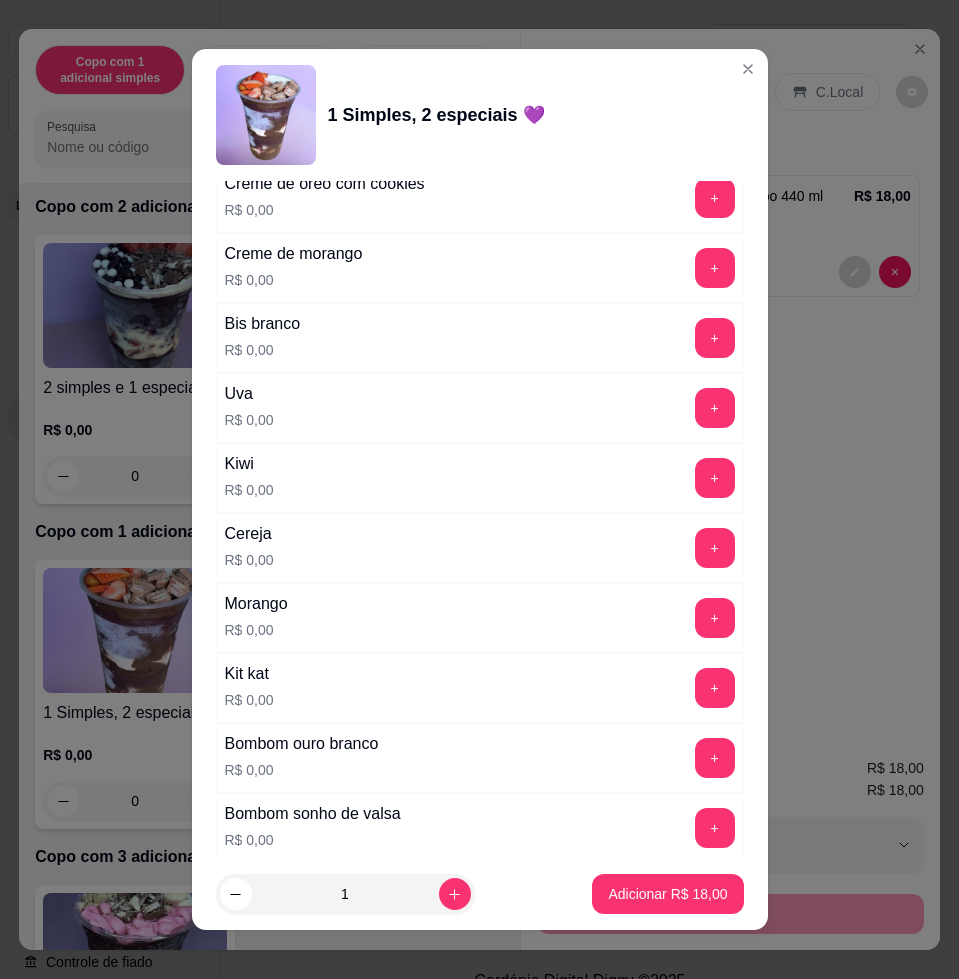 scroll, scrollTop: 2625, scrollLeft: 0, axis: vertical 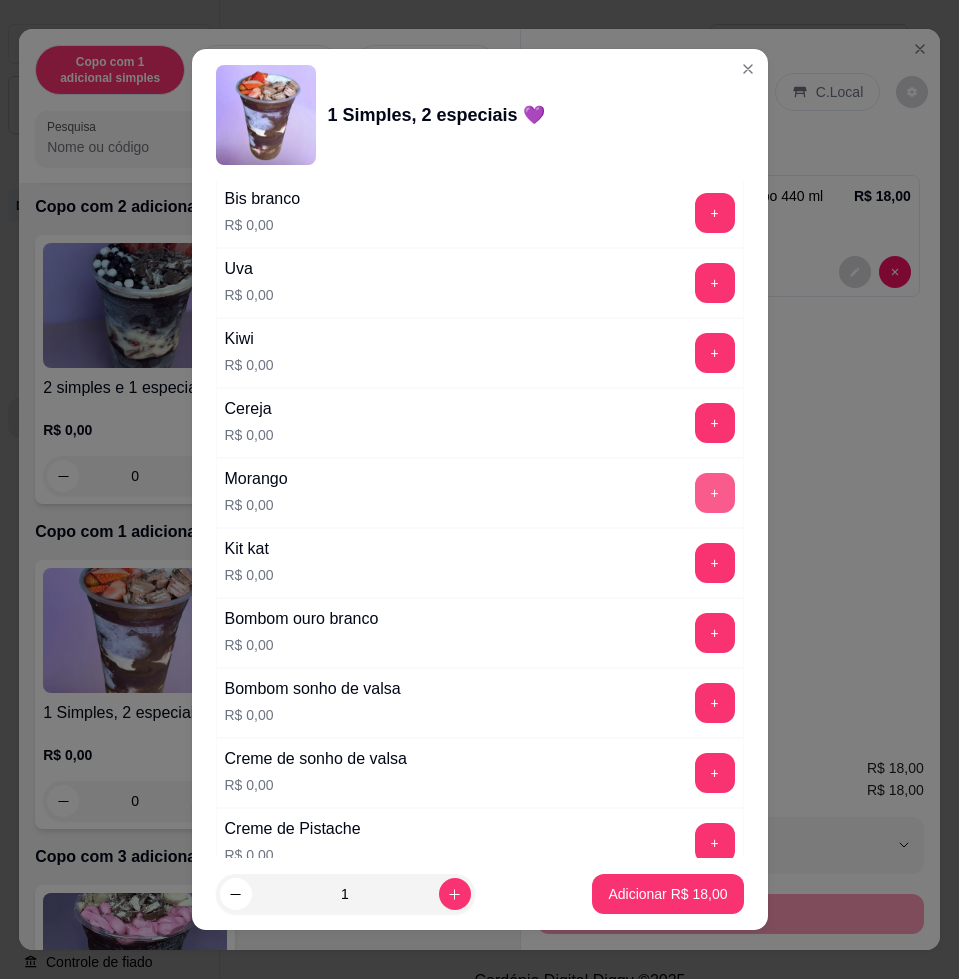 click on "+" at bounding box center (715, 493) 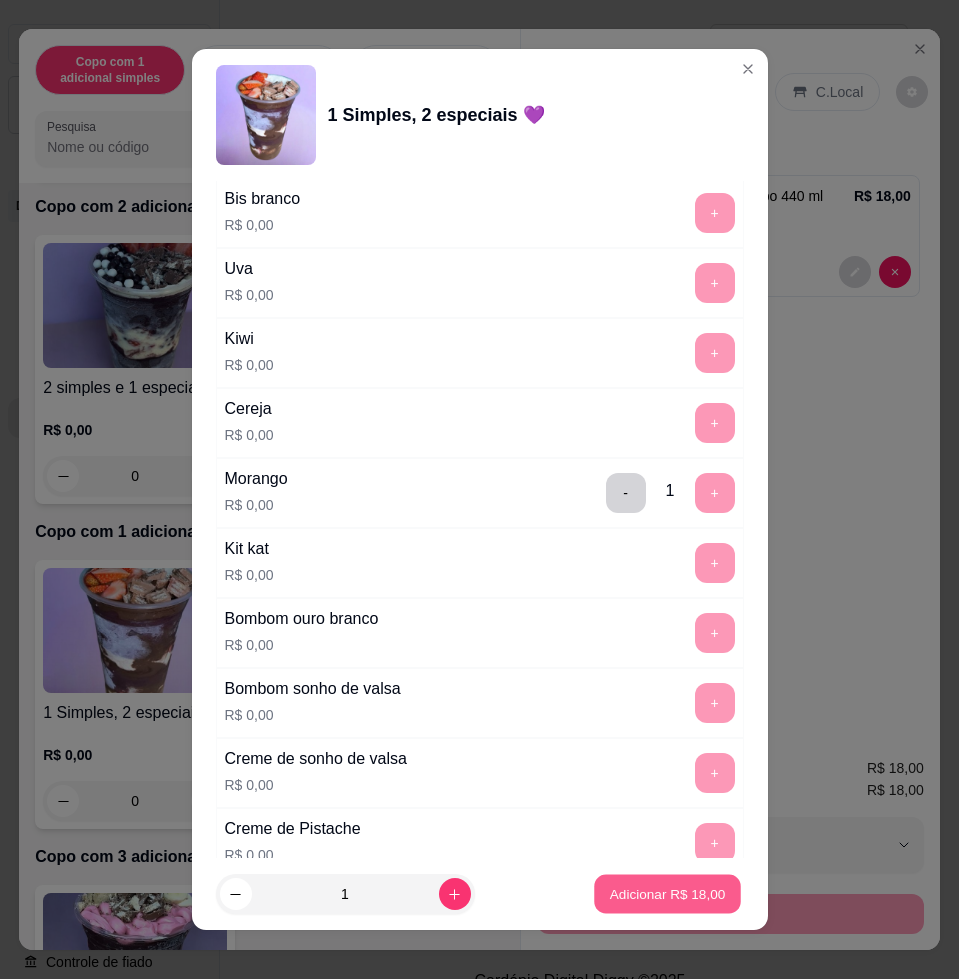 click on "Adicionar   R$ 18,00" at bounding box center [668, 893] 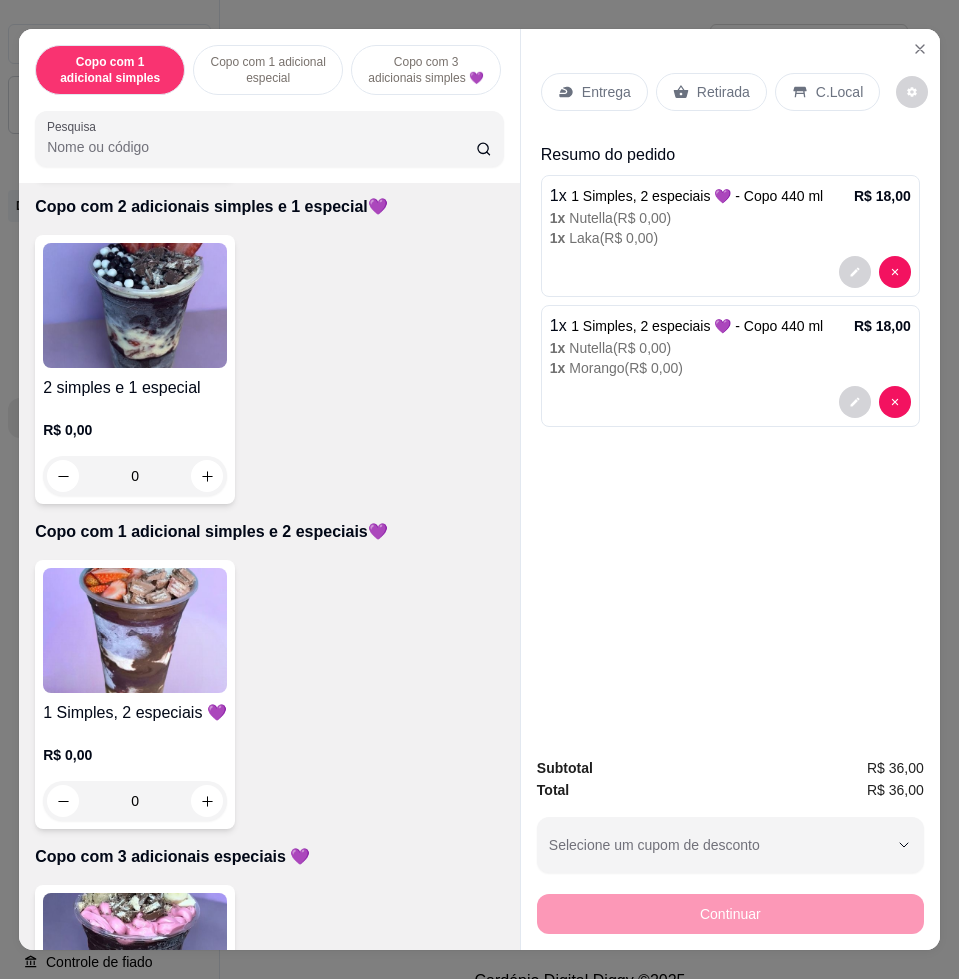 click on "Entrega" at bounding box center (606, 92) 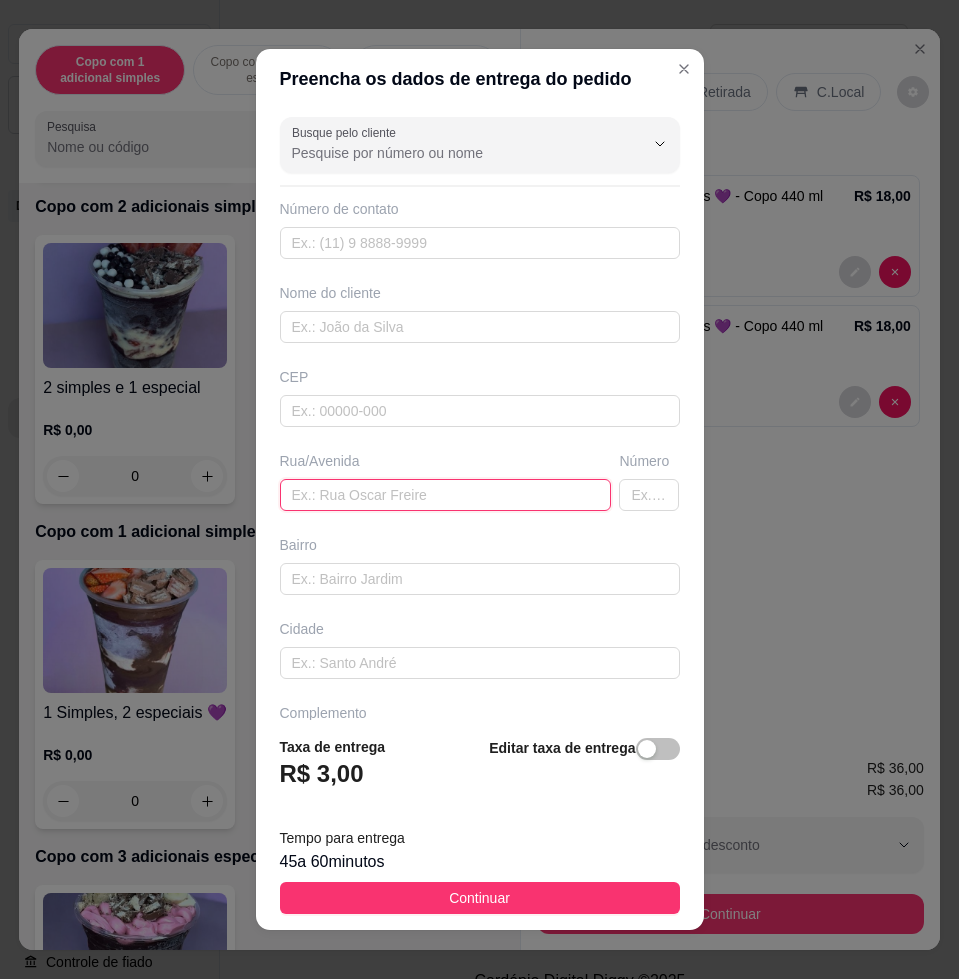 click at bounding box center [446, 495] 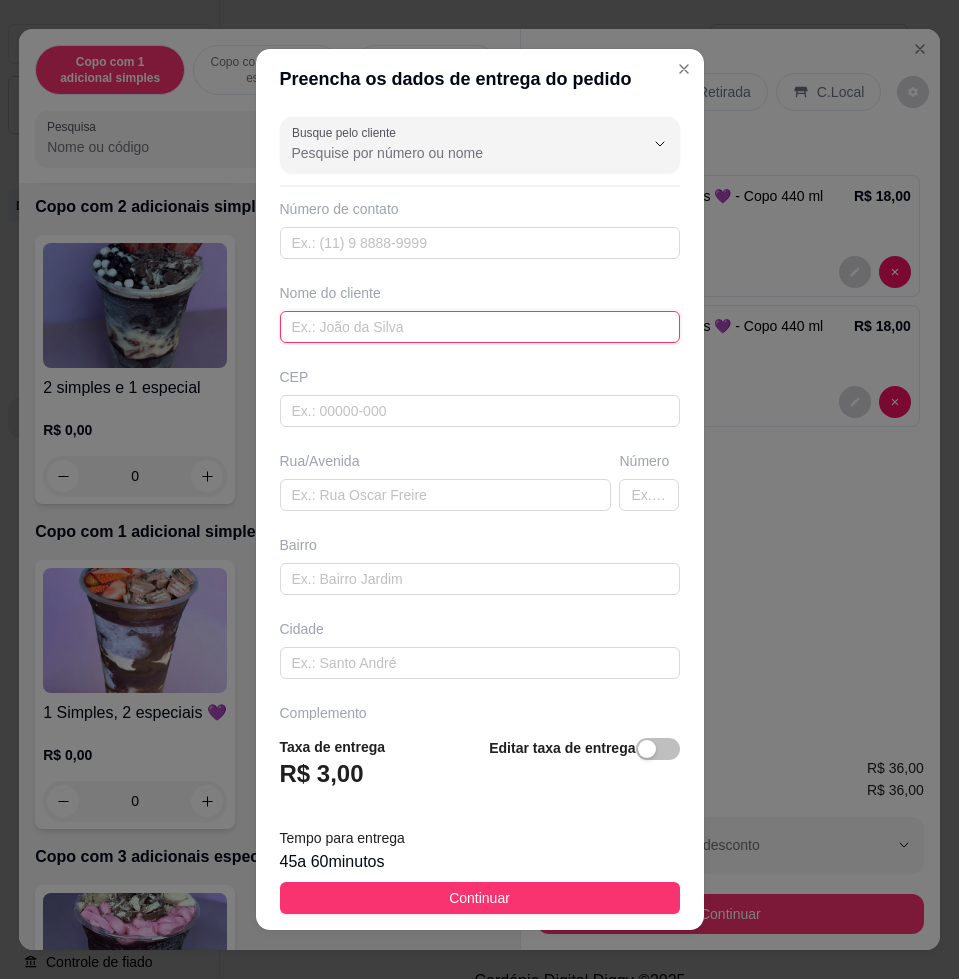 click at bounding box center [480, 327] 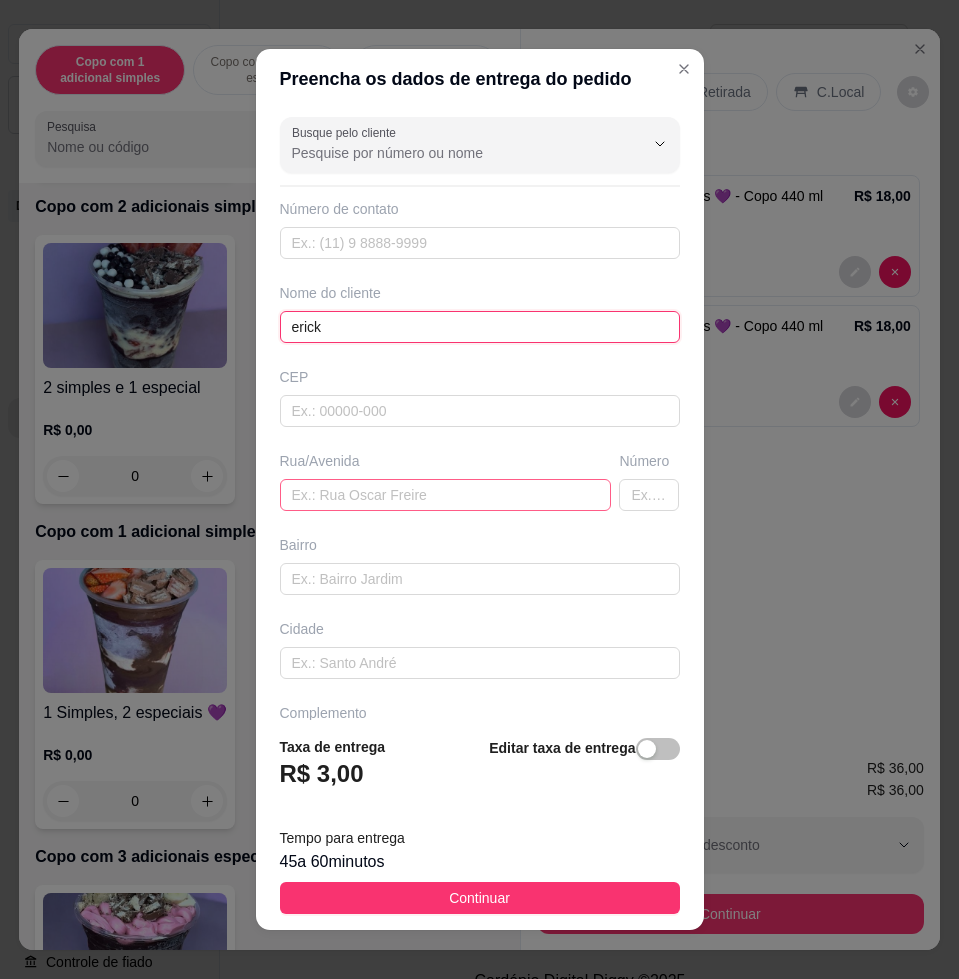 type on "erick" 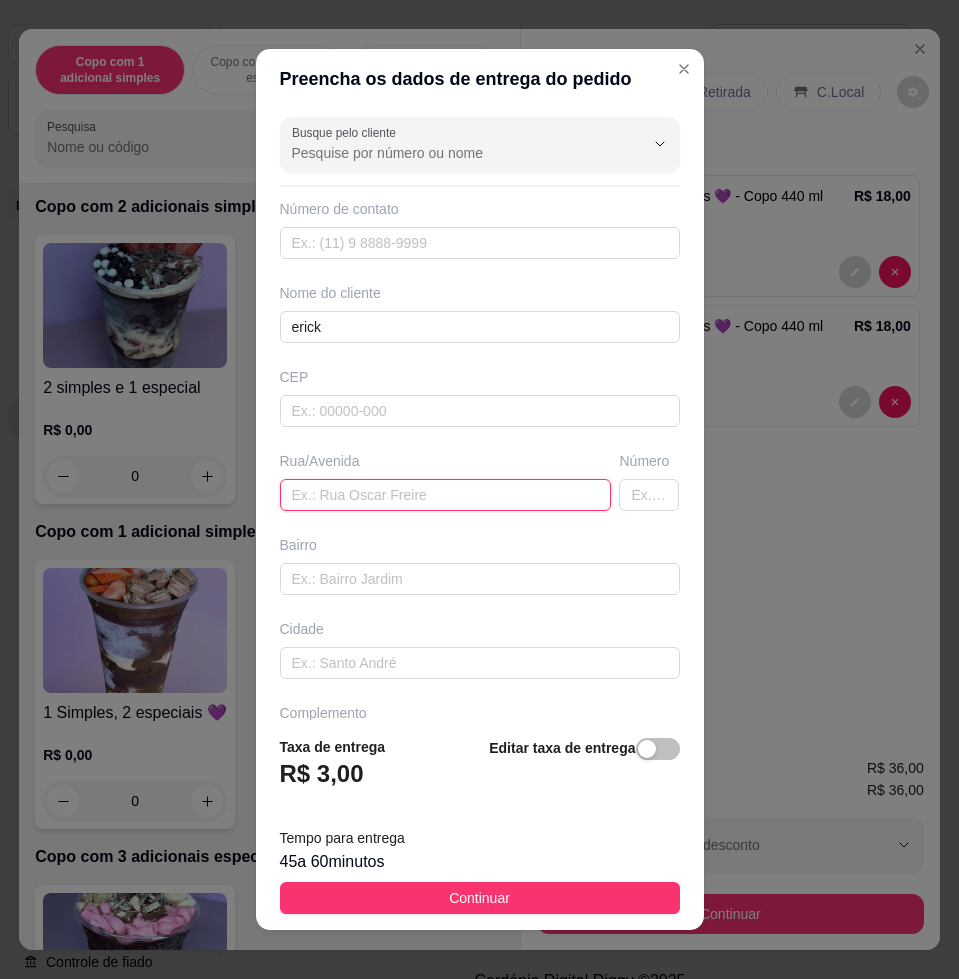 click at bounding box center [446, 495] 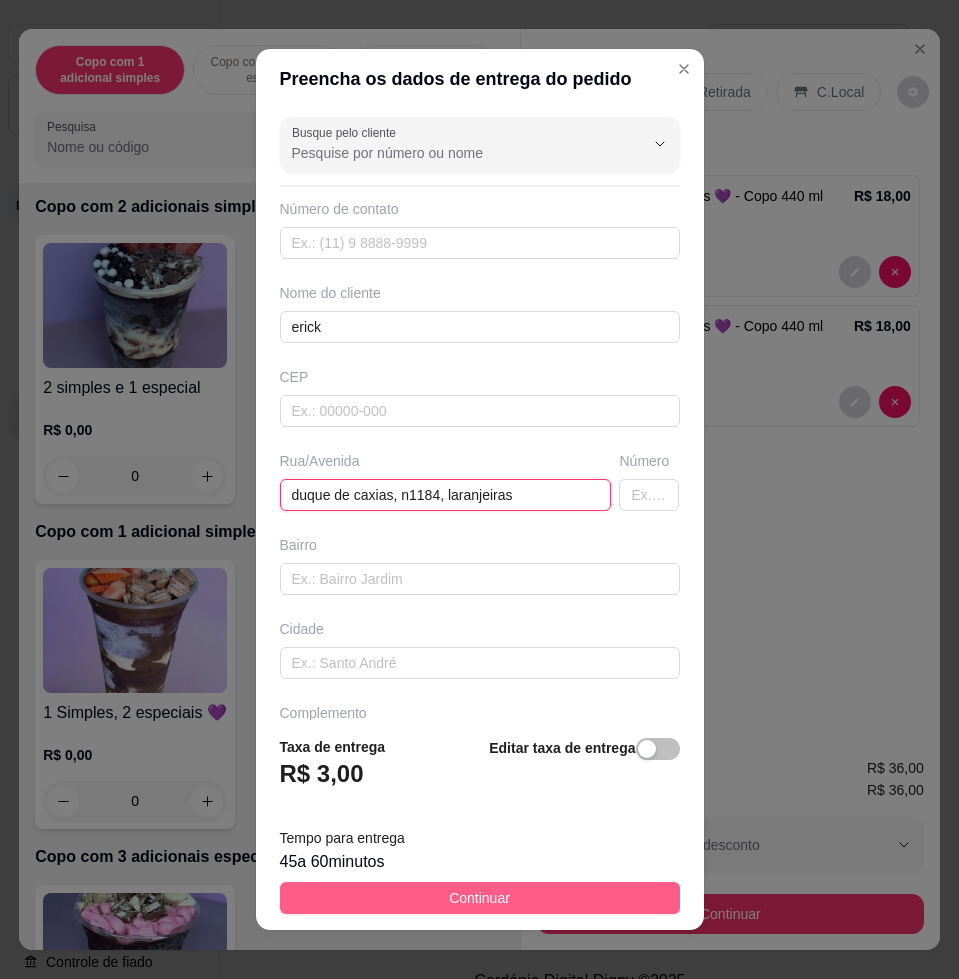 type on "duque de caxias, n1184, laranjeiras" 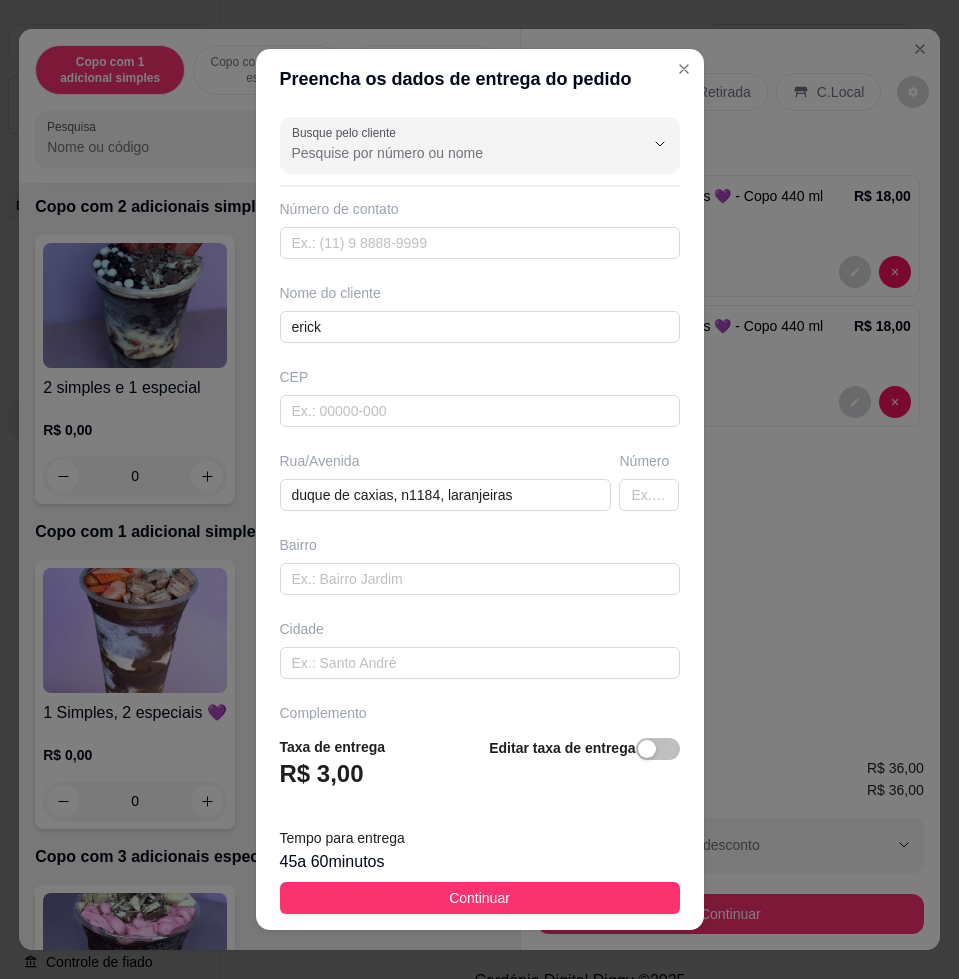 click on "Continuar" at bounding box center [479, 898] 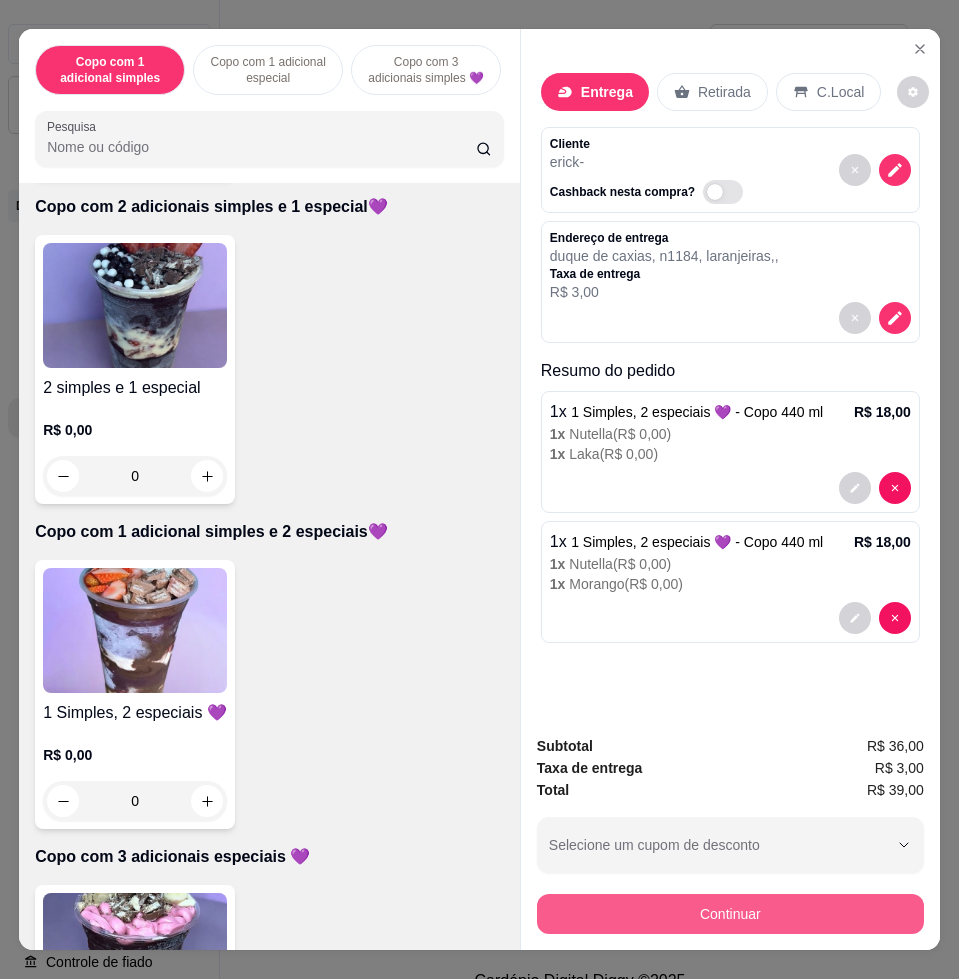 click on "Continuar" at bounding box center (730, 914) 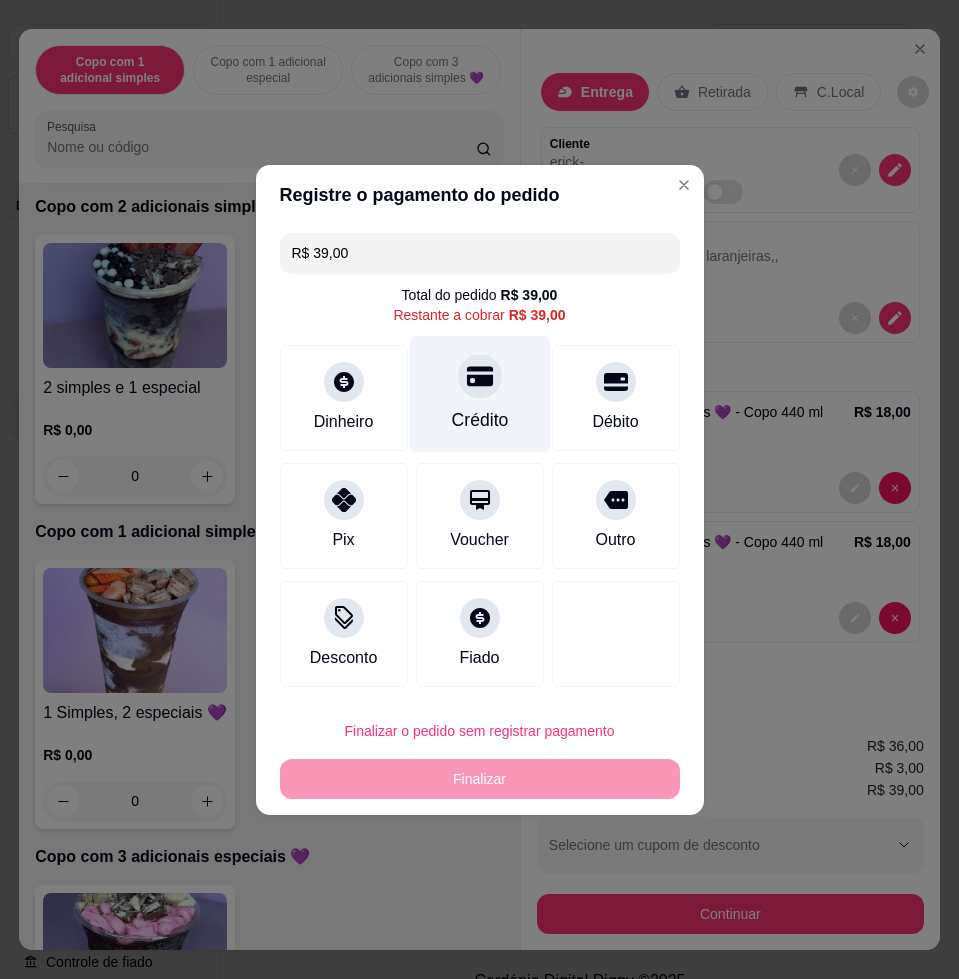 click on "Crédito" at bounding box center [479, 393] 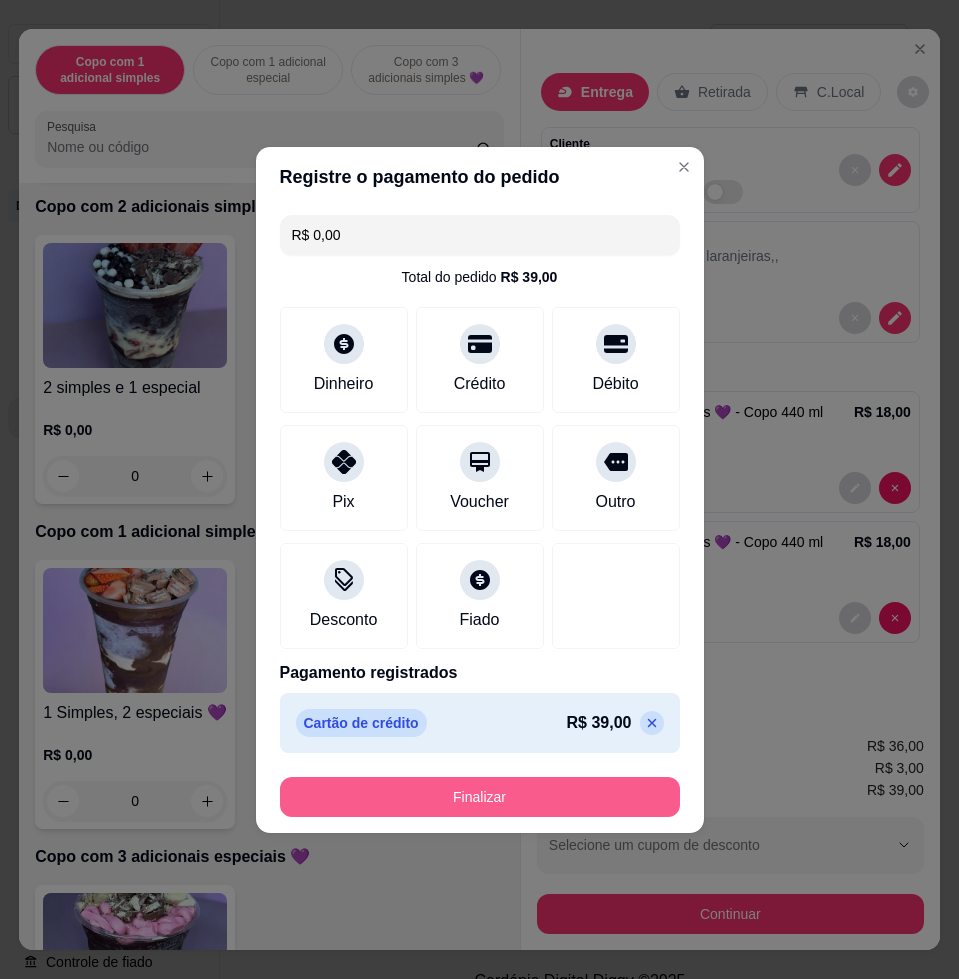 click on "Finalizar" at bounding box center [480, 797] 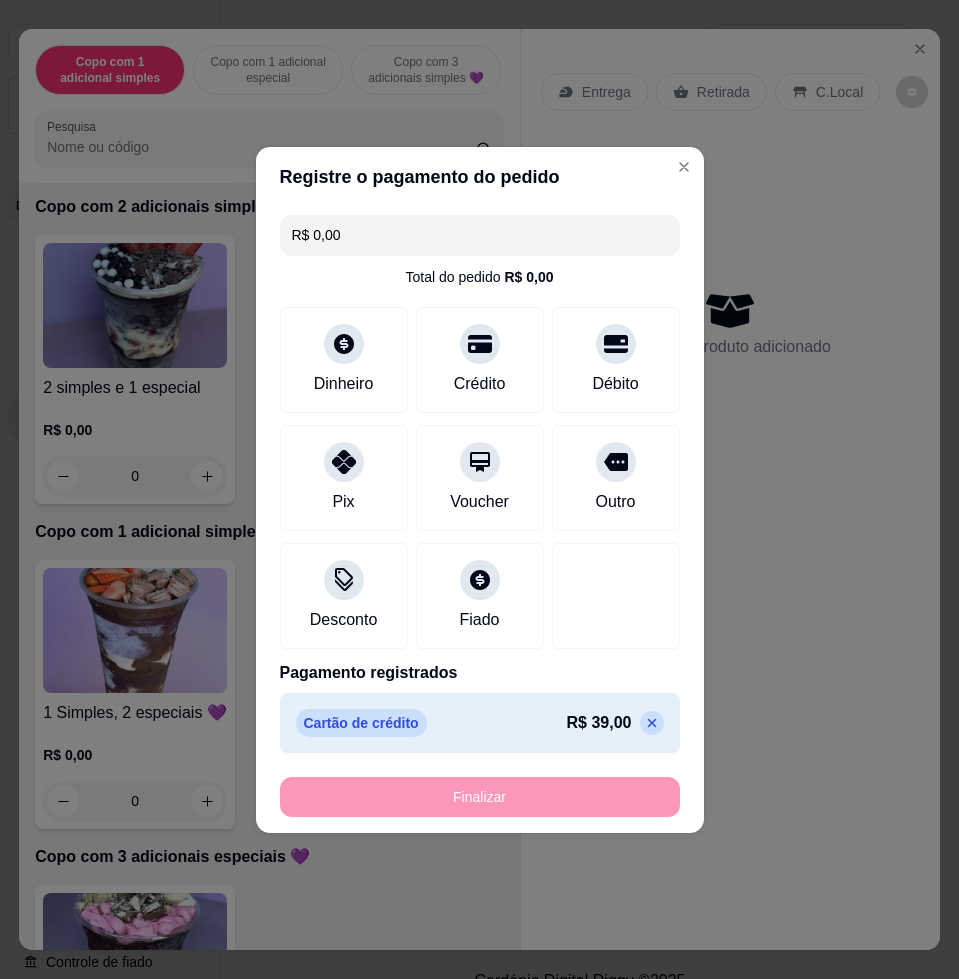 type on "-R$ 39,00" 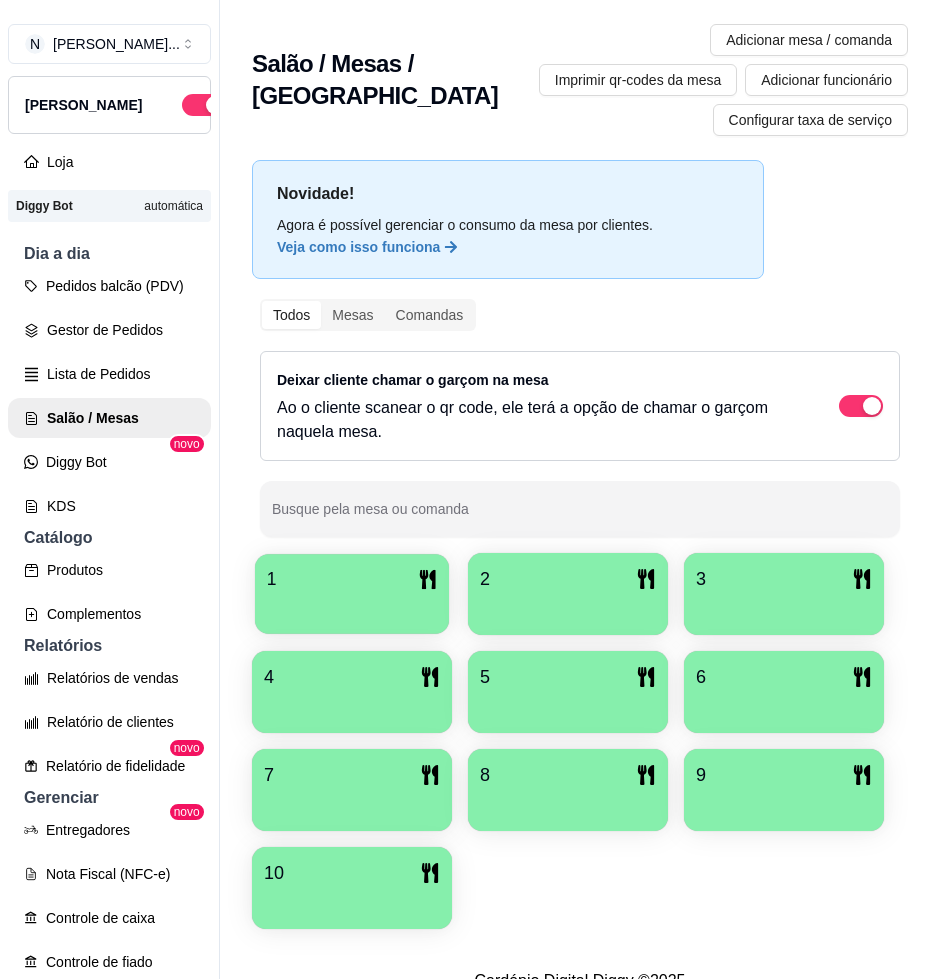 click on "1" at bounding box center [352, 579] 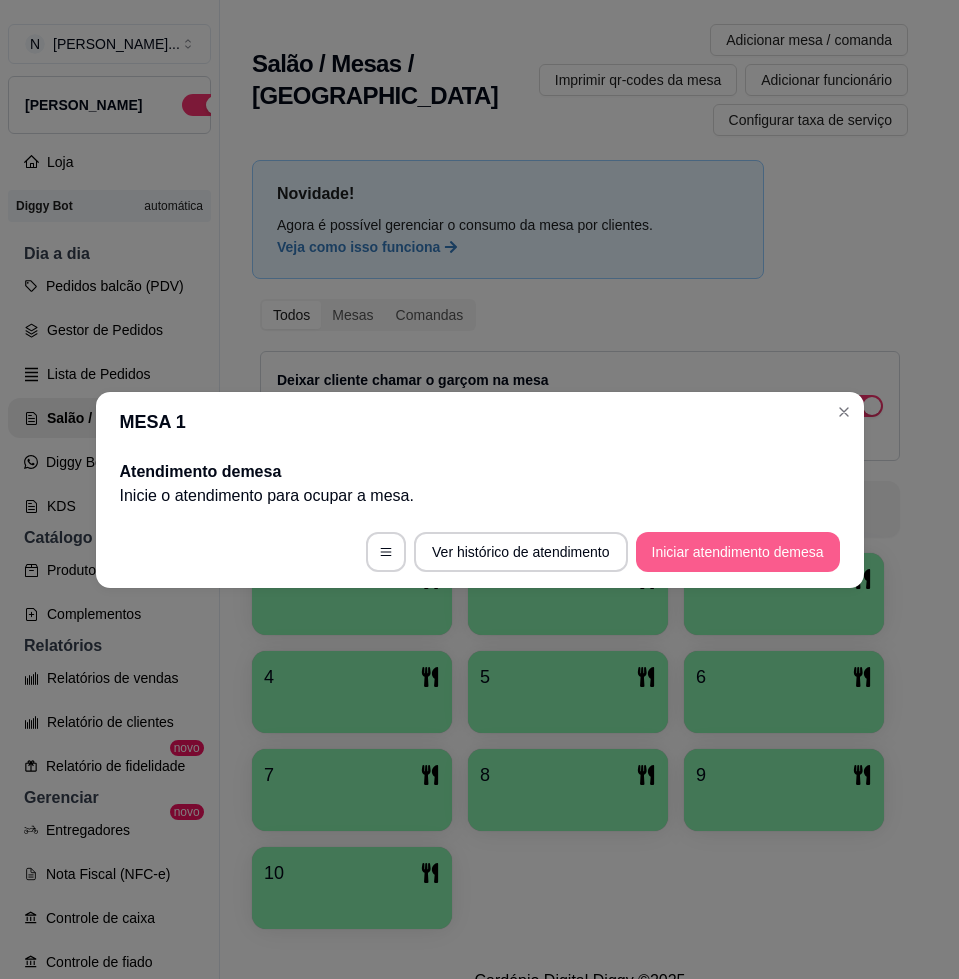 click on "Iniciar atendimento de  mesa" at bounding box center (738, 552) 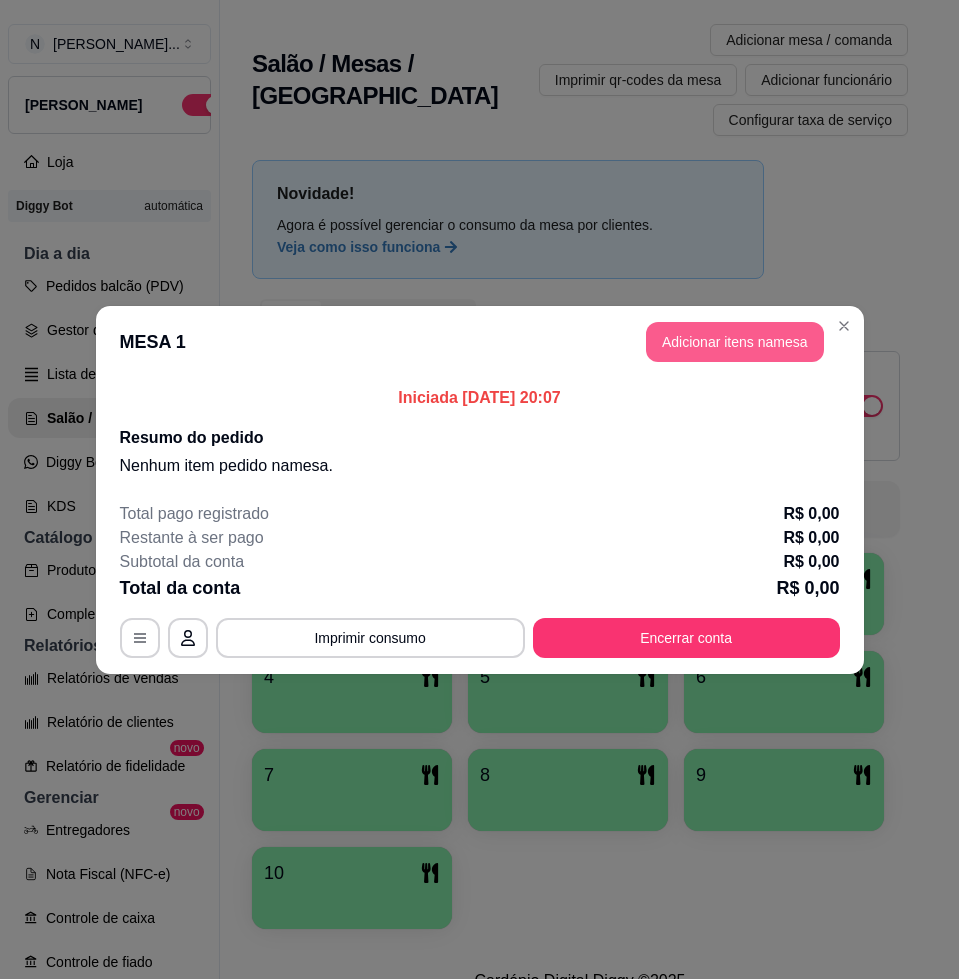 click on "Adicionar itens na  mesa" at bounding box center [735, 342] 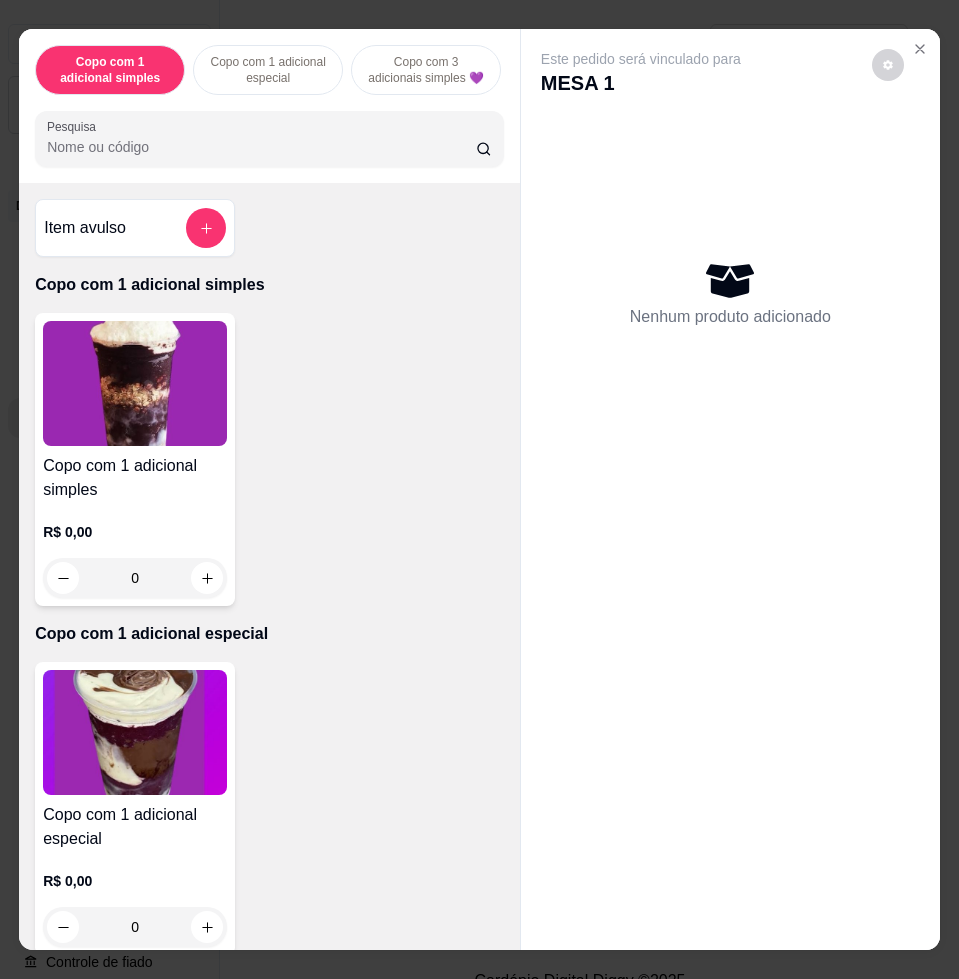 click on "Nenhum produto adicionado" at bounding box center [730, 293] 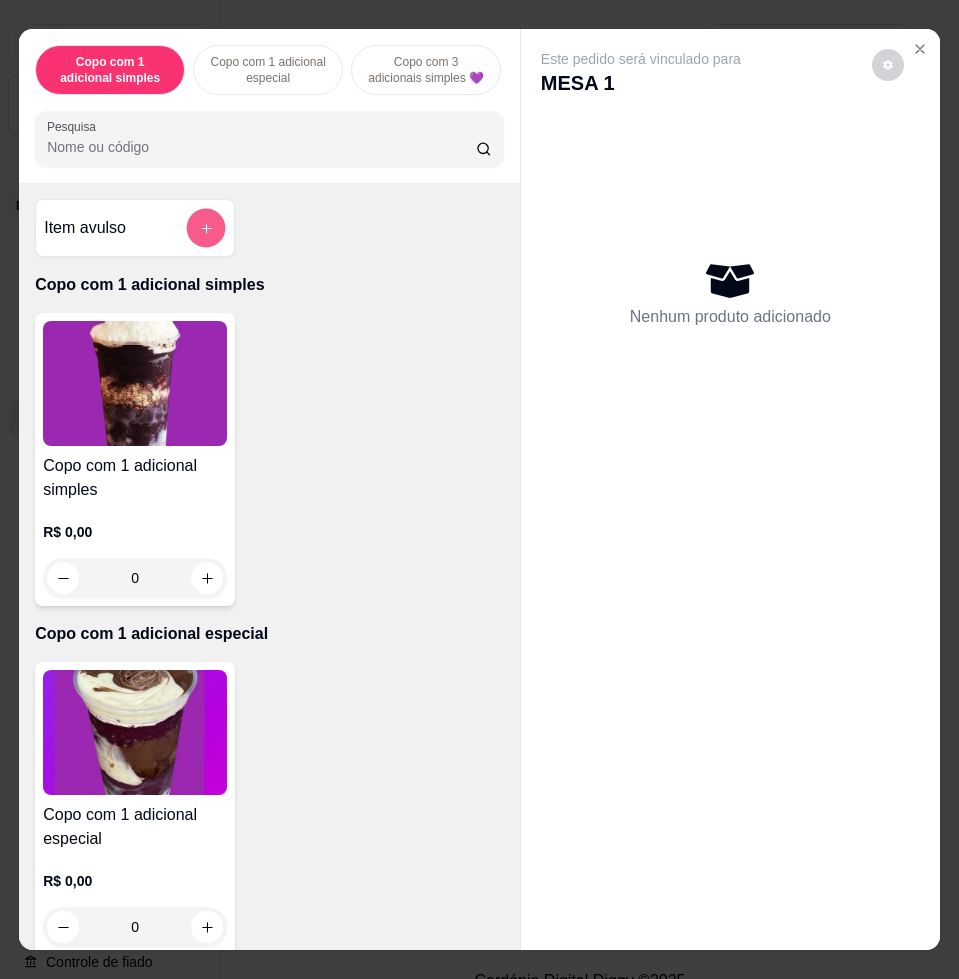 click at bounding box center (206, 228) 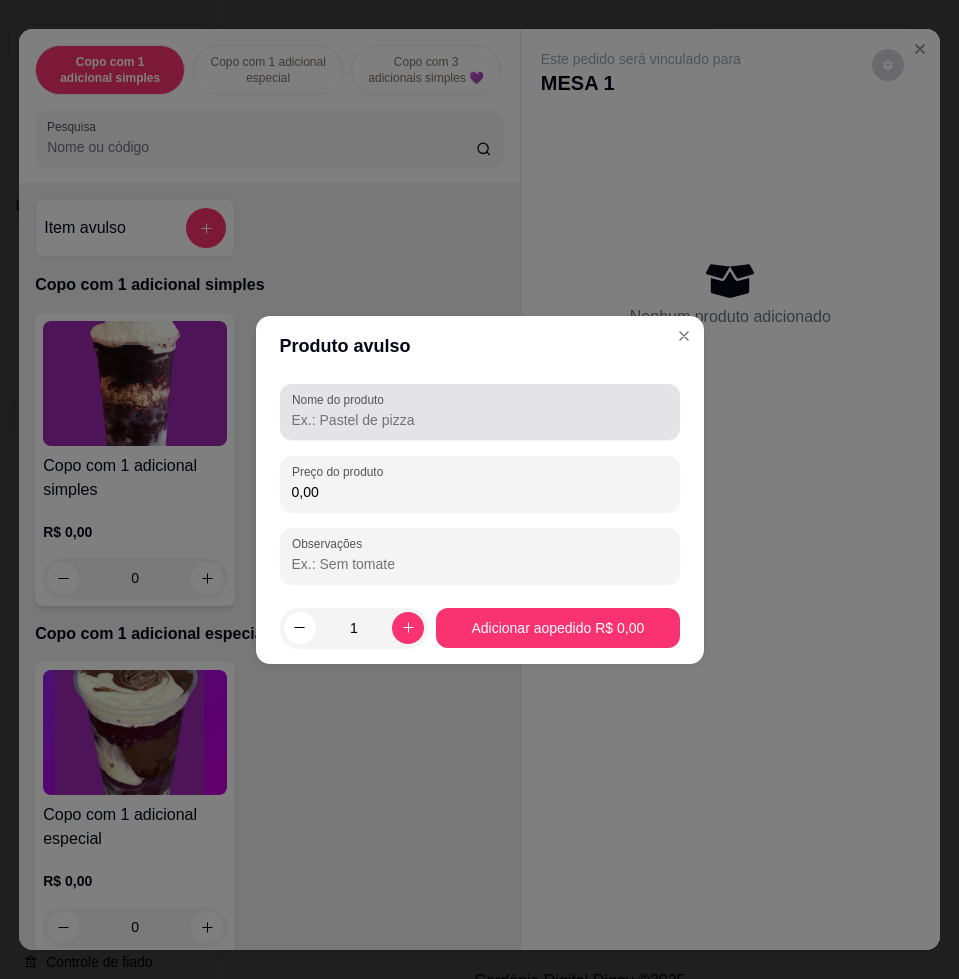 click on "Nome do produto" at bounding box center [480, 420] 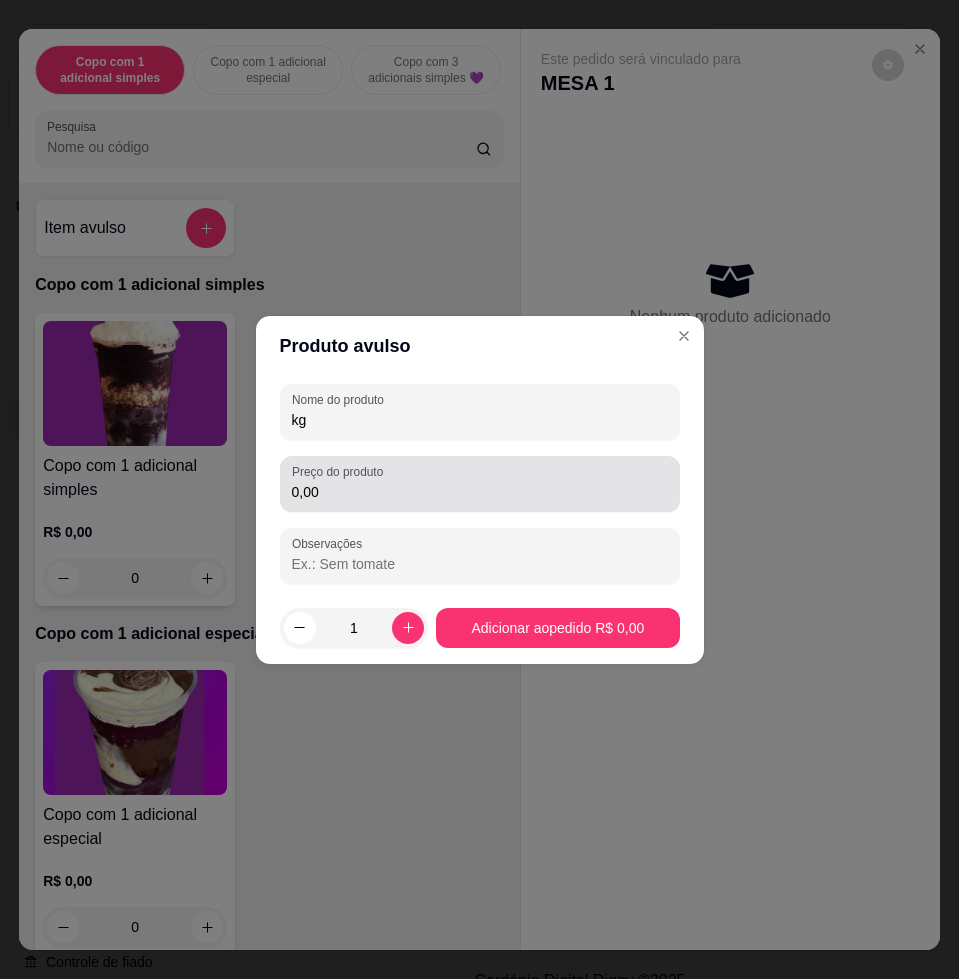 type on "kg" 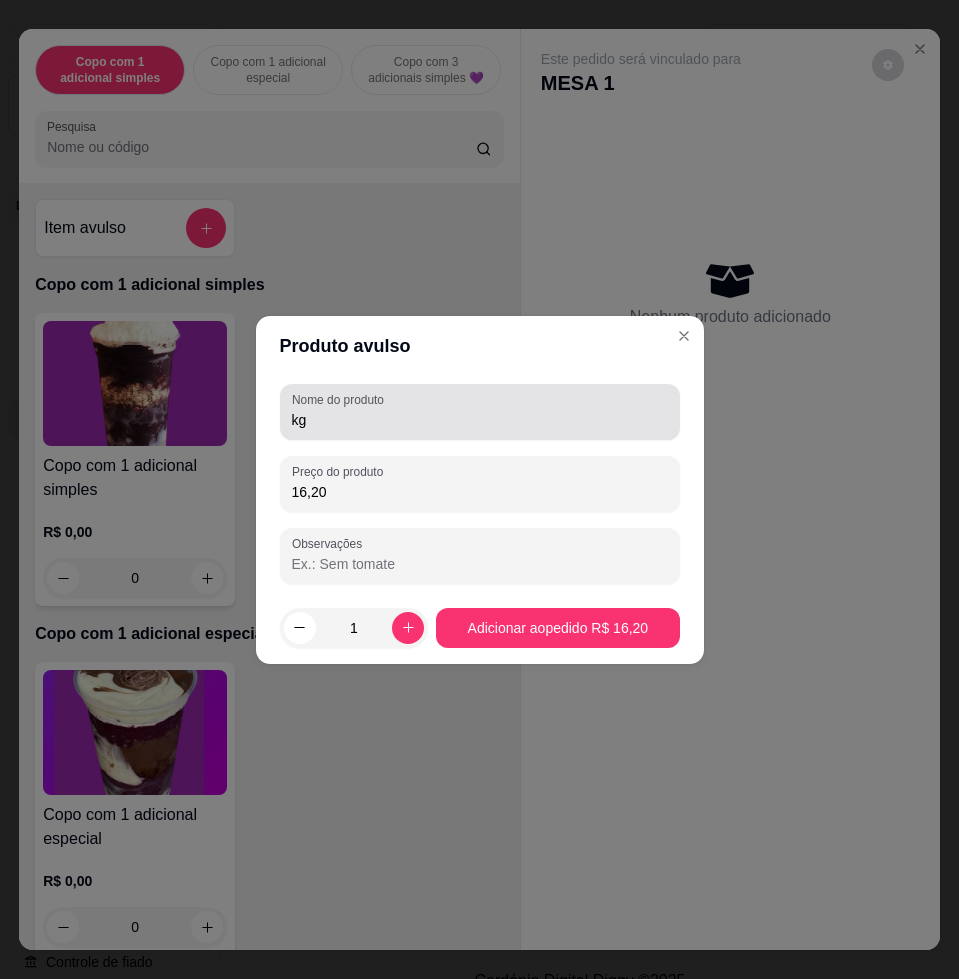 type on "16,20" 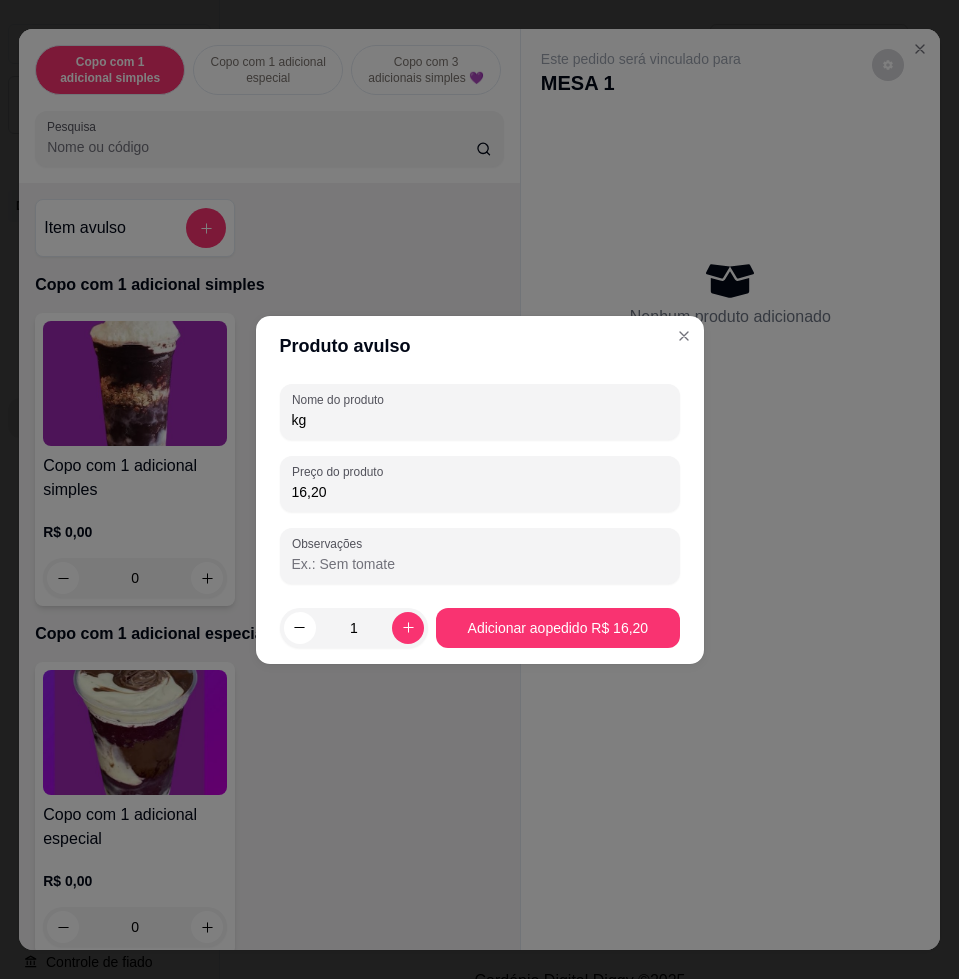 click on "kg" at bounding box center [480, 420] 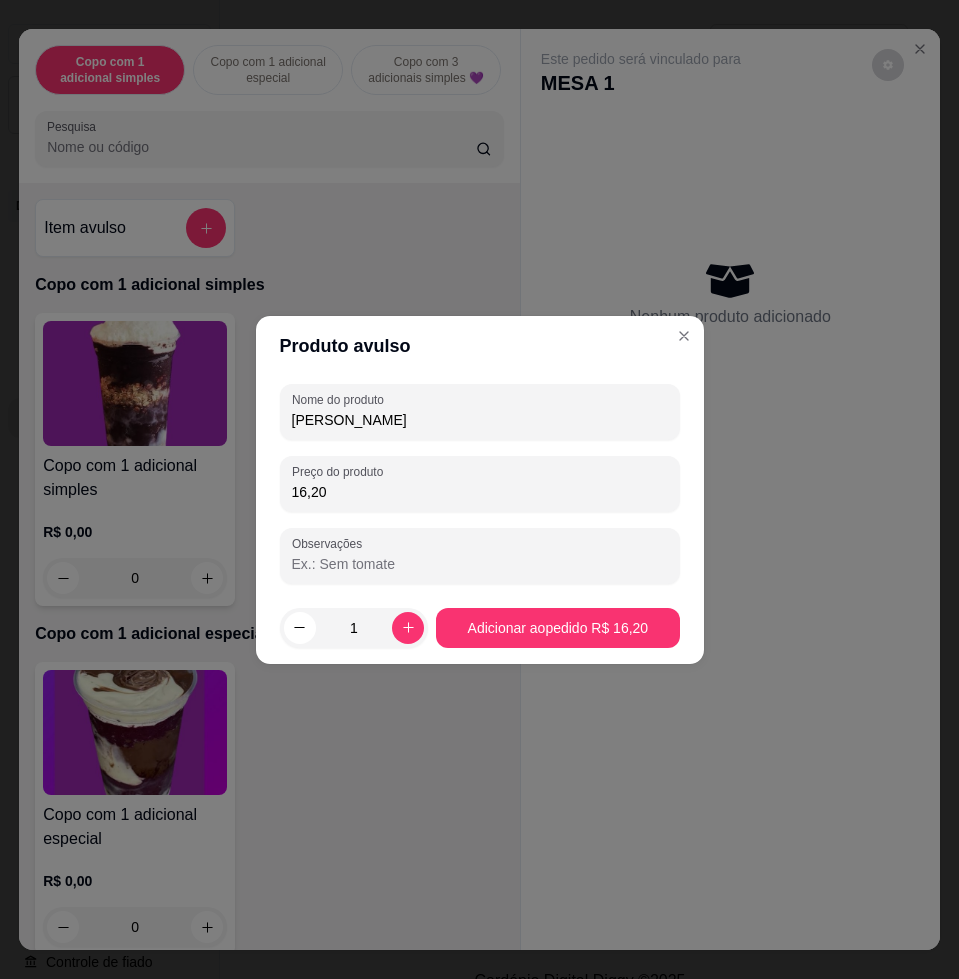 type on "[PERSON_NAME]" 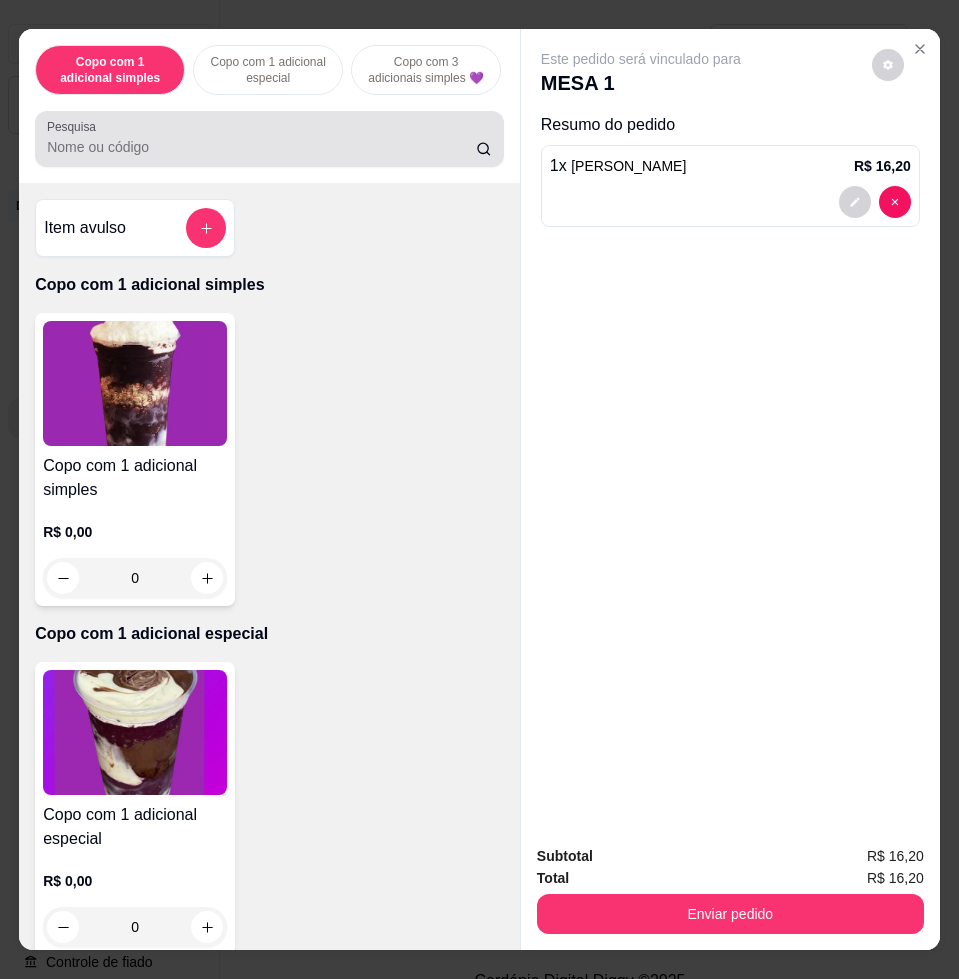 click on "Pesquisa" at bounding box center (269, 139) 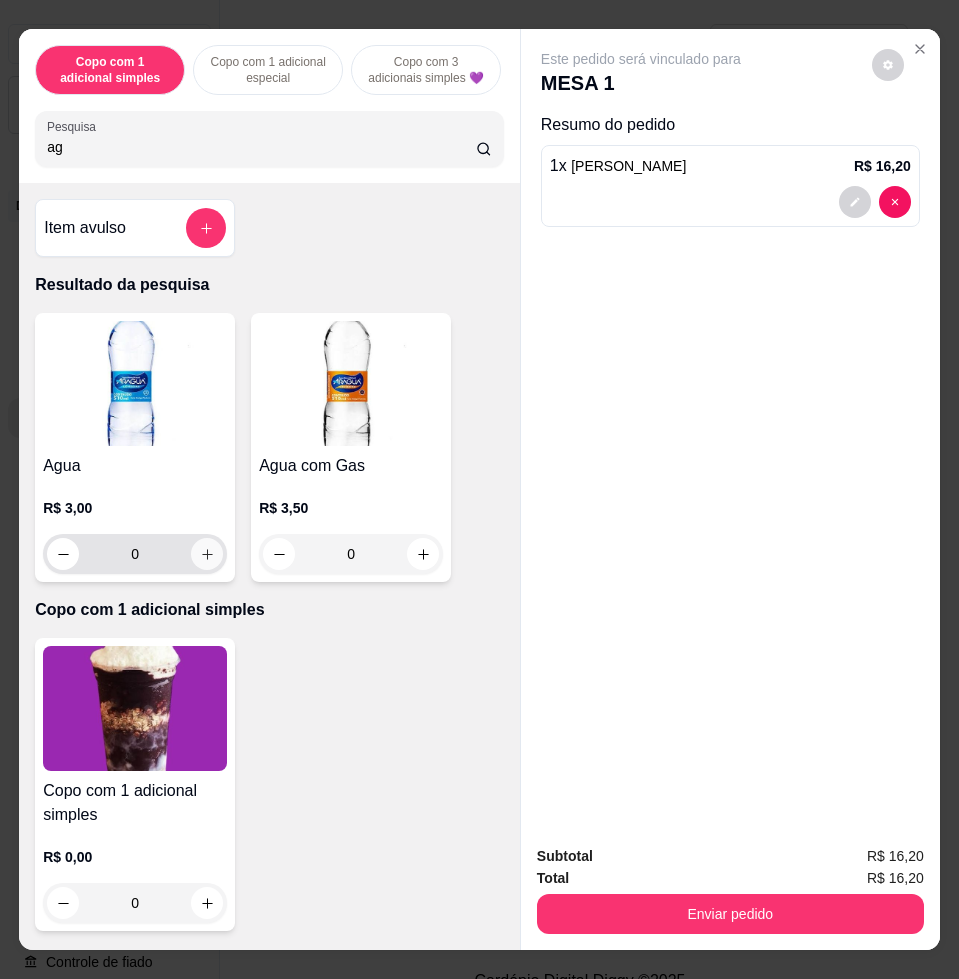 type on "ag" 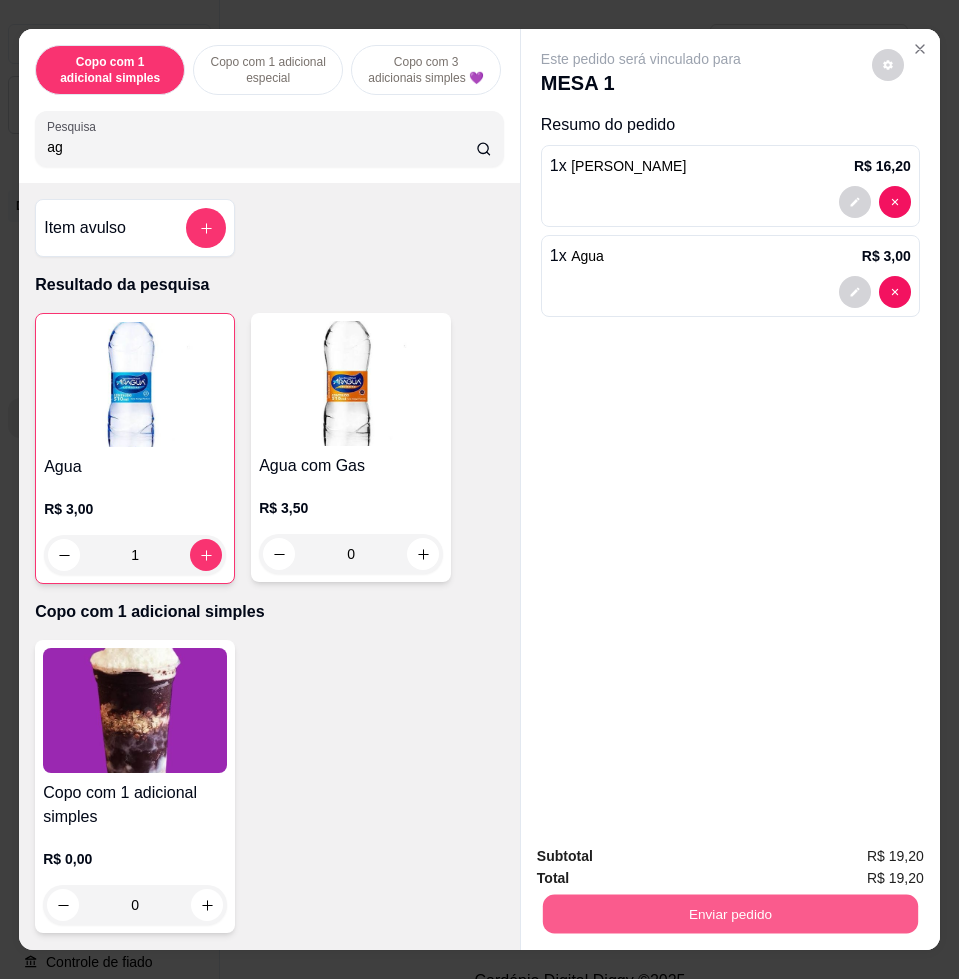 click on "Enviar pedido" at bounding box center [730, 913] 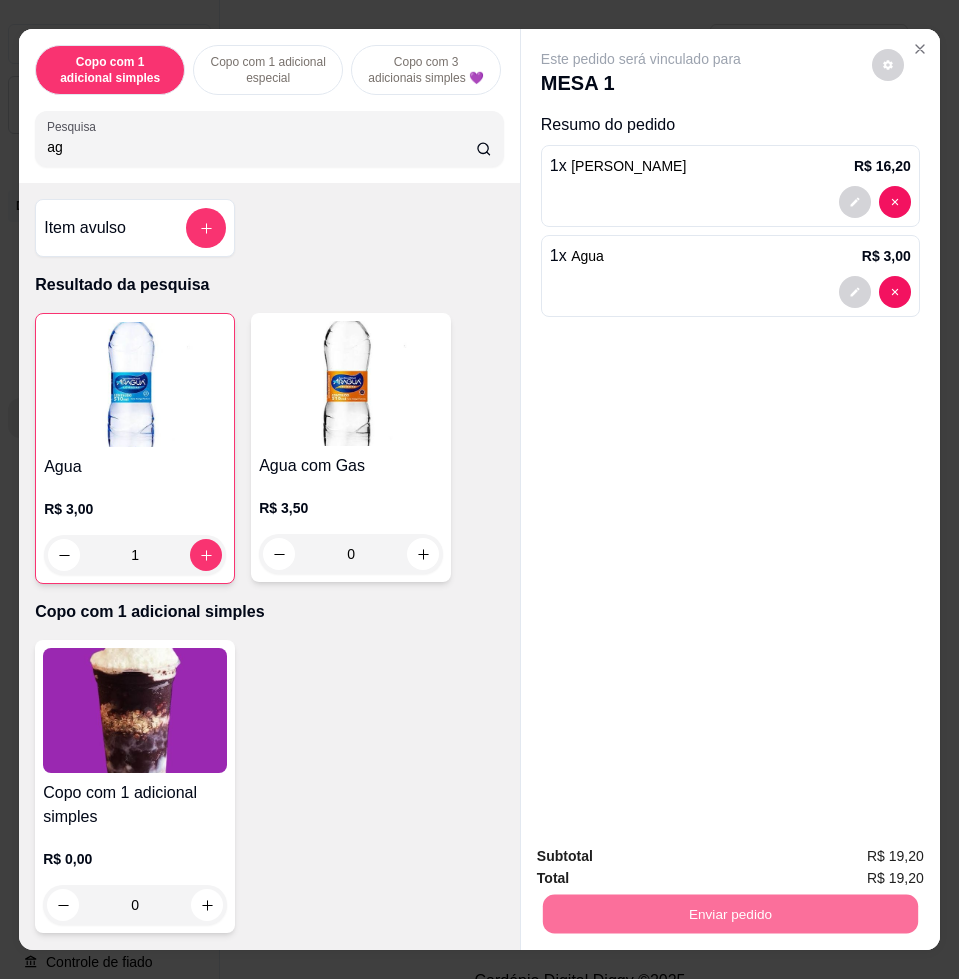 click on "Não registrar e enviar pedido" at bounding box center [662, 855] 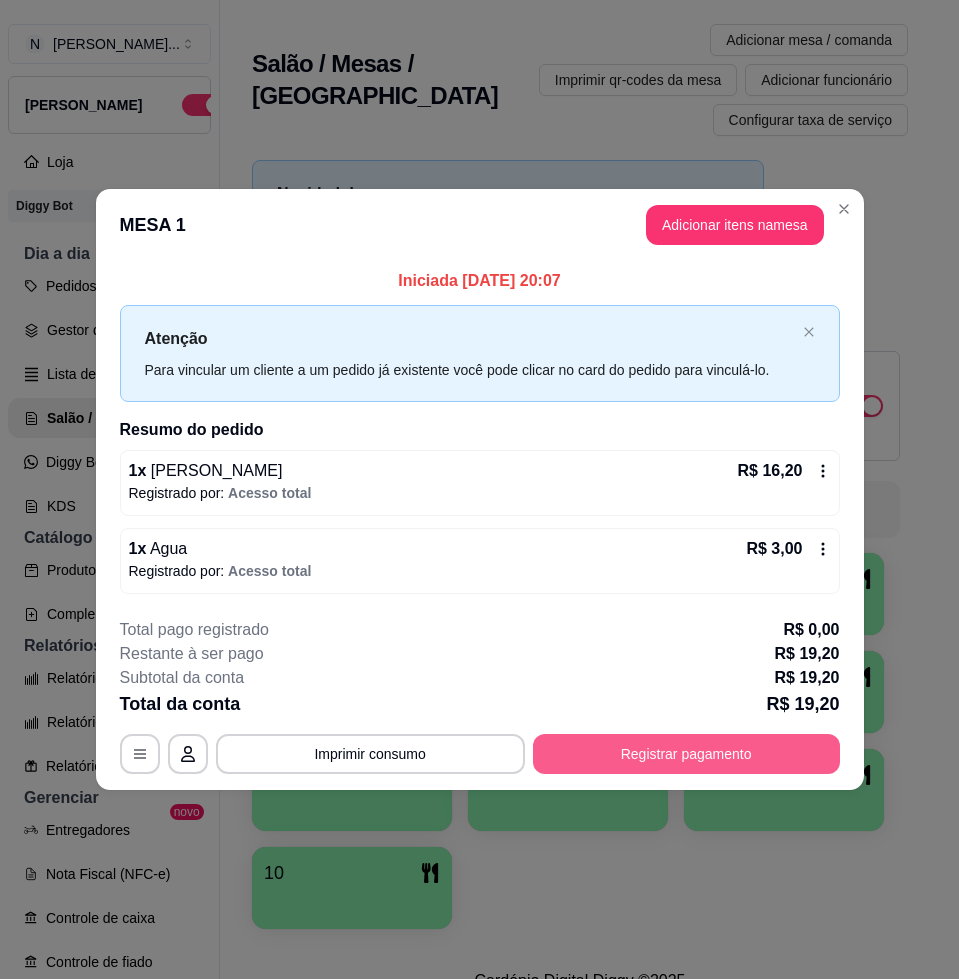 click on "Registrar pagamento" at bounding box center (686, 754) 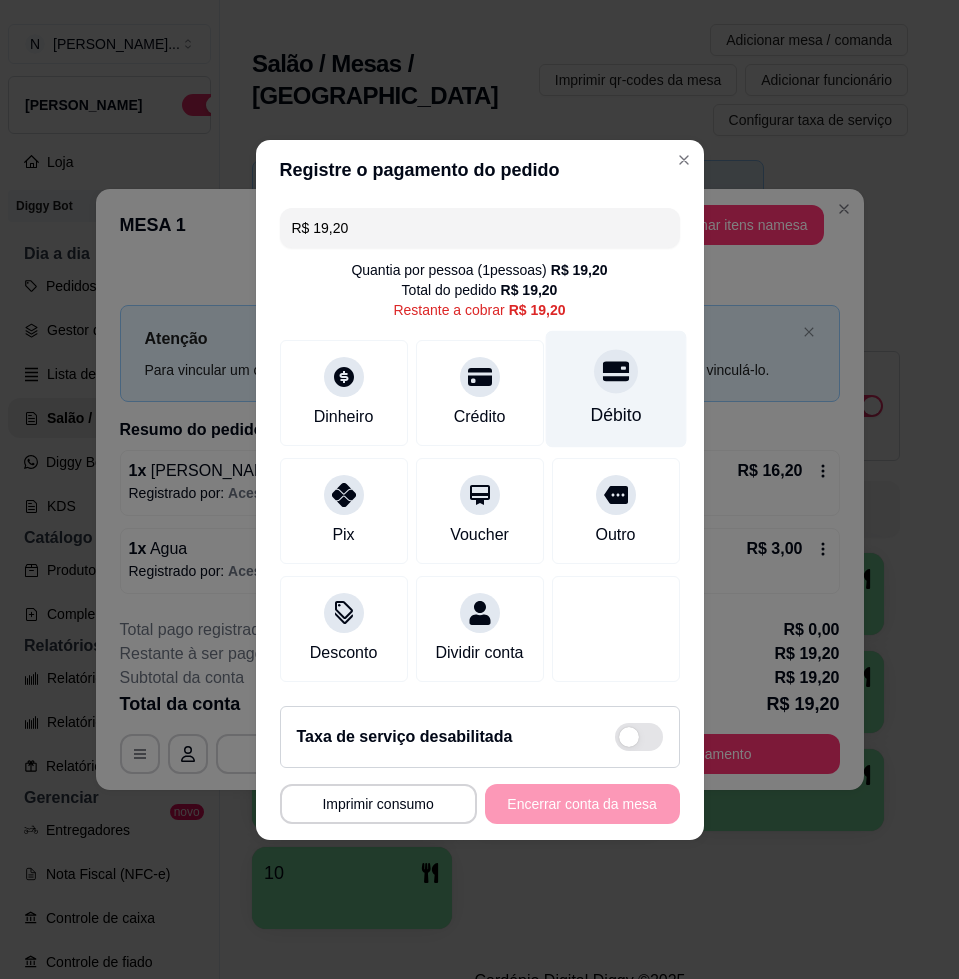click at bounding box center (616, 371) 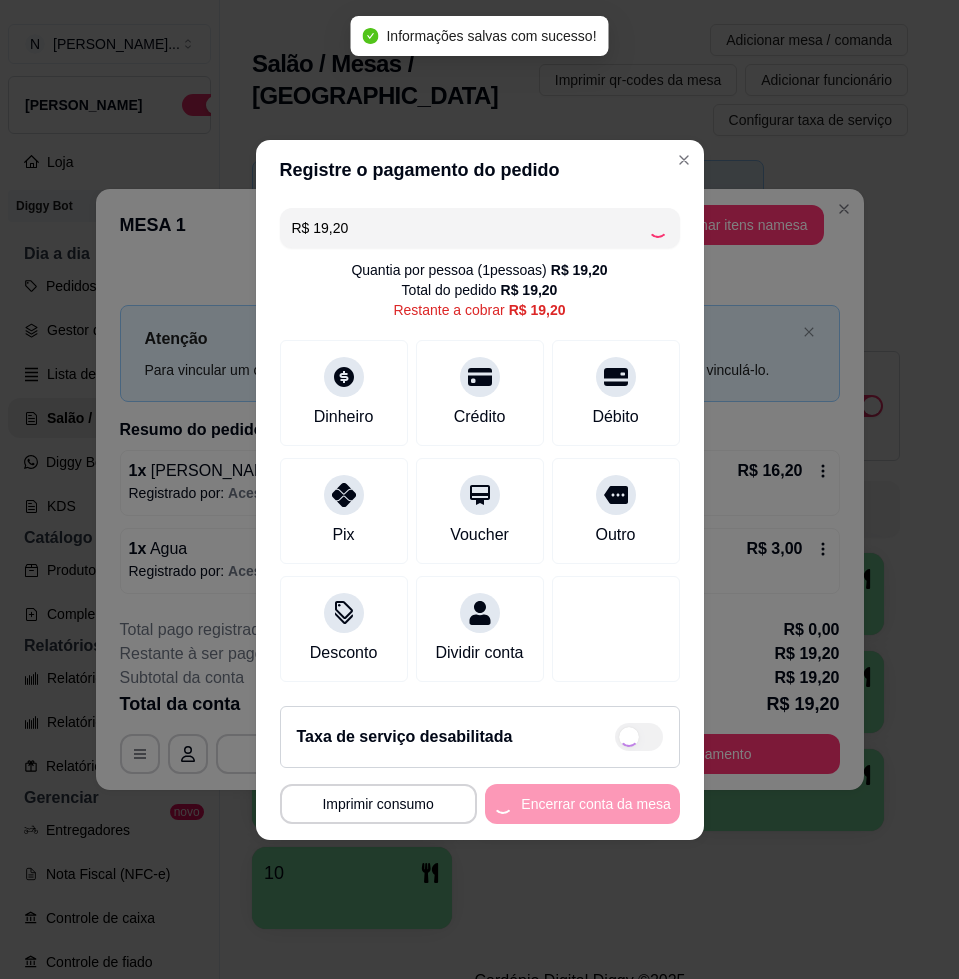 type on "R$ 0,00" 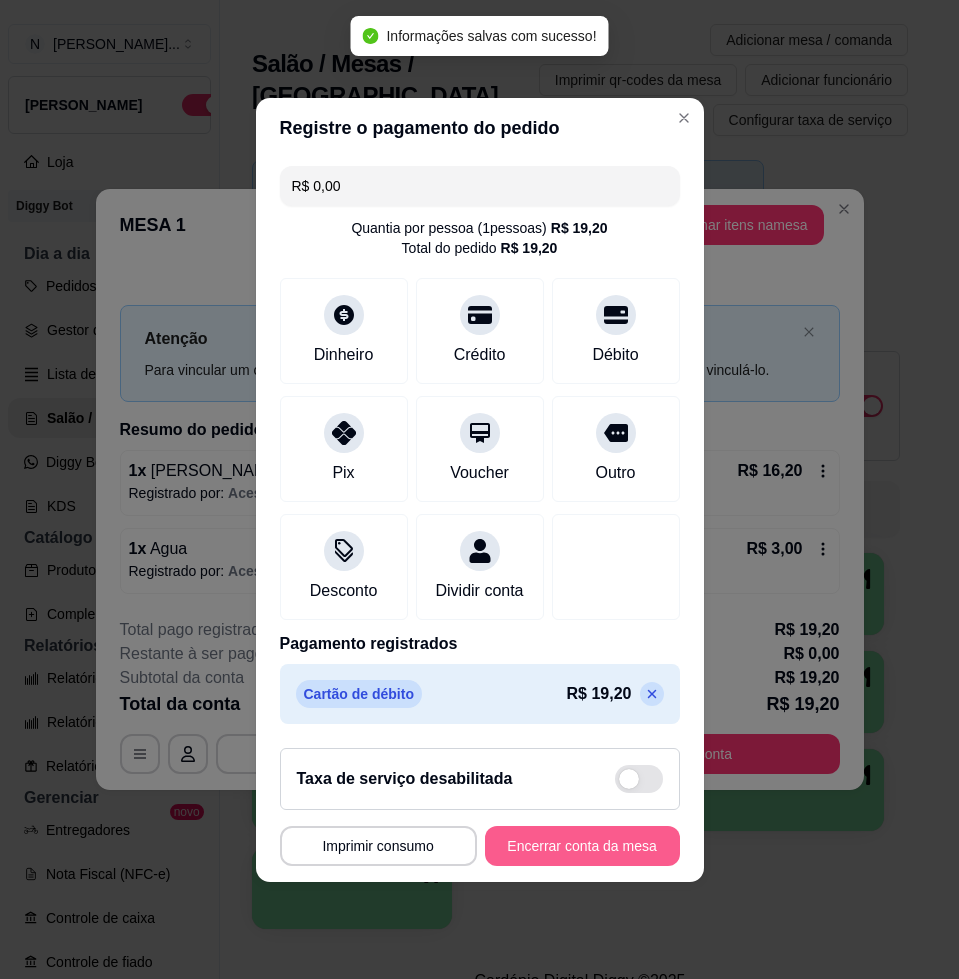 click on "Encerrar conta da mesa" at bounding box center (582, 846) 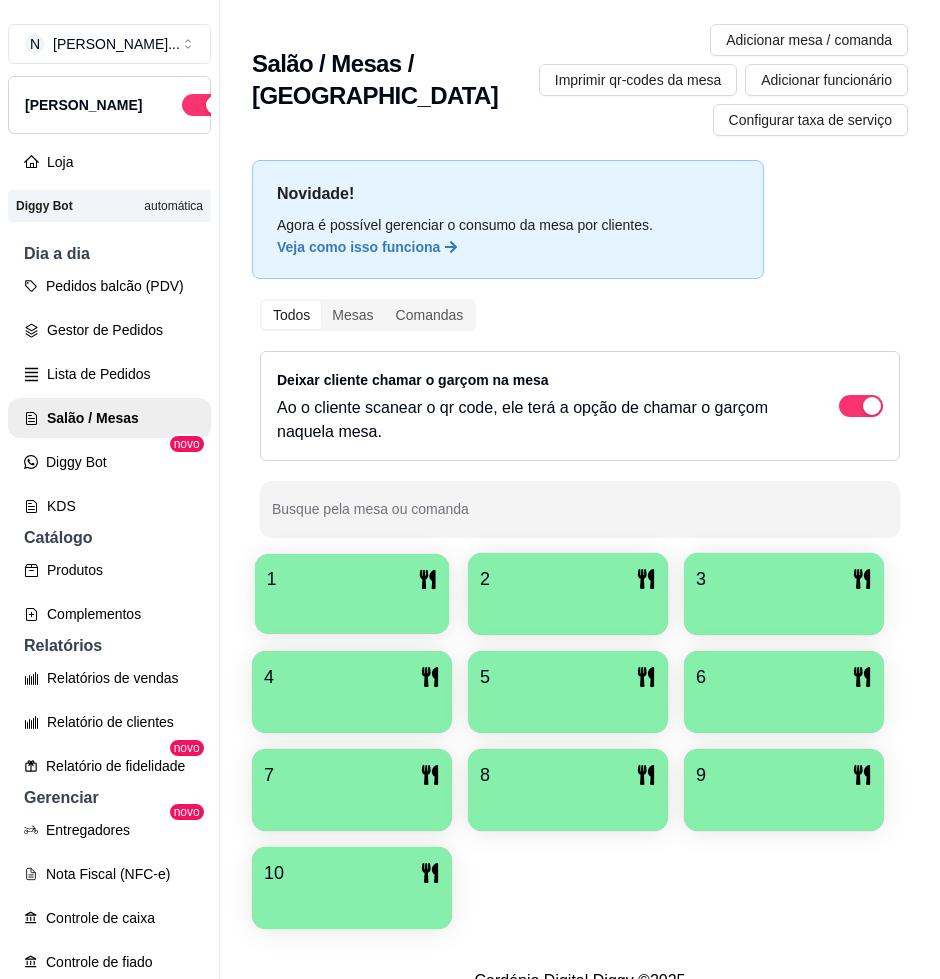 click at bounding box center (352, 607) 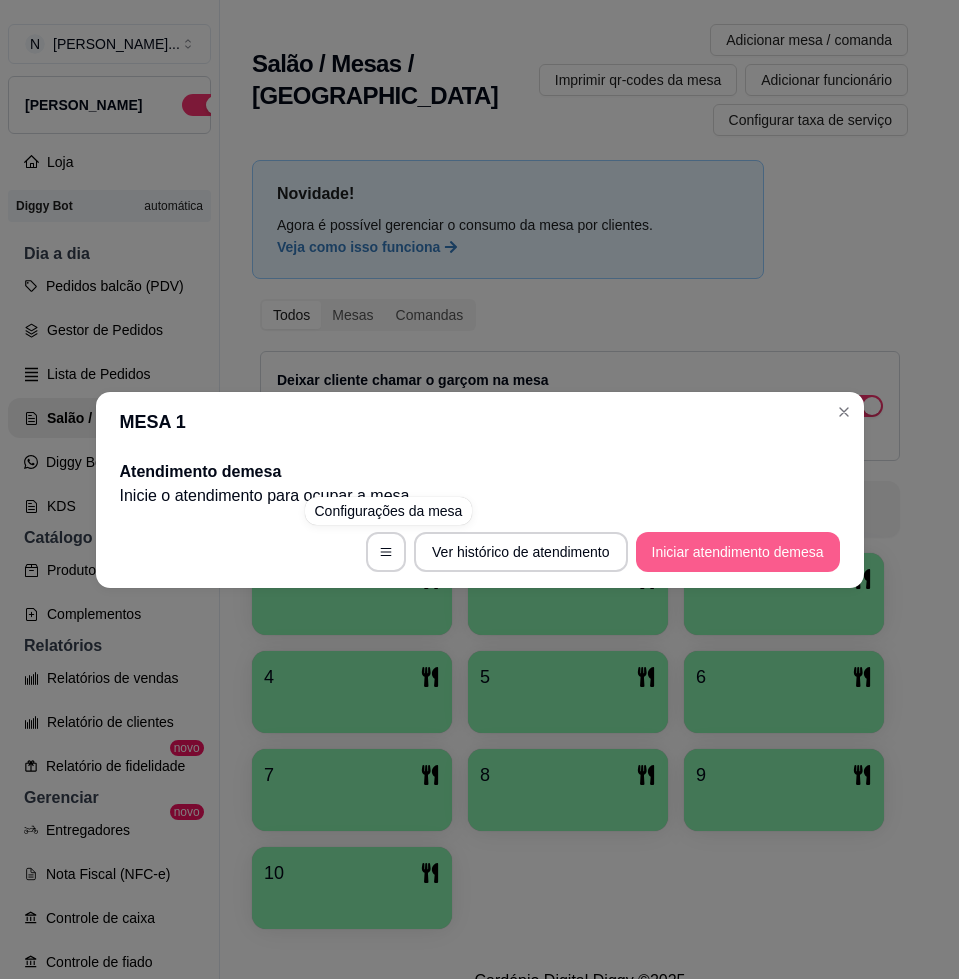 click on "Iniciar atendimento de  mesa" at bounding box center (738, 552) 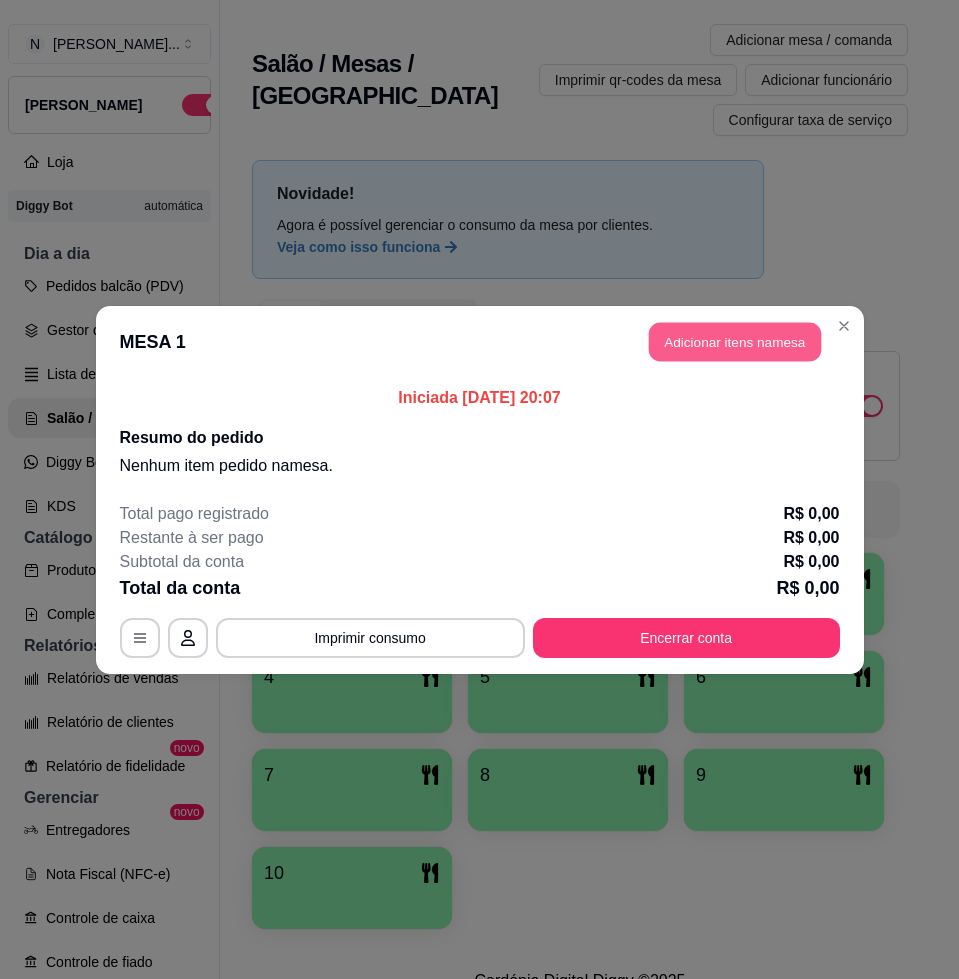 click on "Adicionar itens na  mesa" at bounding box center [735, 341] 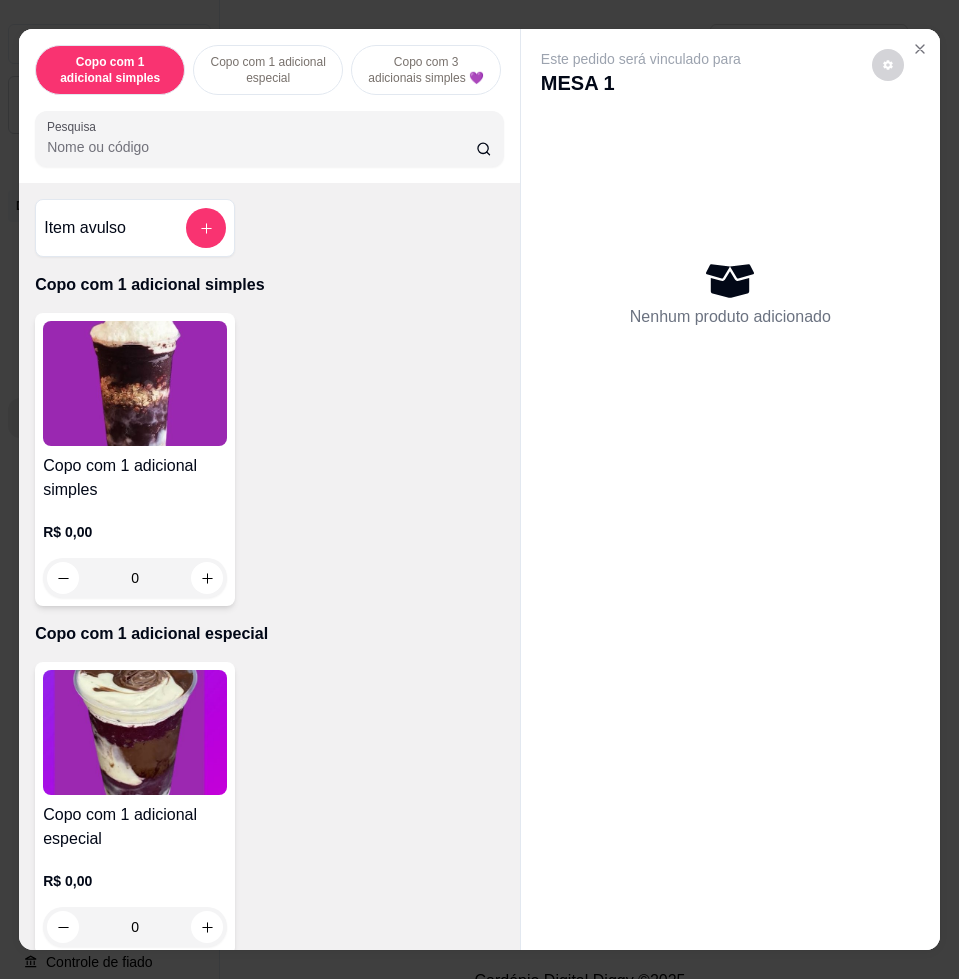 click on "Item avulso" at bounding box center [135, 228] 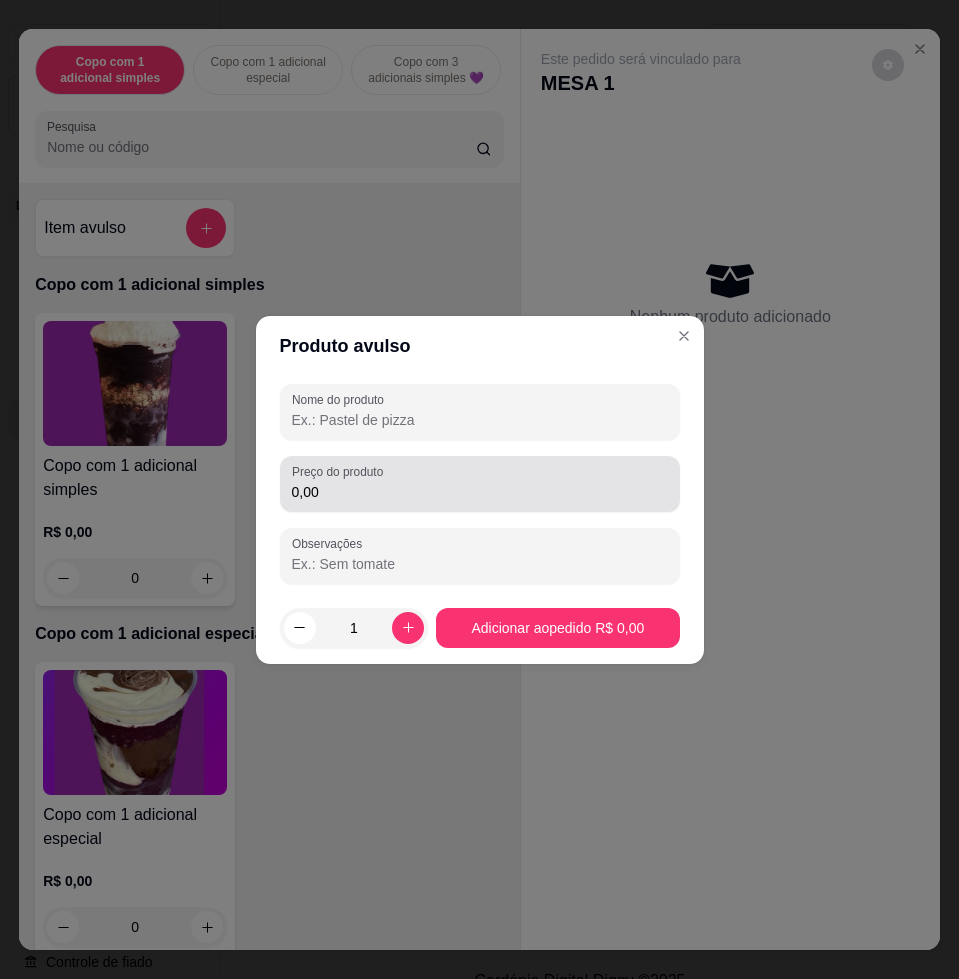 click on "0,00" at bounding box center (480, 492) 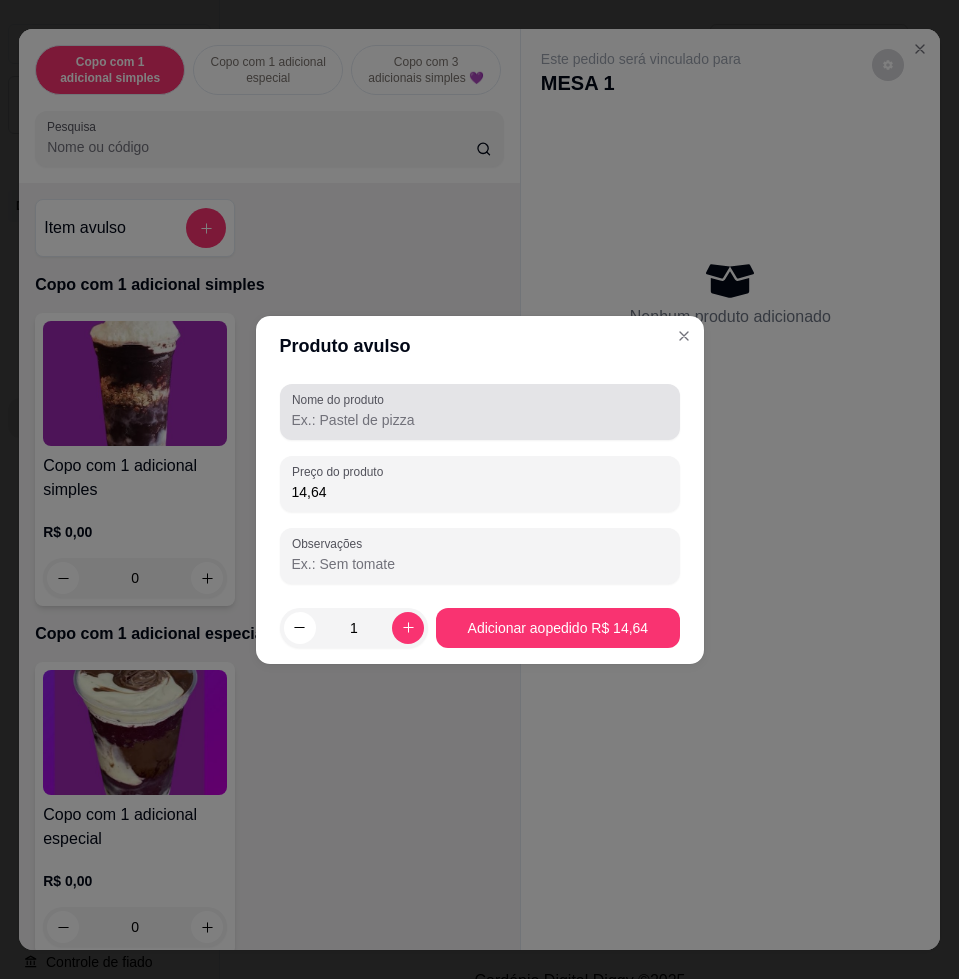 type on "14,64" 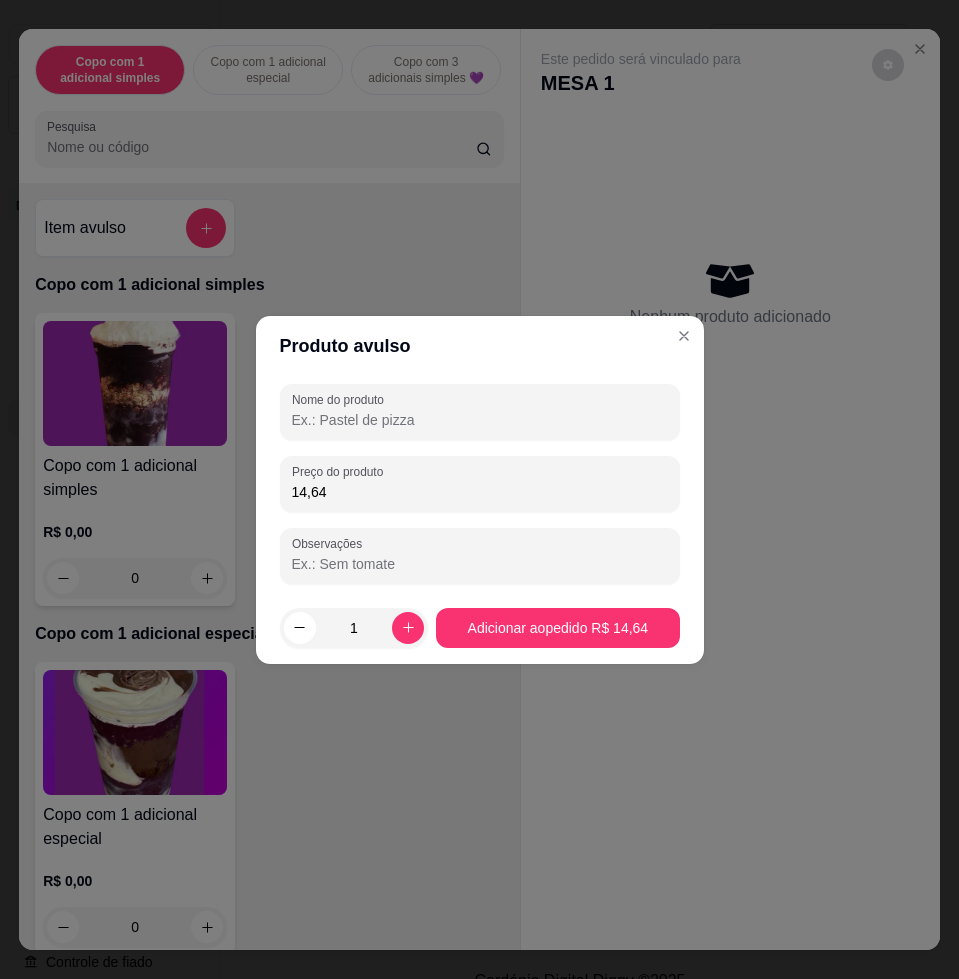 click on "Nome do produto" at bounding box center [480, 420] 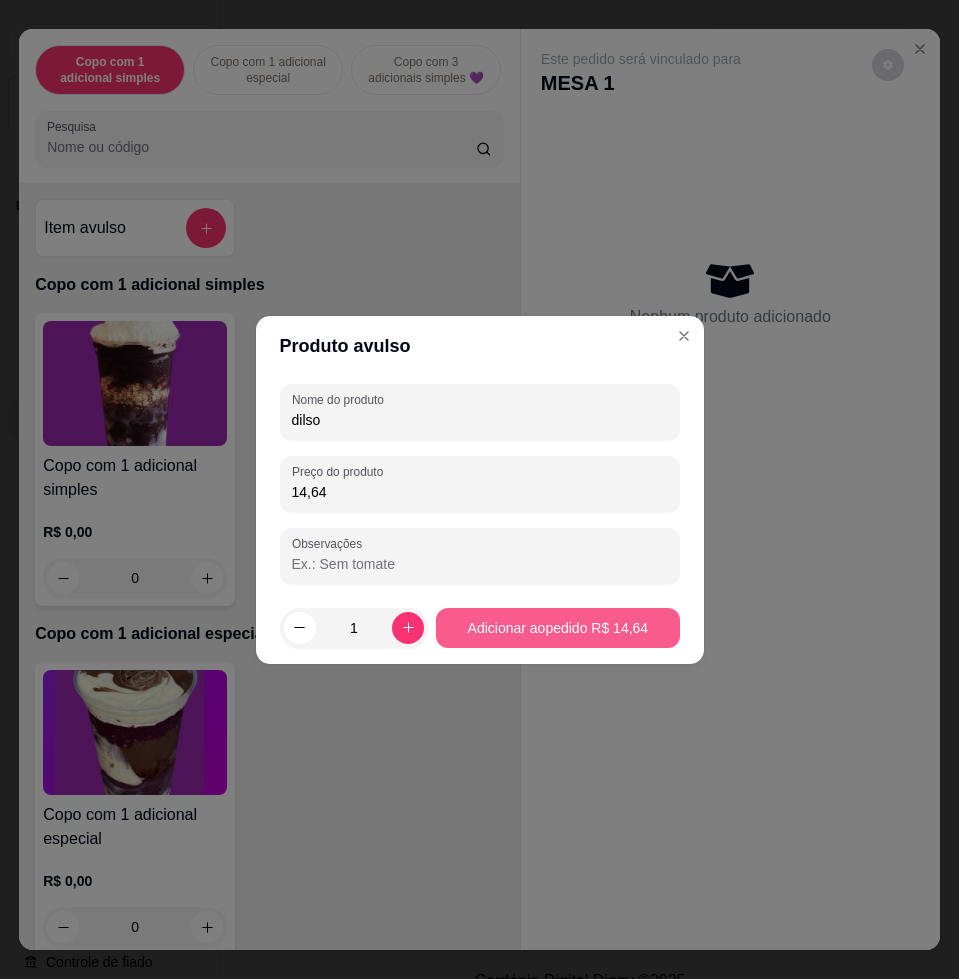 type on "dilso" 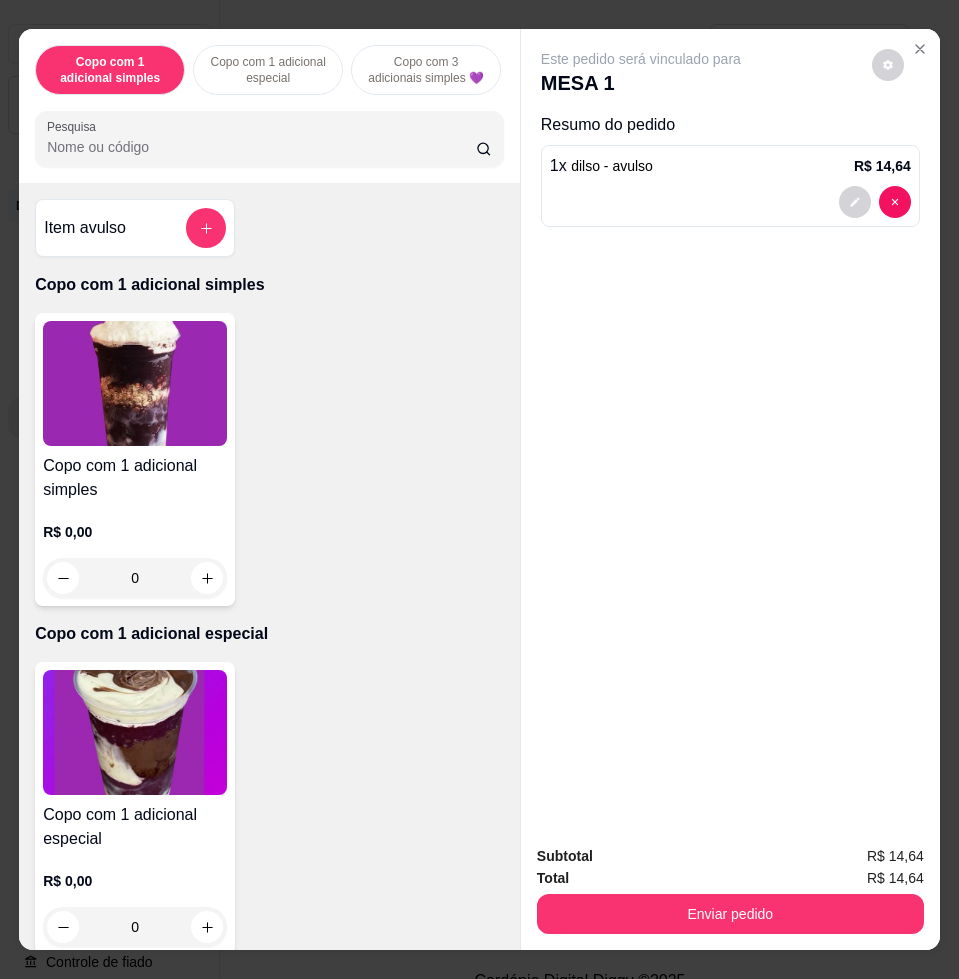click on "Enviar pedido" at bounding box center [730, 914] 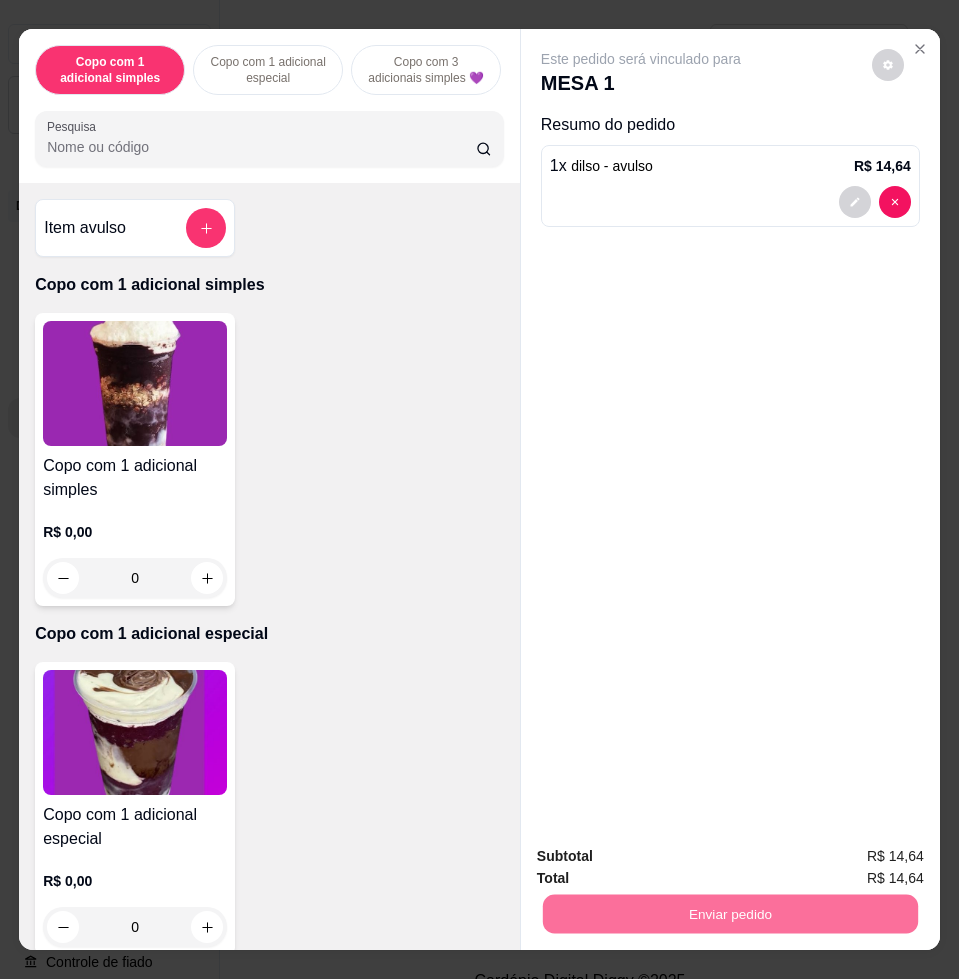 click on "Não registrar e enviar pedido" at bounding box center (662, 855) 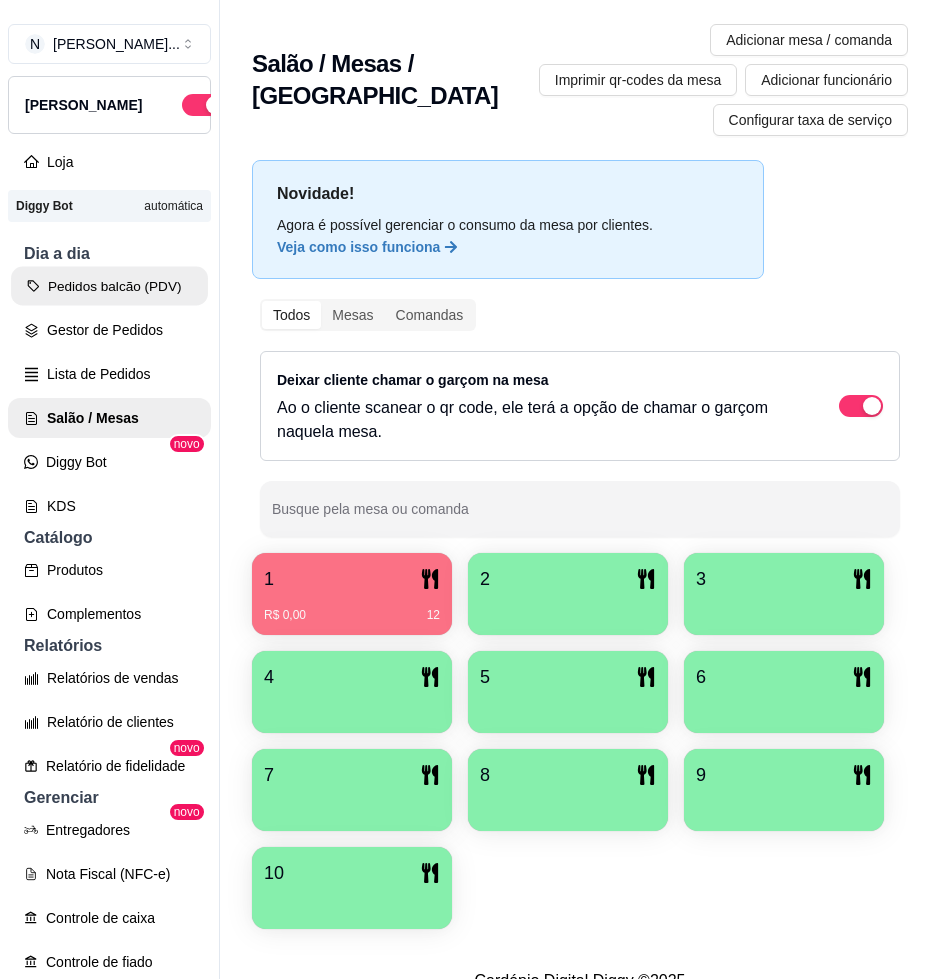 click on "Pedidos balcão (PDV)" at bounding box center (109, 286) 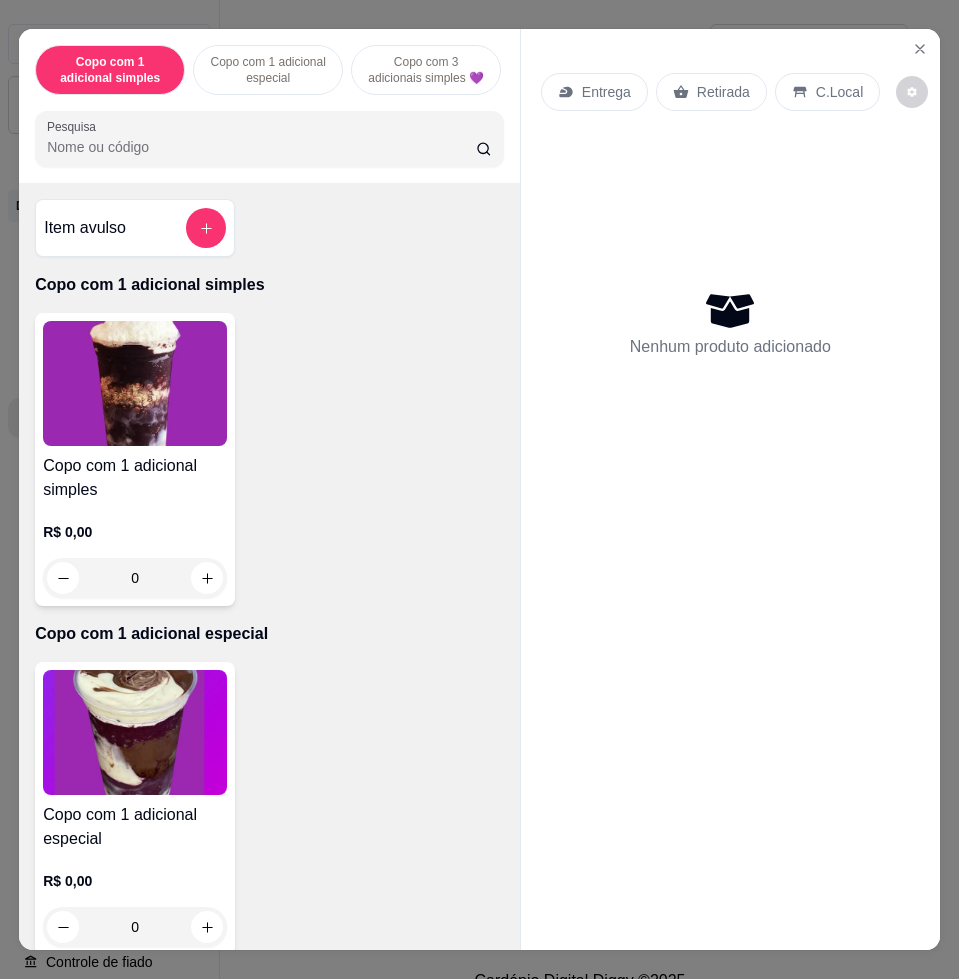 click on "Copo com 1 adicional simples" at bounding box center (269, 285) 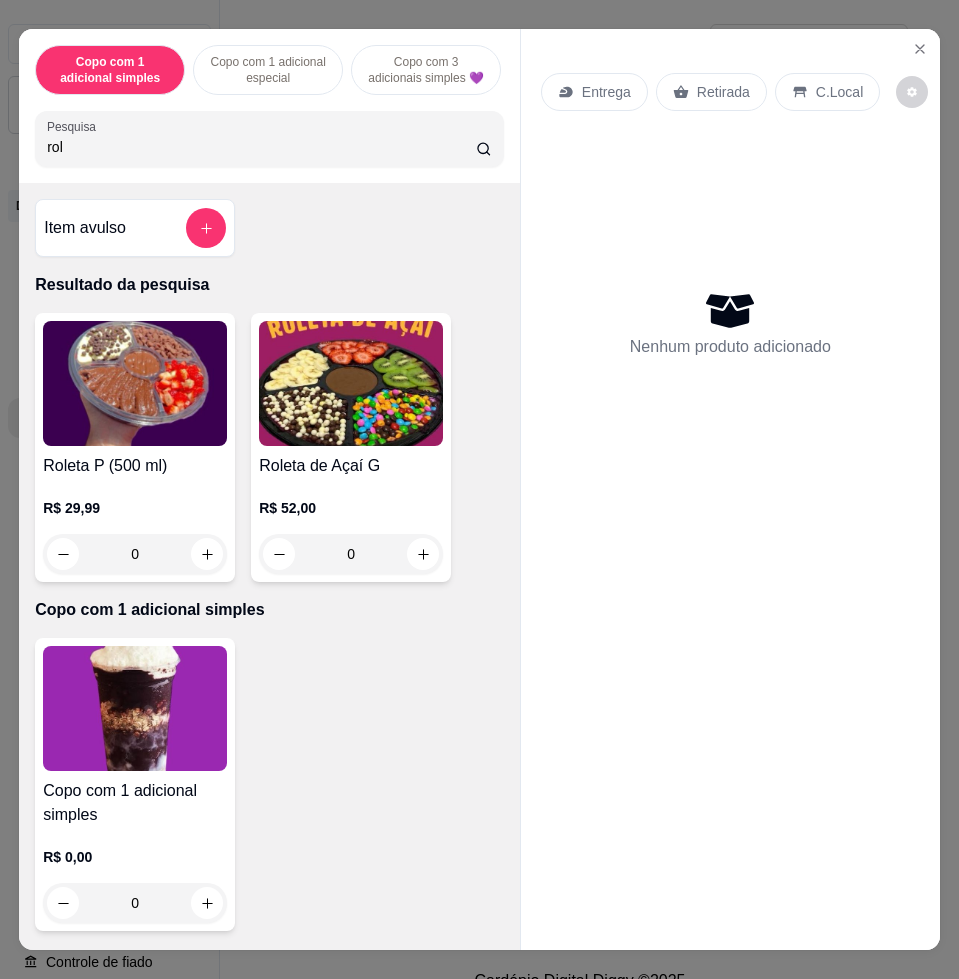 type on "rol" 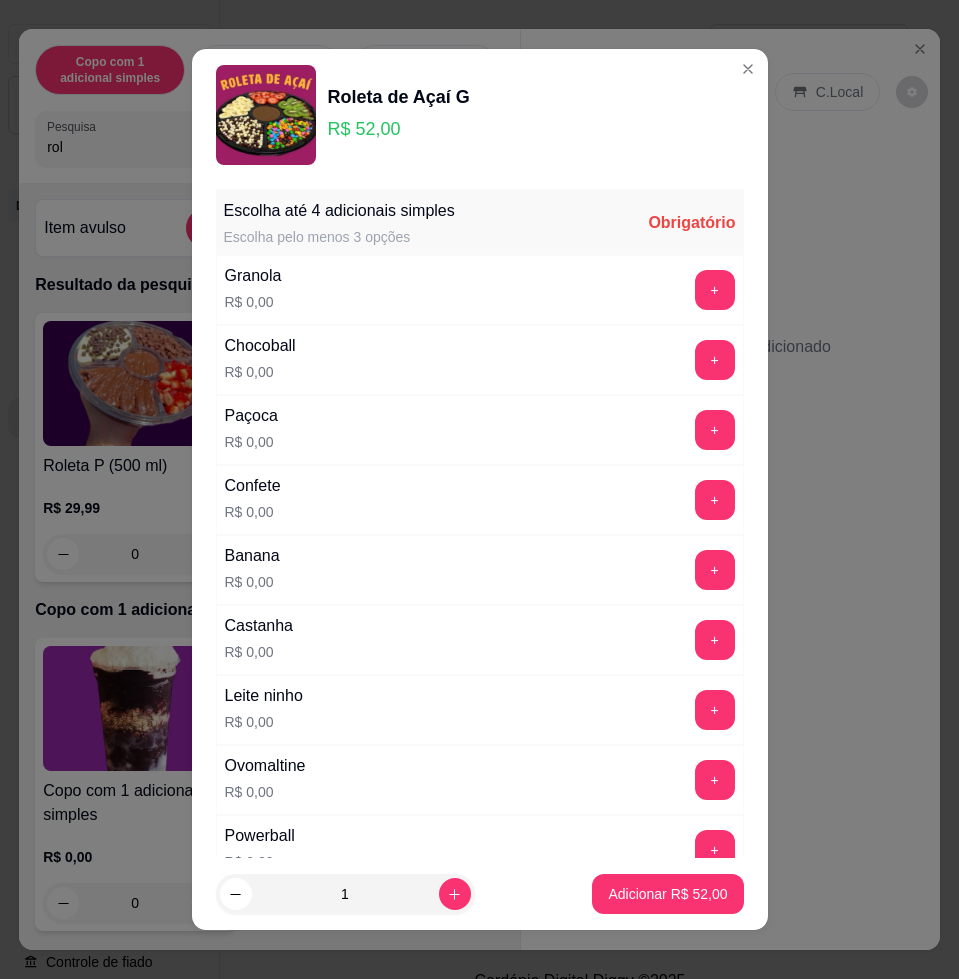 click on "Confete  R$ 0,00 +" at bounding box center (480, 500) 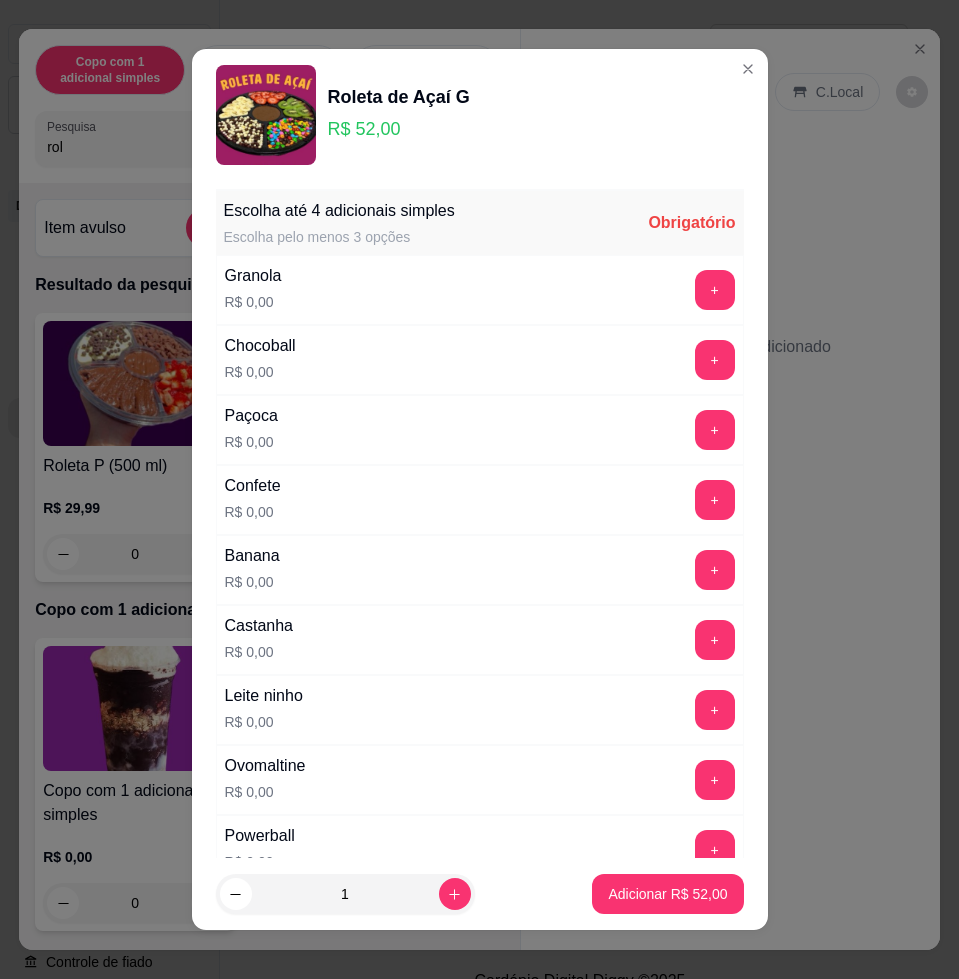 click on "Confete  R$ 0,00 +" at bounding box center (480, 500) 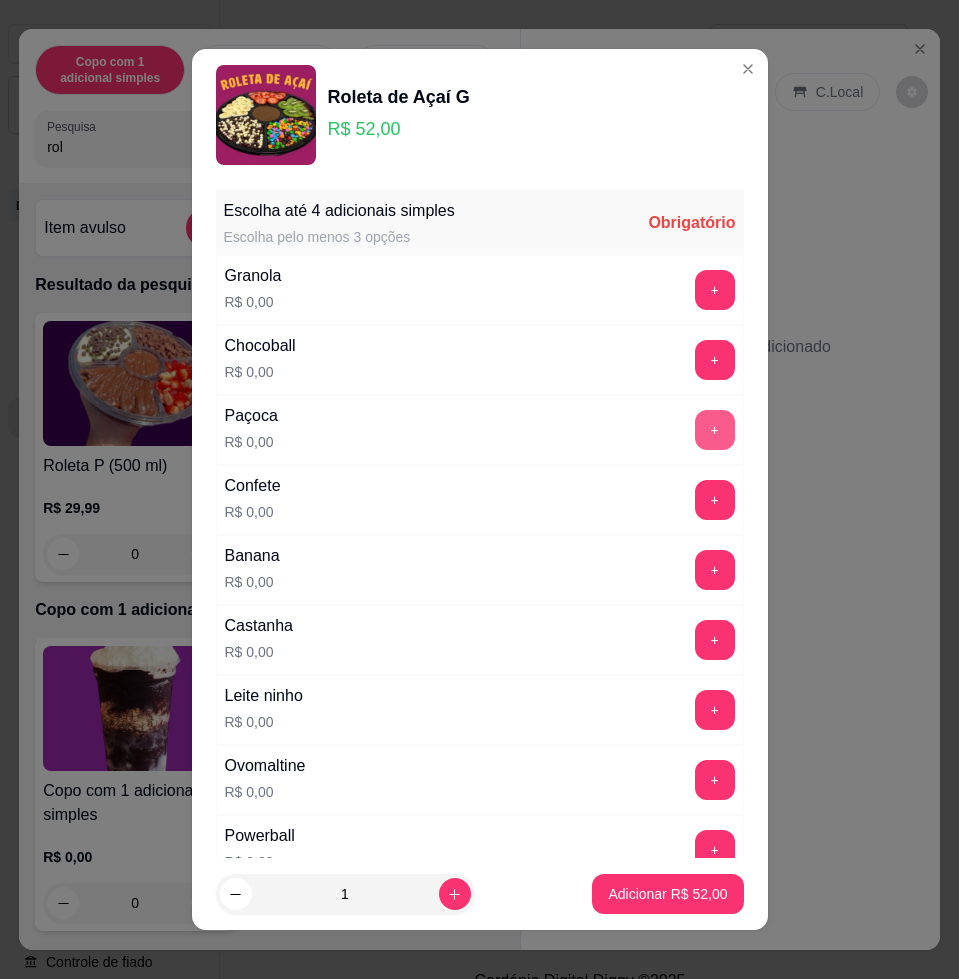 click on "+" at bounding box center (715, 430) 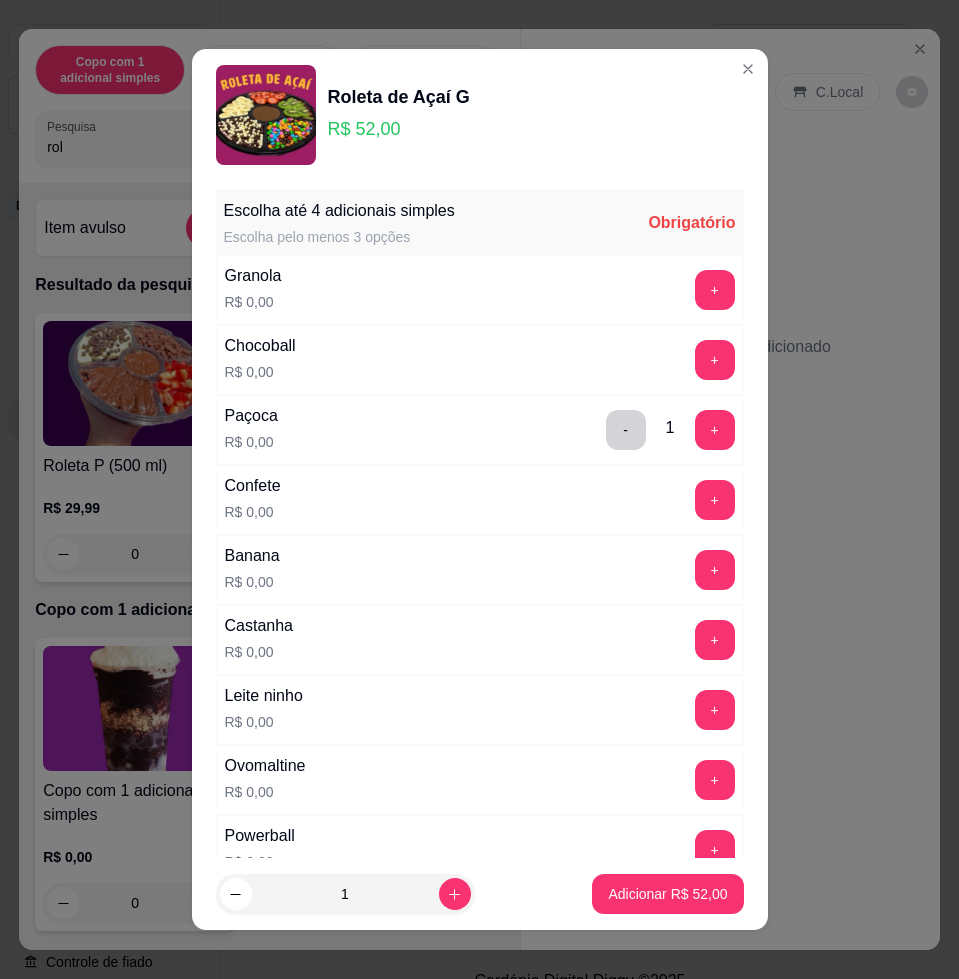 scroll, scrollTop: 125, scrollLeft: 0, axis: vertical 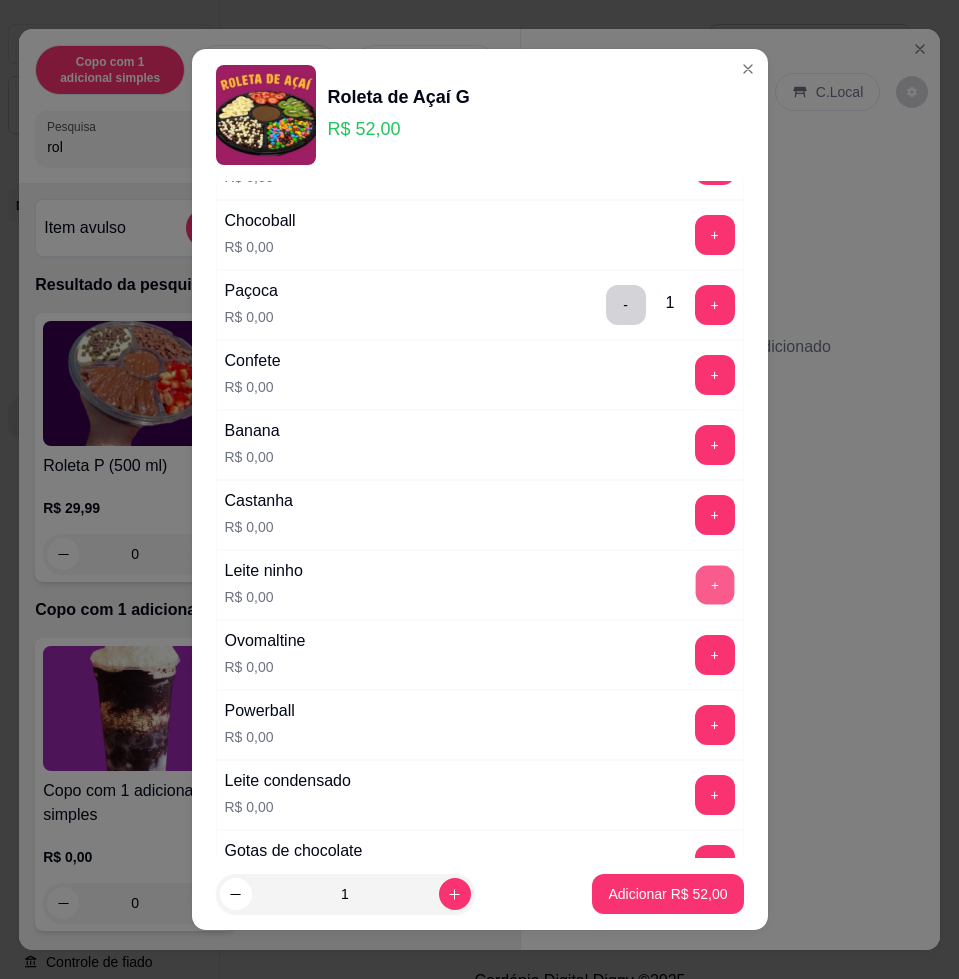 click on "+" at bounding box center [714, 585] 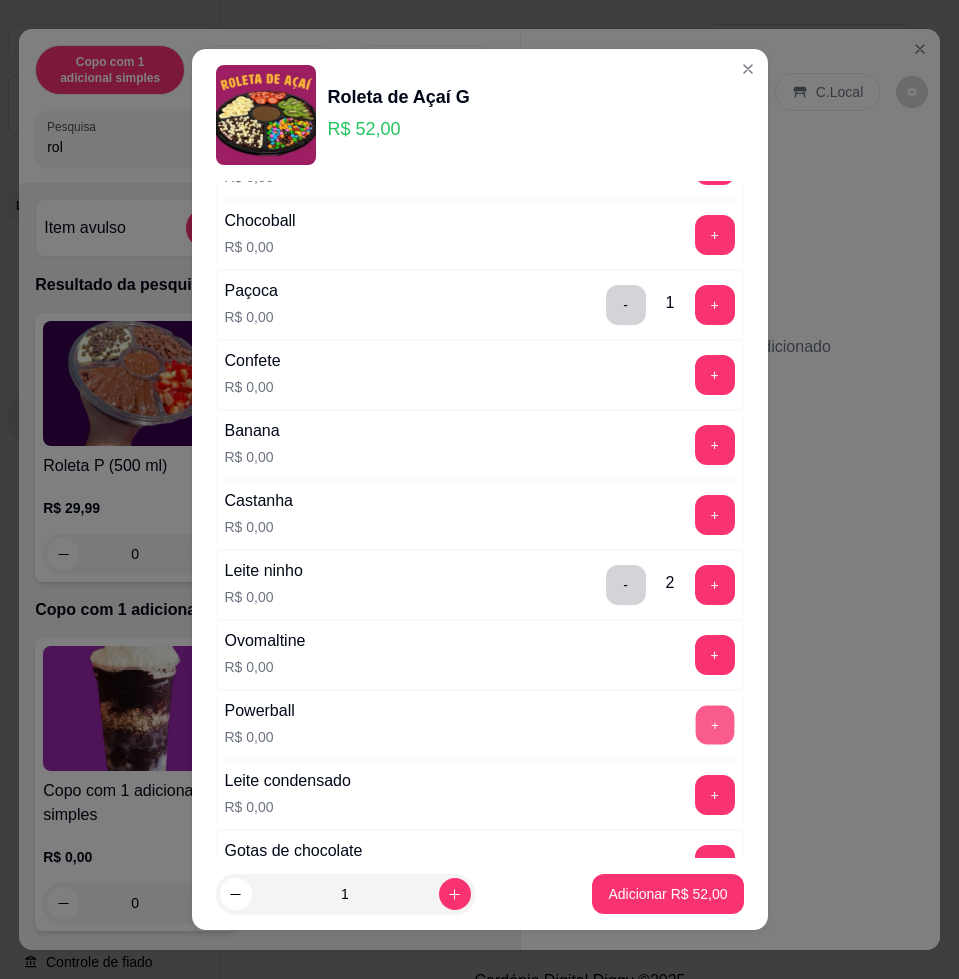 click on "+" at bounding box center (714, 725) 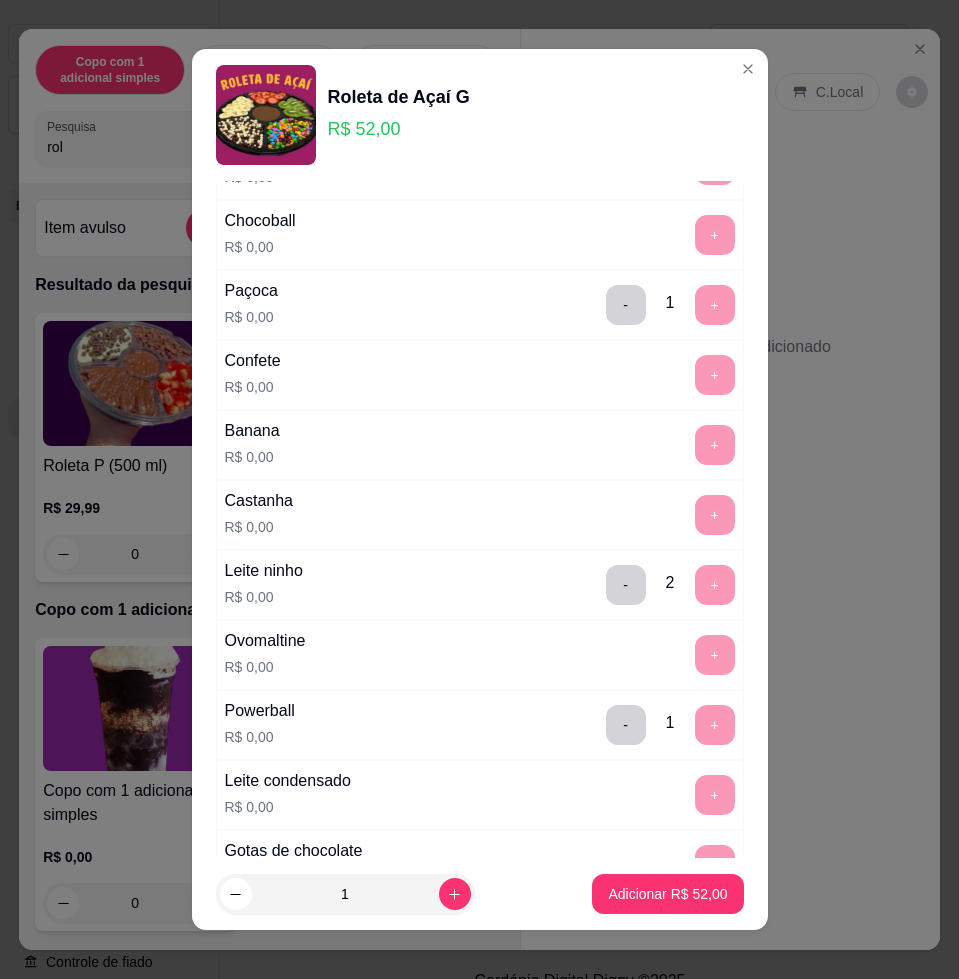scroll, scrollTop: 750, scrollLeft: 0, axis: vertical 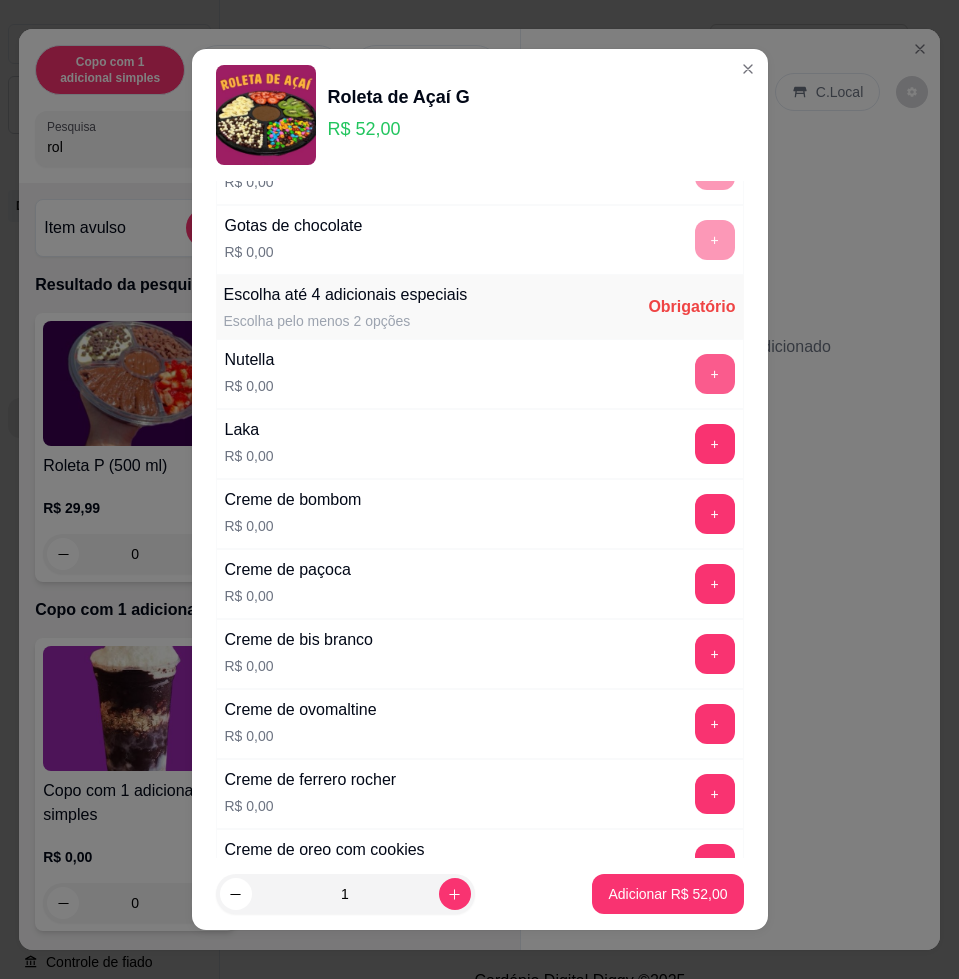 click on "+" at bounding box center [715, 374] 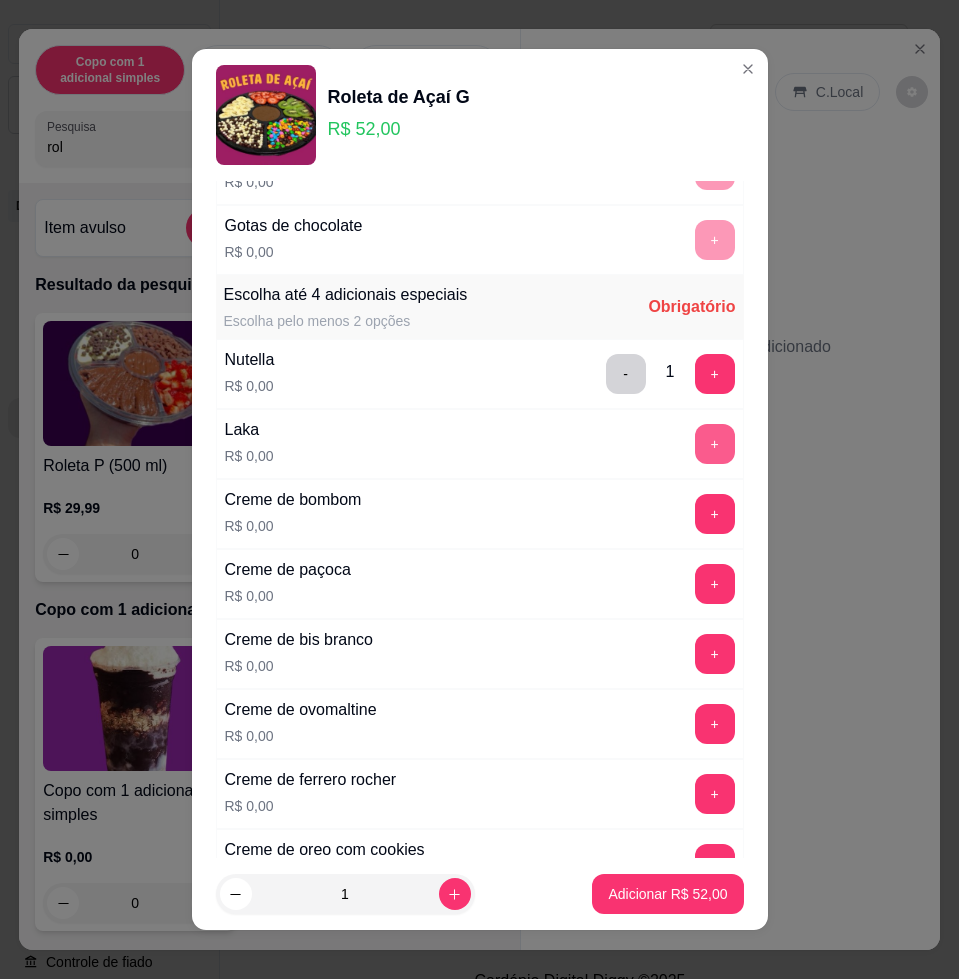 click on "+" at bounding box center [715, 444] 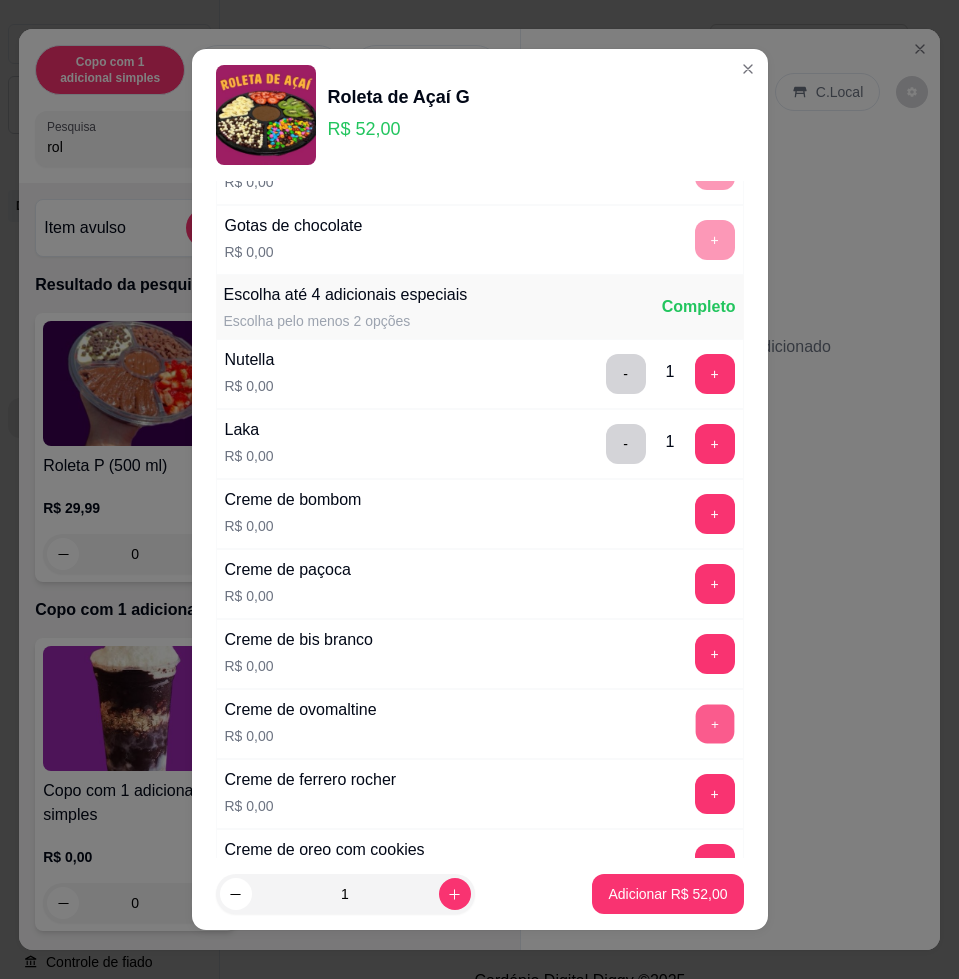 click on "+" at bounding box center [714, 724] 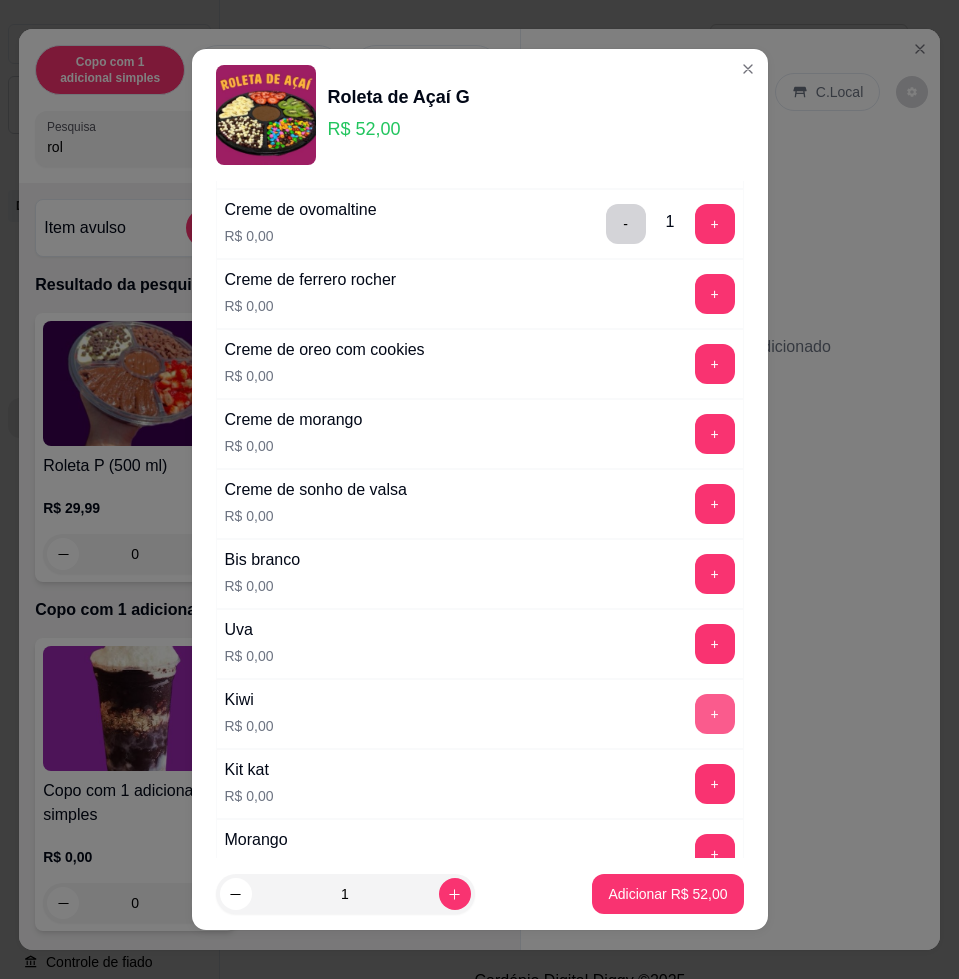 scroll, scrollTop: 1375, scrollLeft: 0, axis: vertical 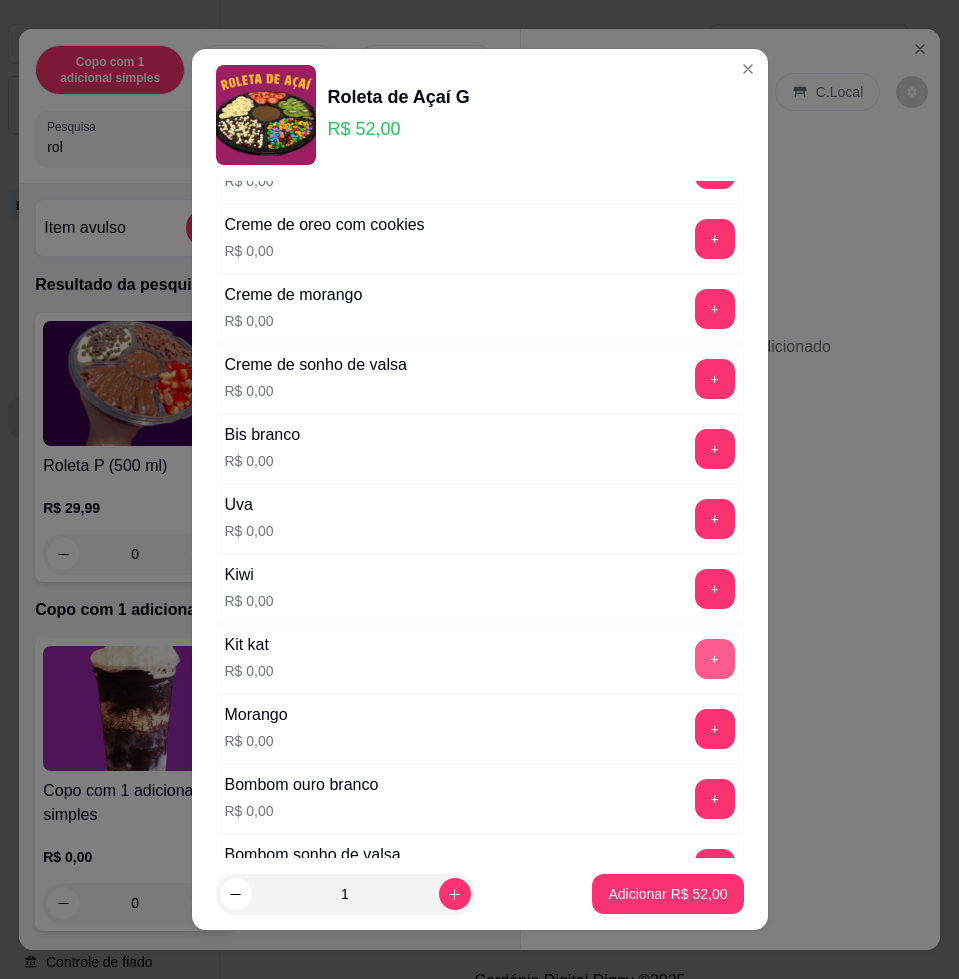 click on "+" at bounding box center [715, 659] 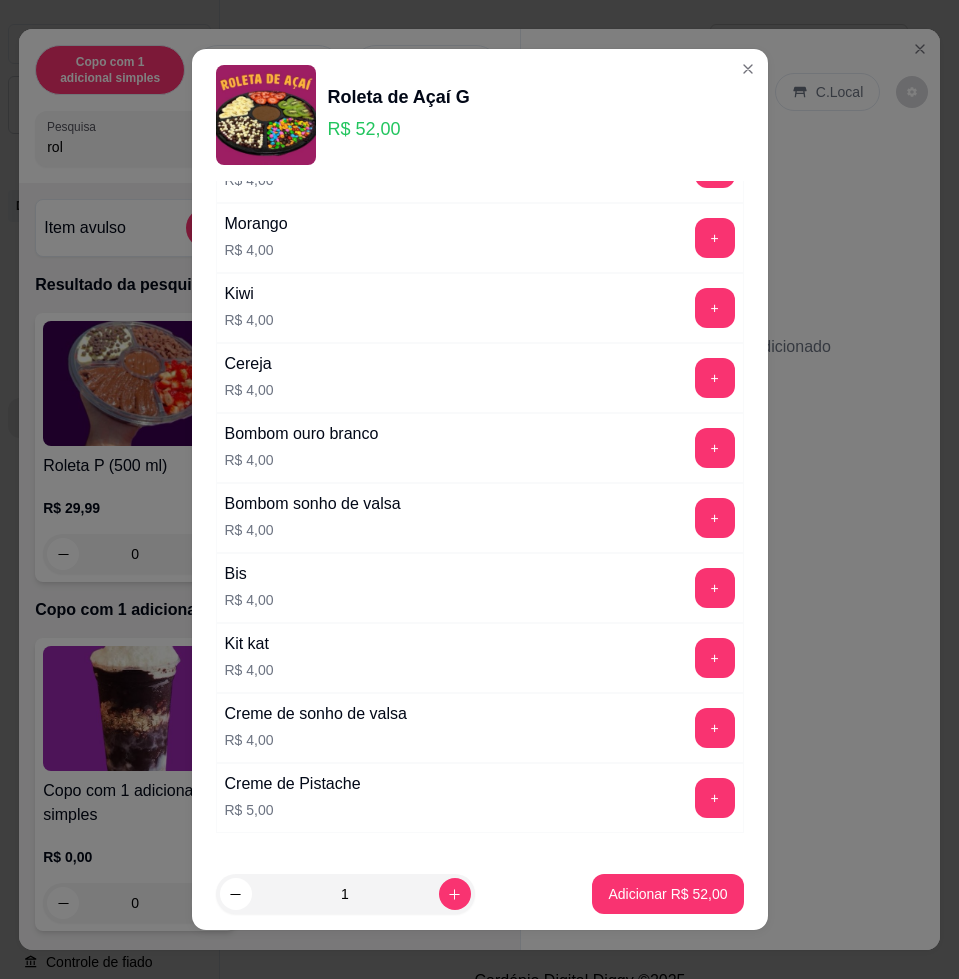 scroll, scrollTop: 3805, scrollLeft: 0, axis: vertical 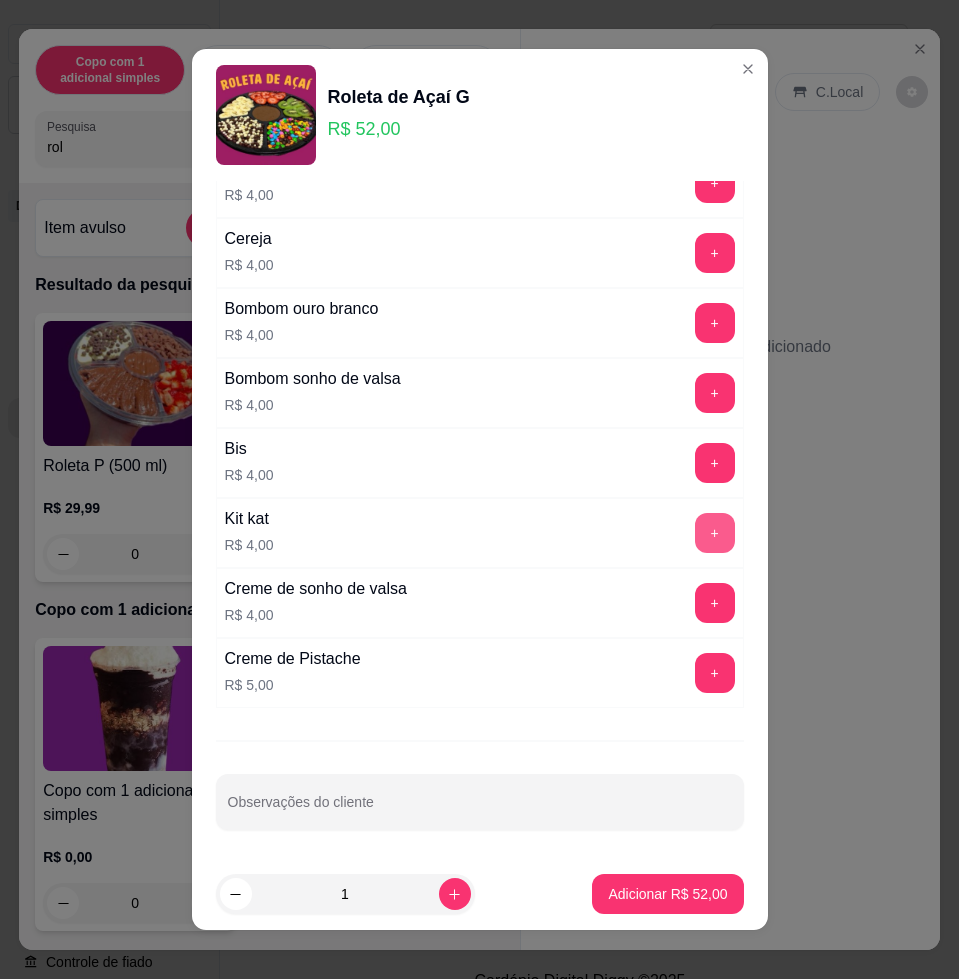 click on "+" at bounding box center (715, 533) 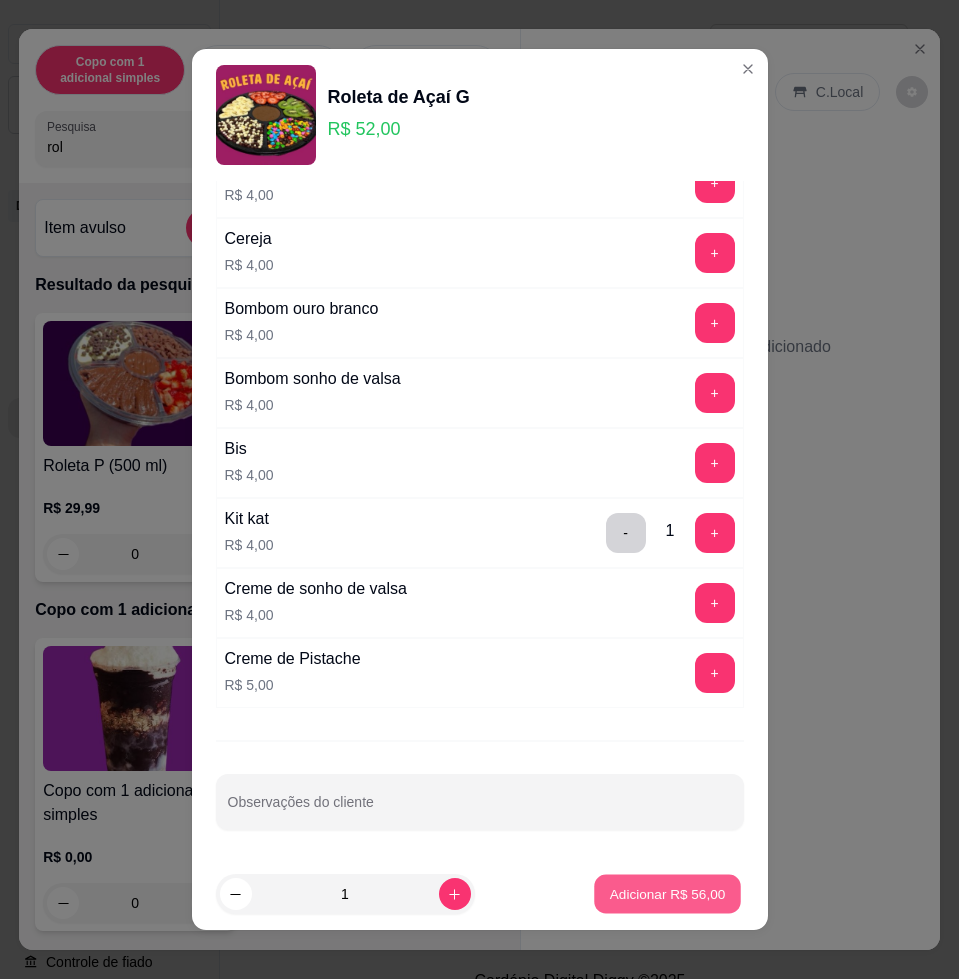 click on "Adicionar   R$ 56,00" at bounding box center (668, 893) 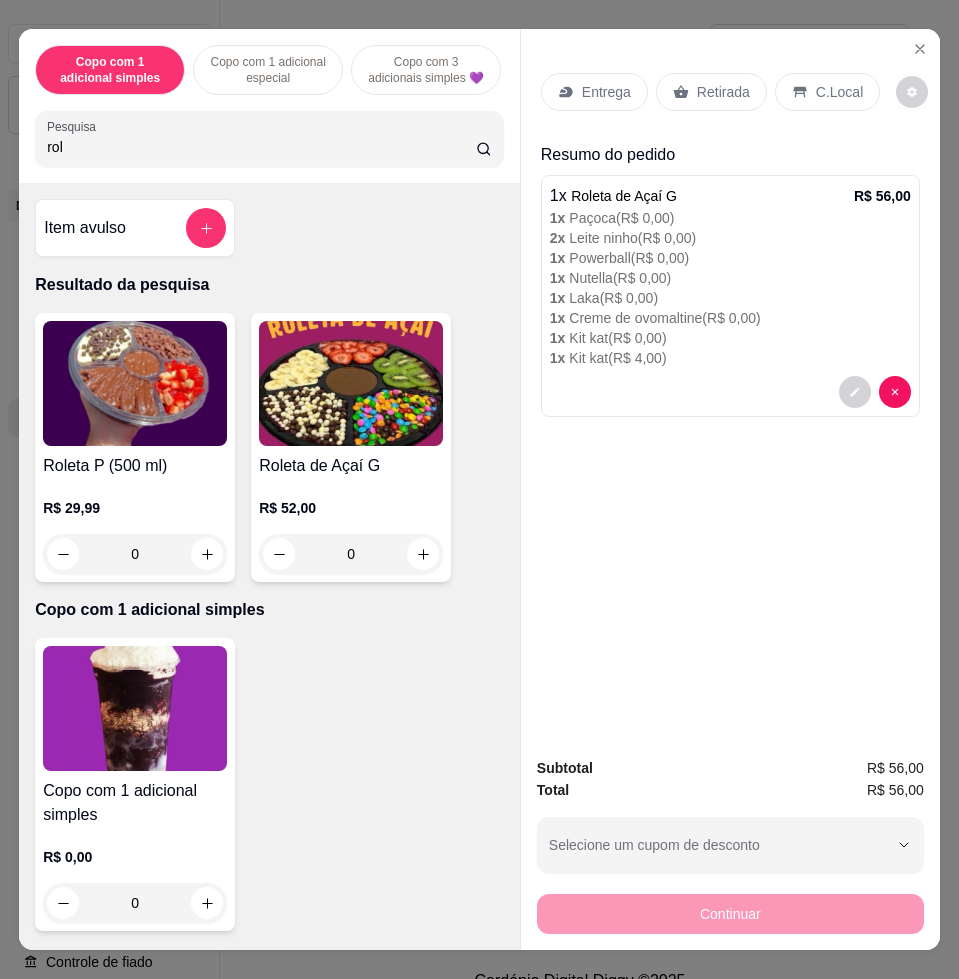 click on "Entrega" at bounding box center [606, 92] 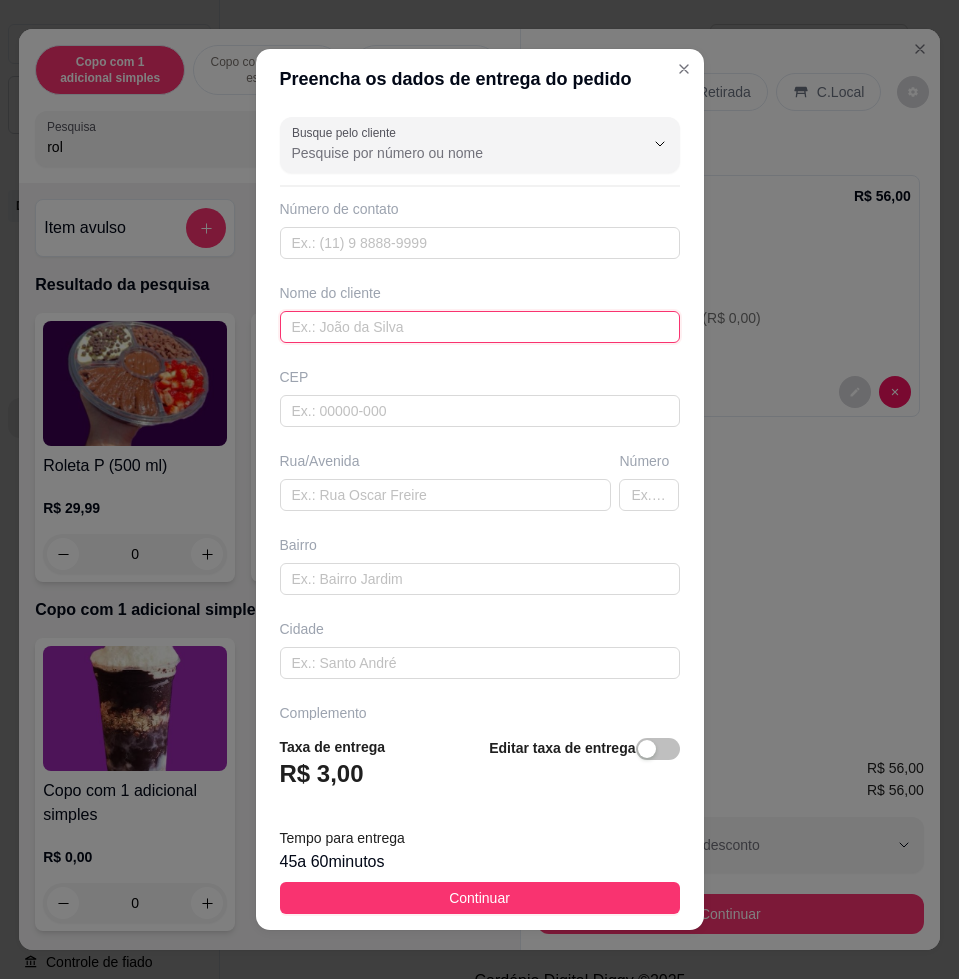 click at bounding box center [480, 327] 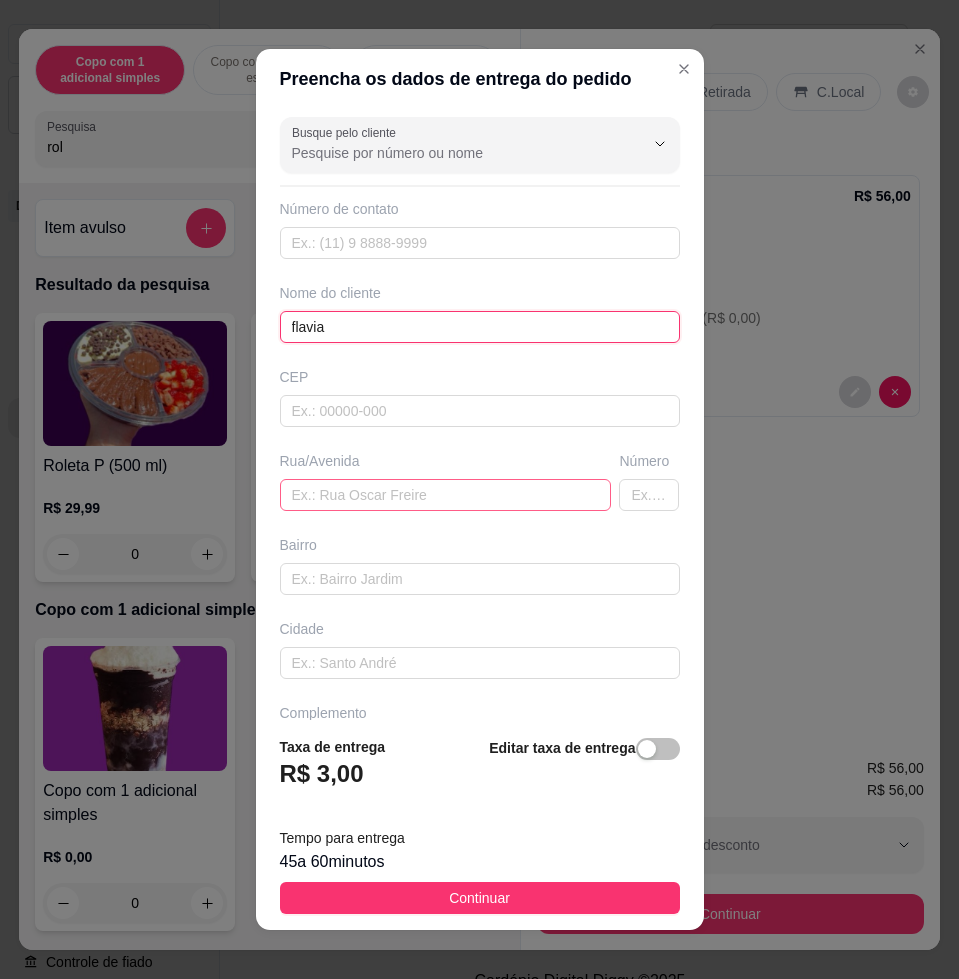 type on "flavia" 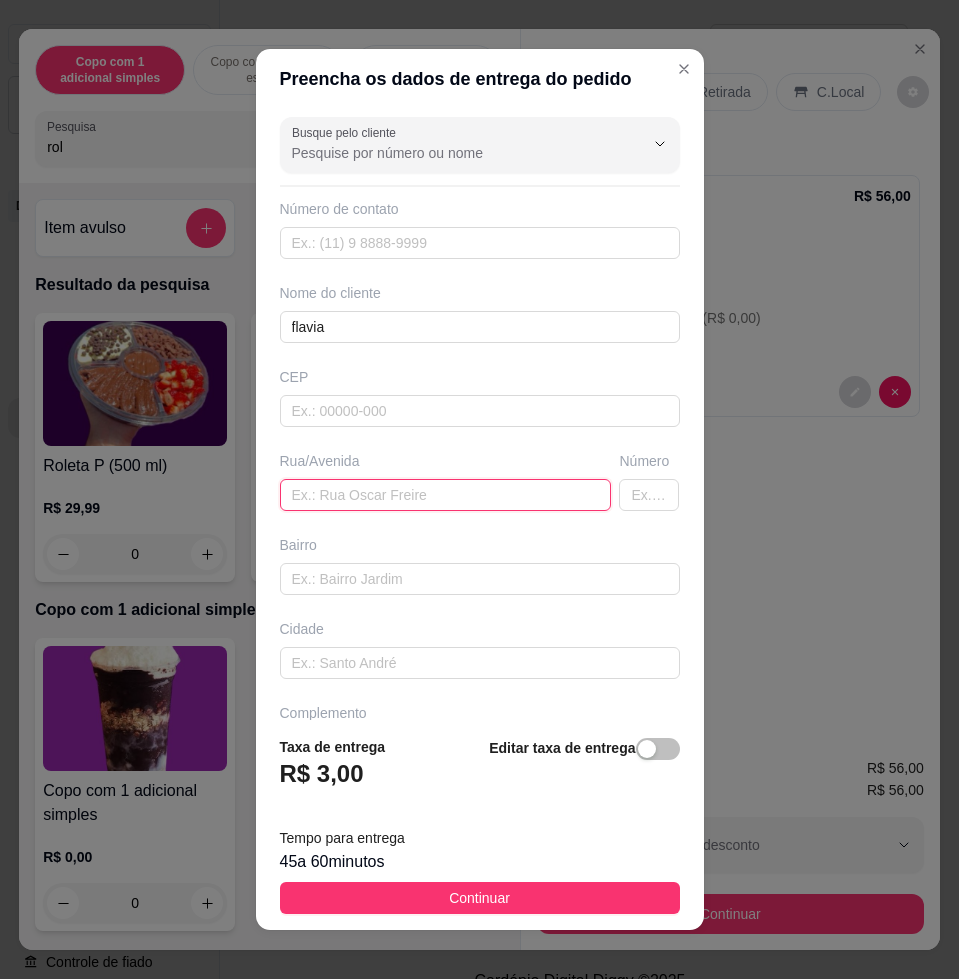 click at bounding box center [446, 495] 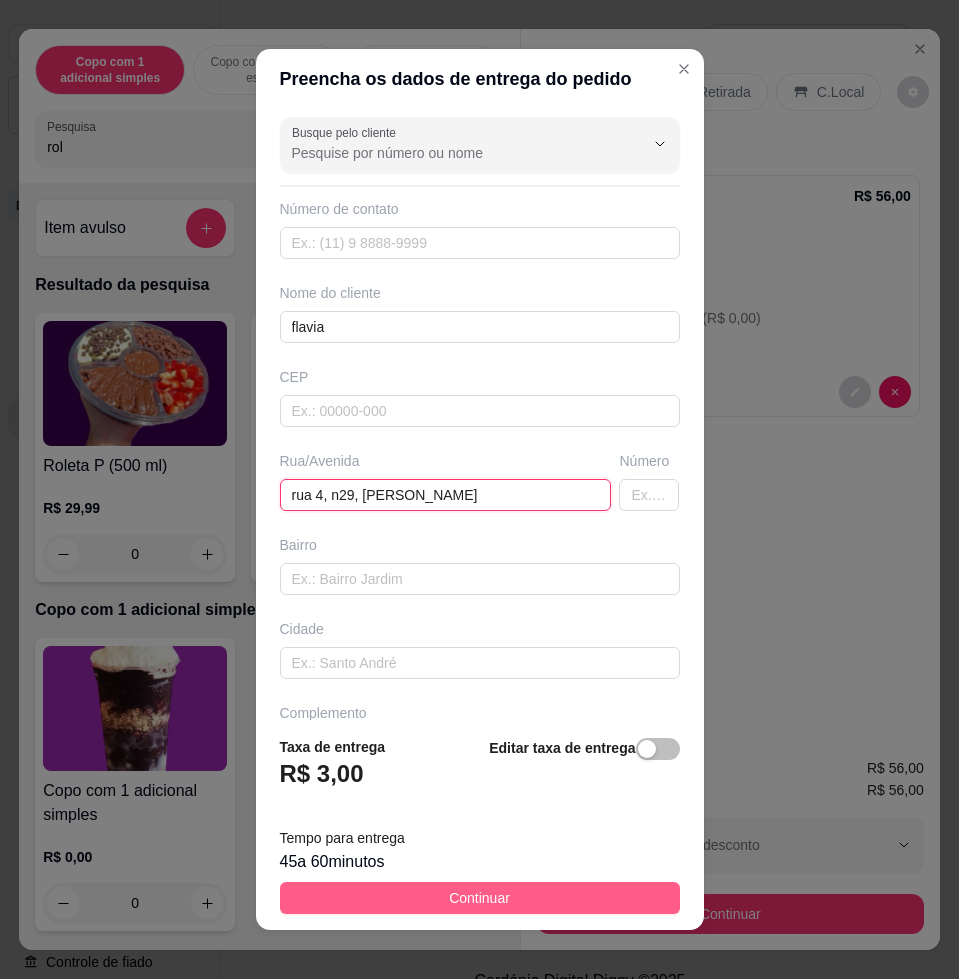 type on "rua 4, n29, [PERSON_NAME]" 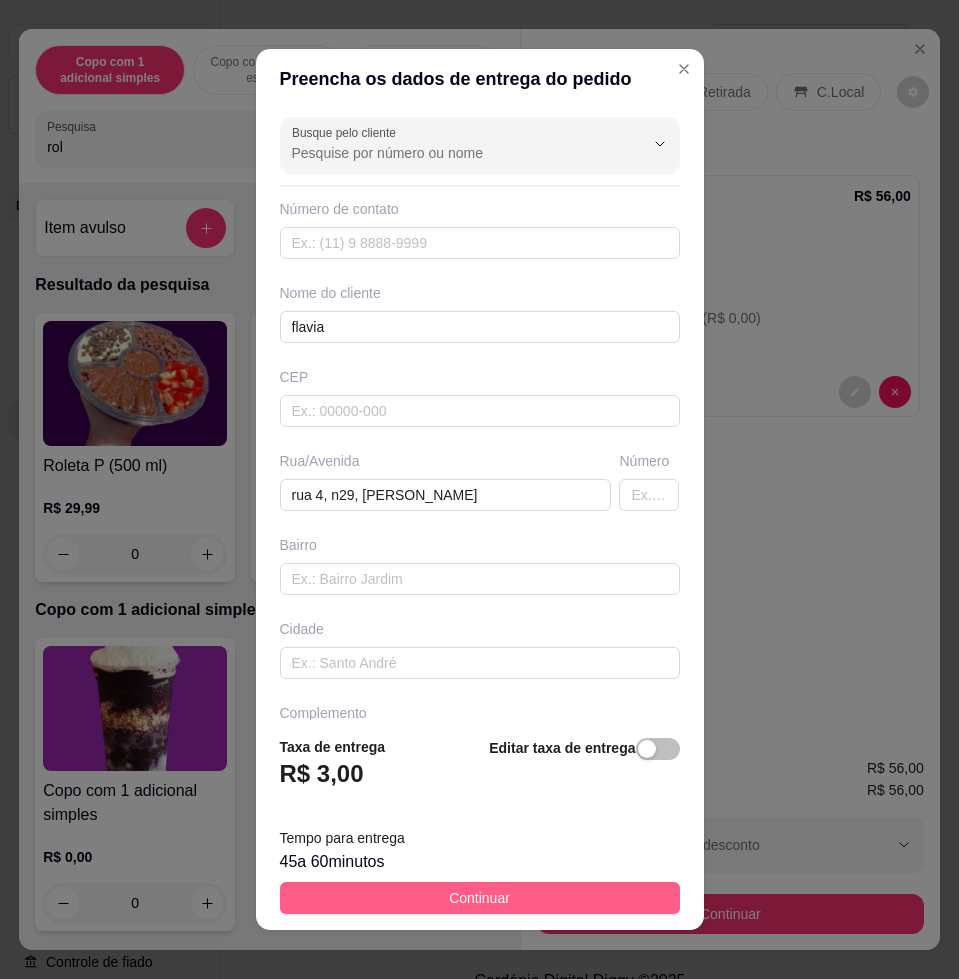 click on "Continuar" at bounding box center (480, 898) 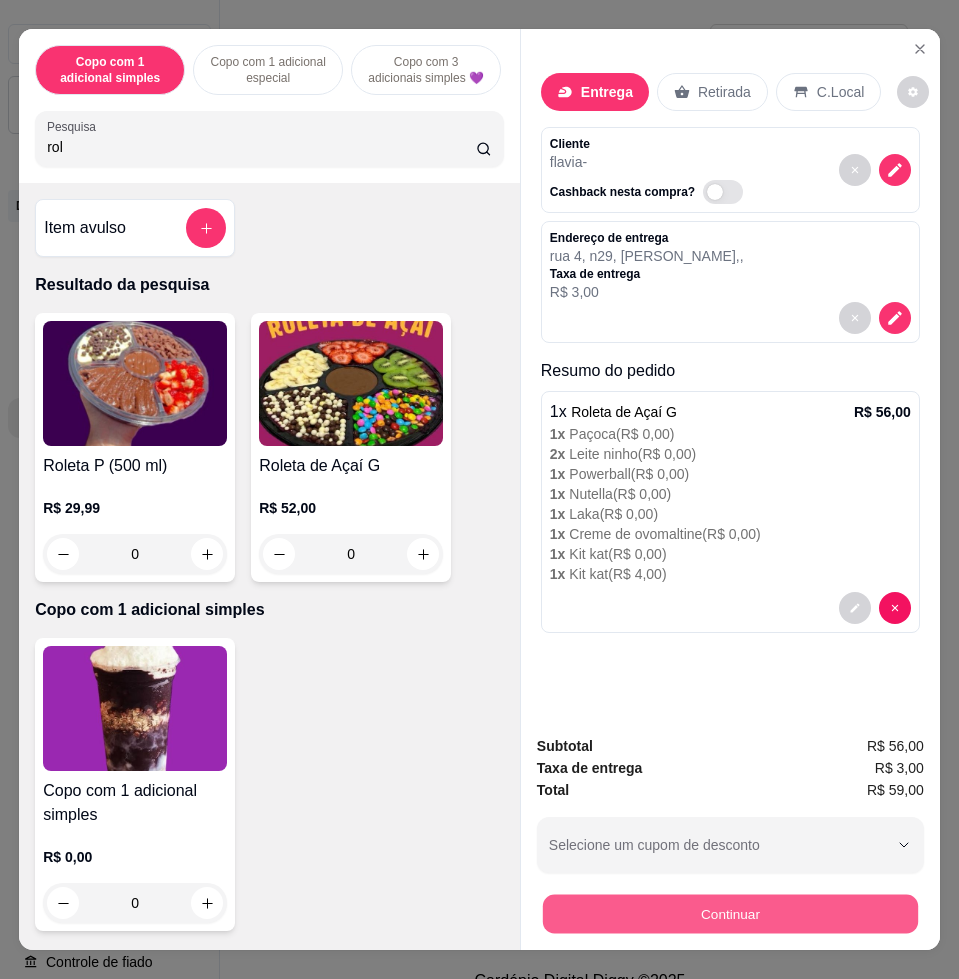 click on "Continuar" at bounding box center [730, 913] 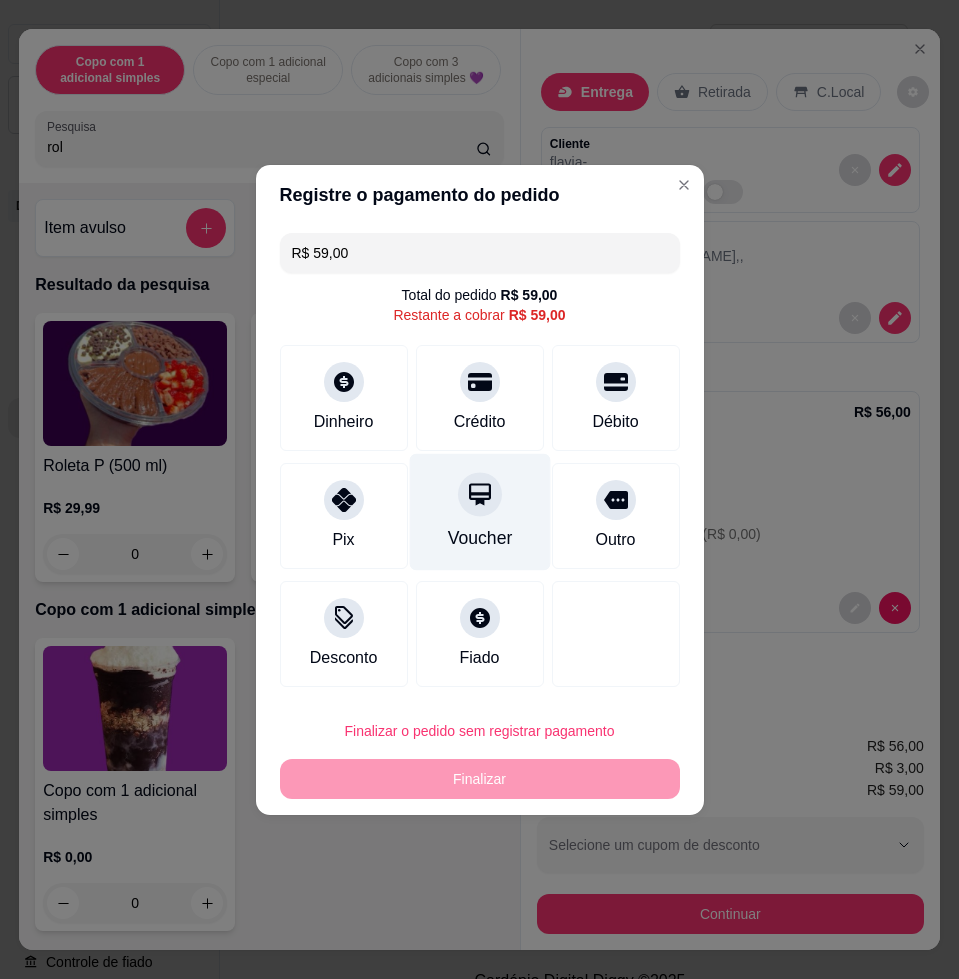 click at bounding box center [480, 494] 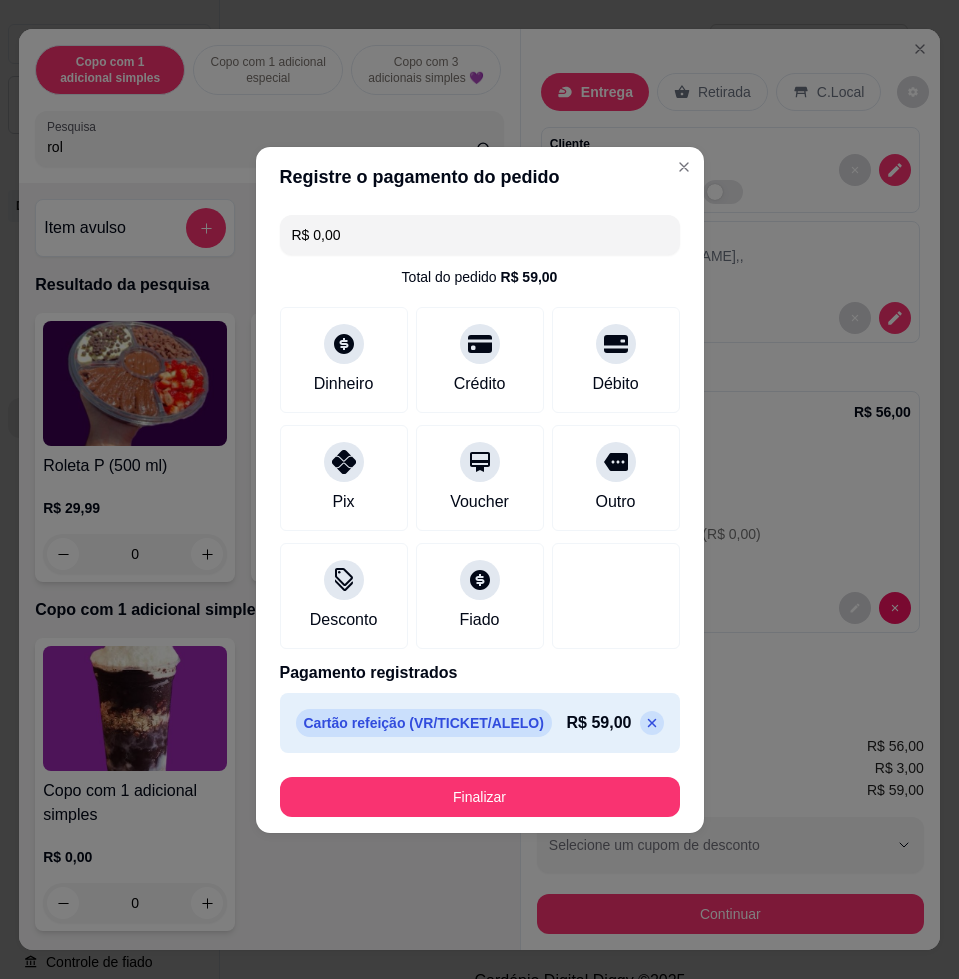 click 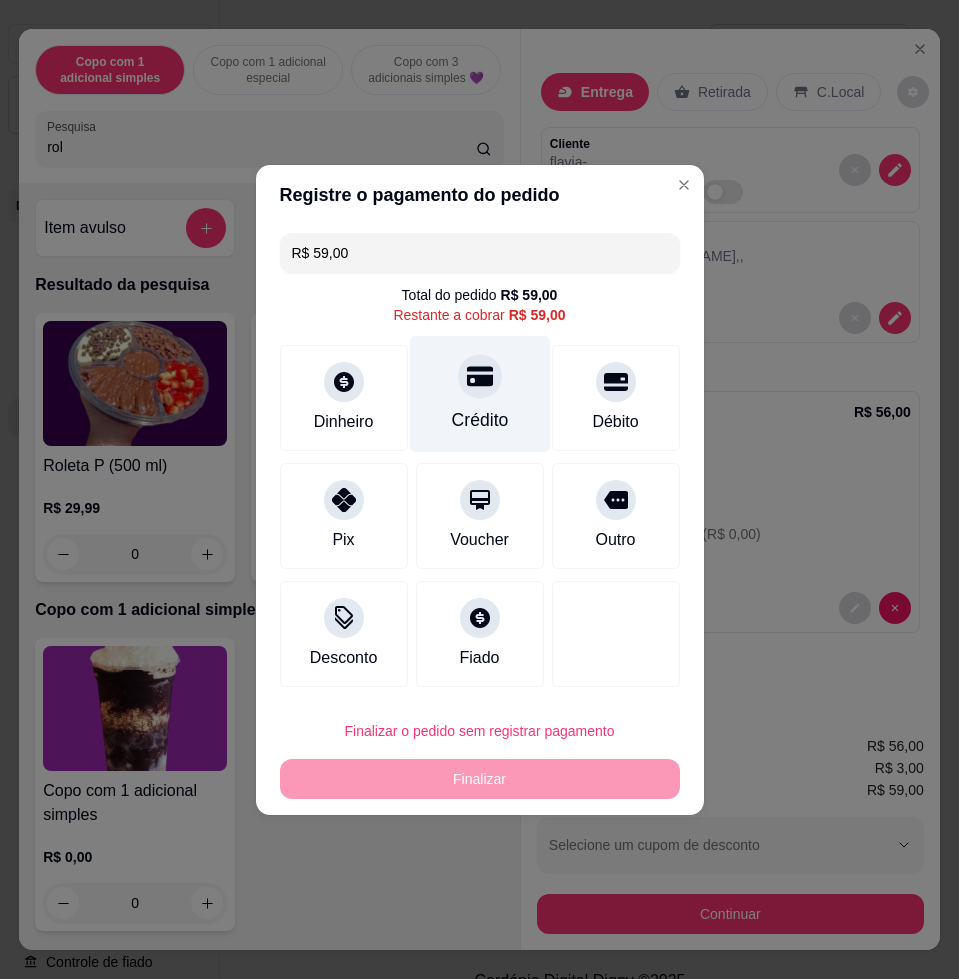 click on "Crédito" at bounding box center (479, 393) 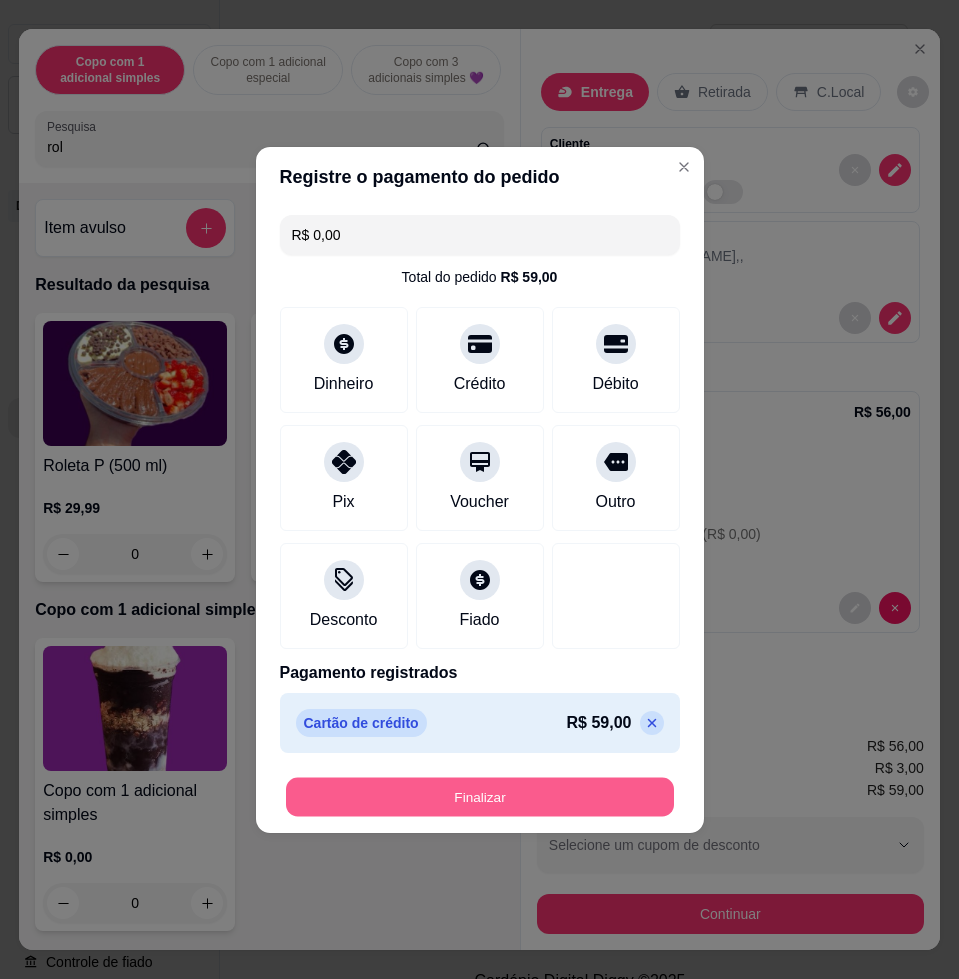 click on "Finalizar" at bounding box center [480, 796] 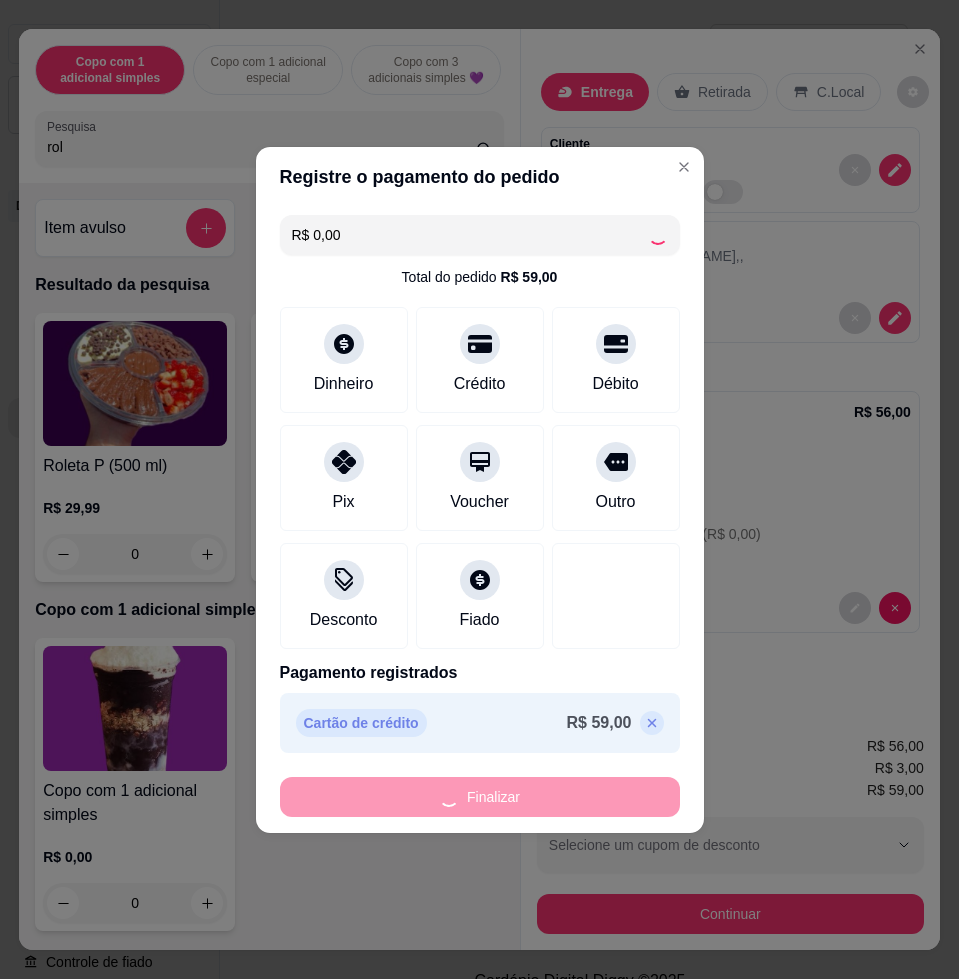 type on "-R$ 59,00" 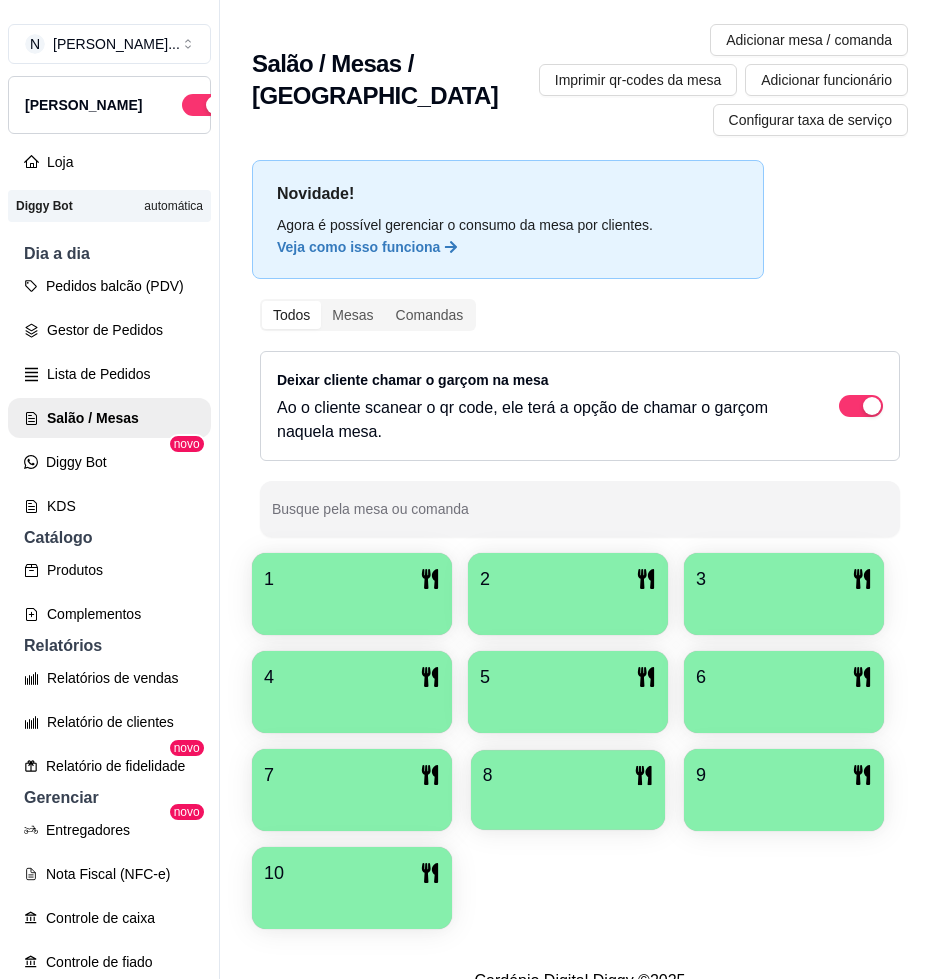 click at bounding box center [568, 803] 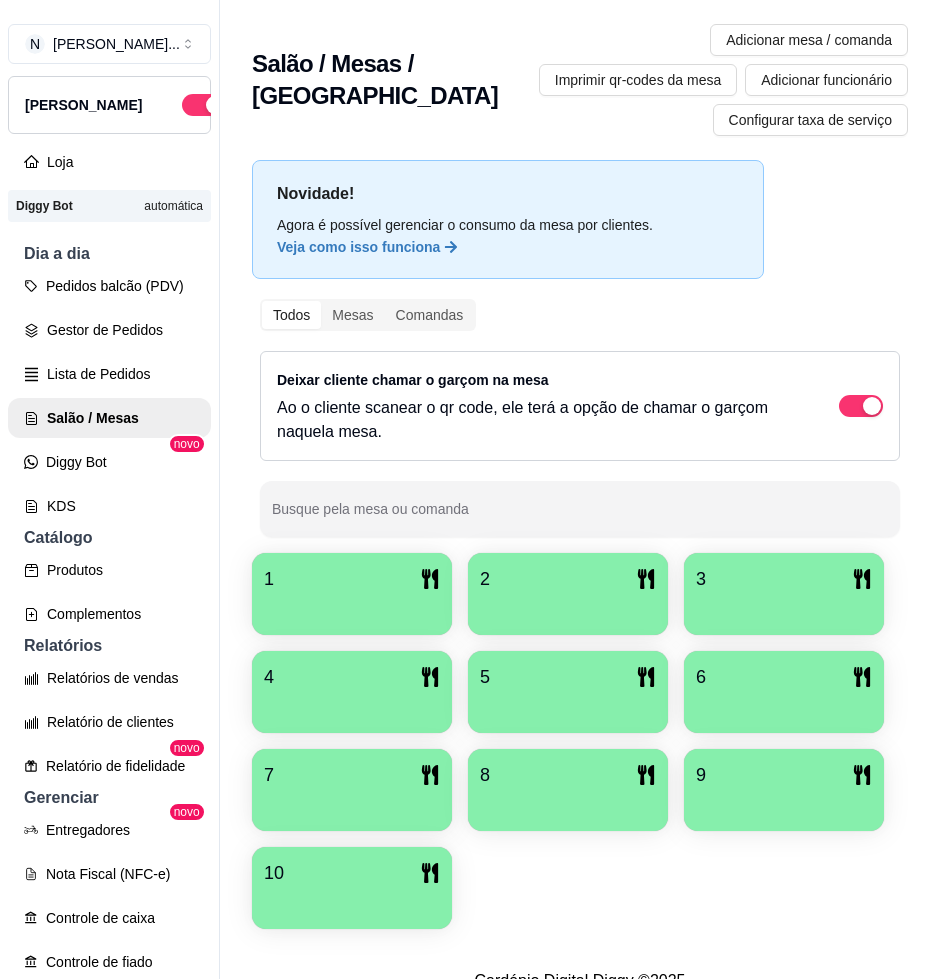 click at bounding box center [568, 804] 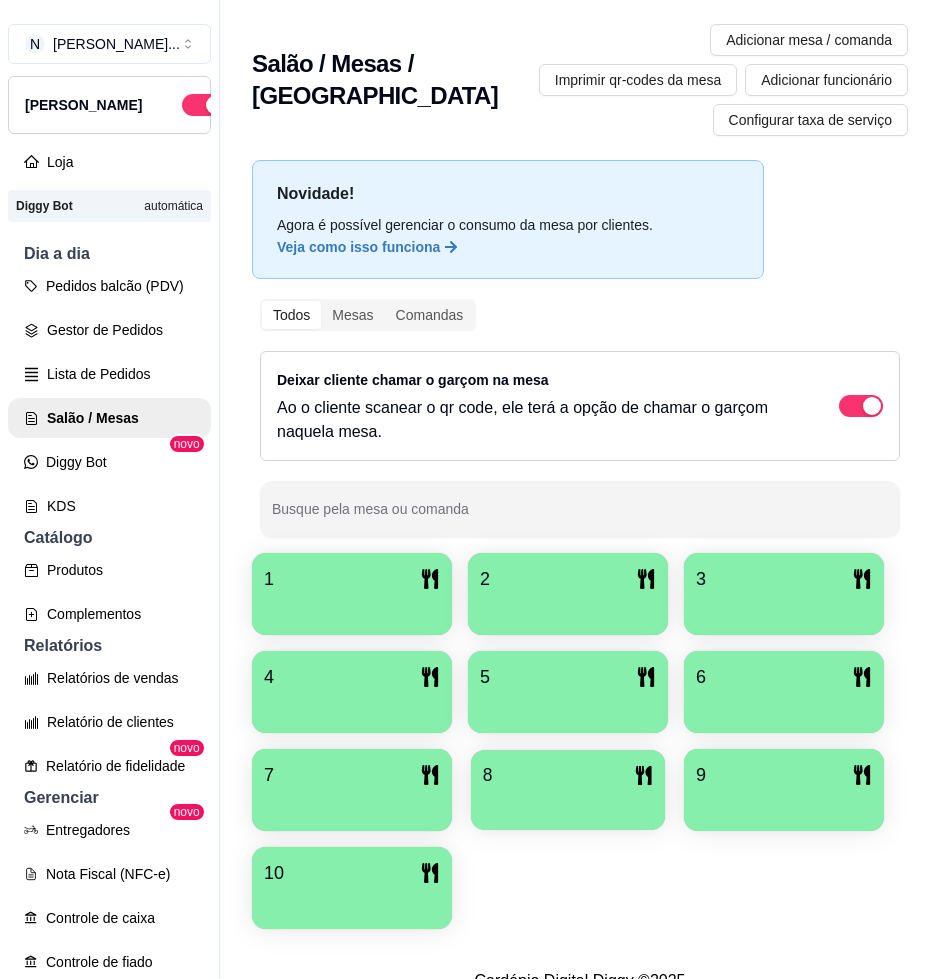 click at bounding box center (568, 803) 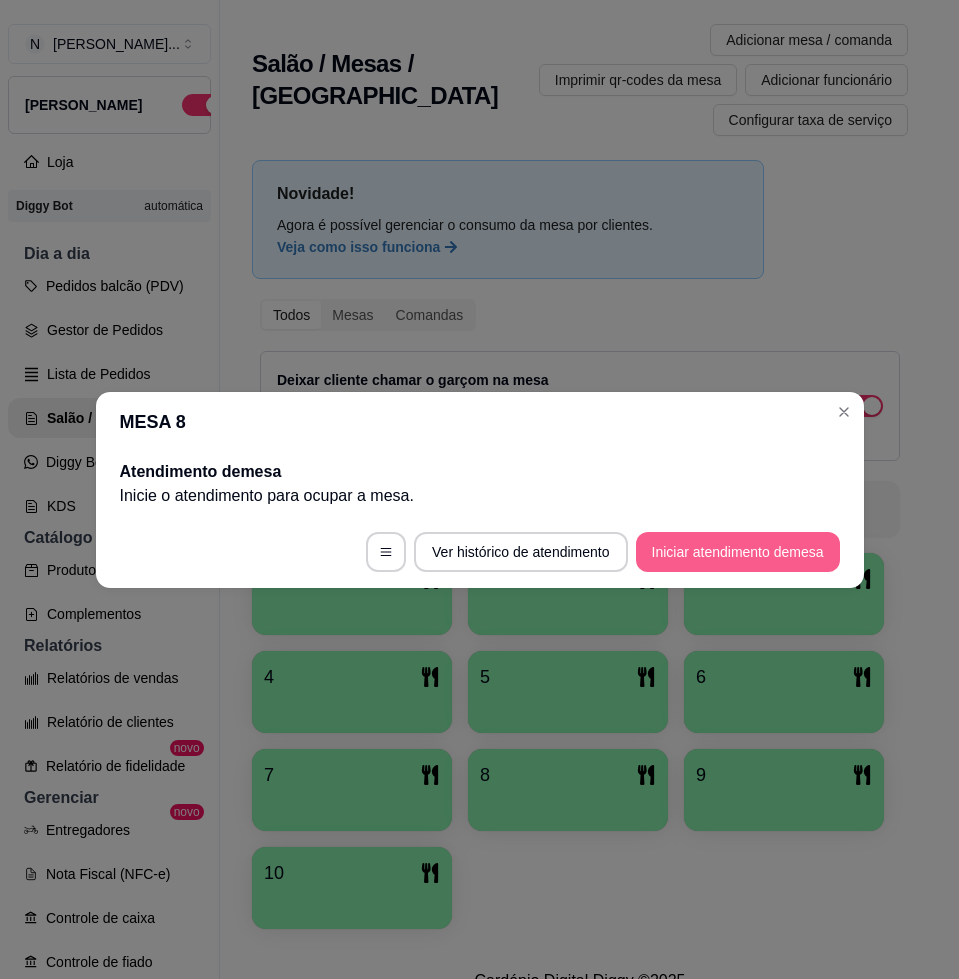 click on "Iniciar atendimento de  mesa" at bounding box center (738, 552) 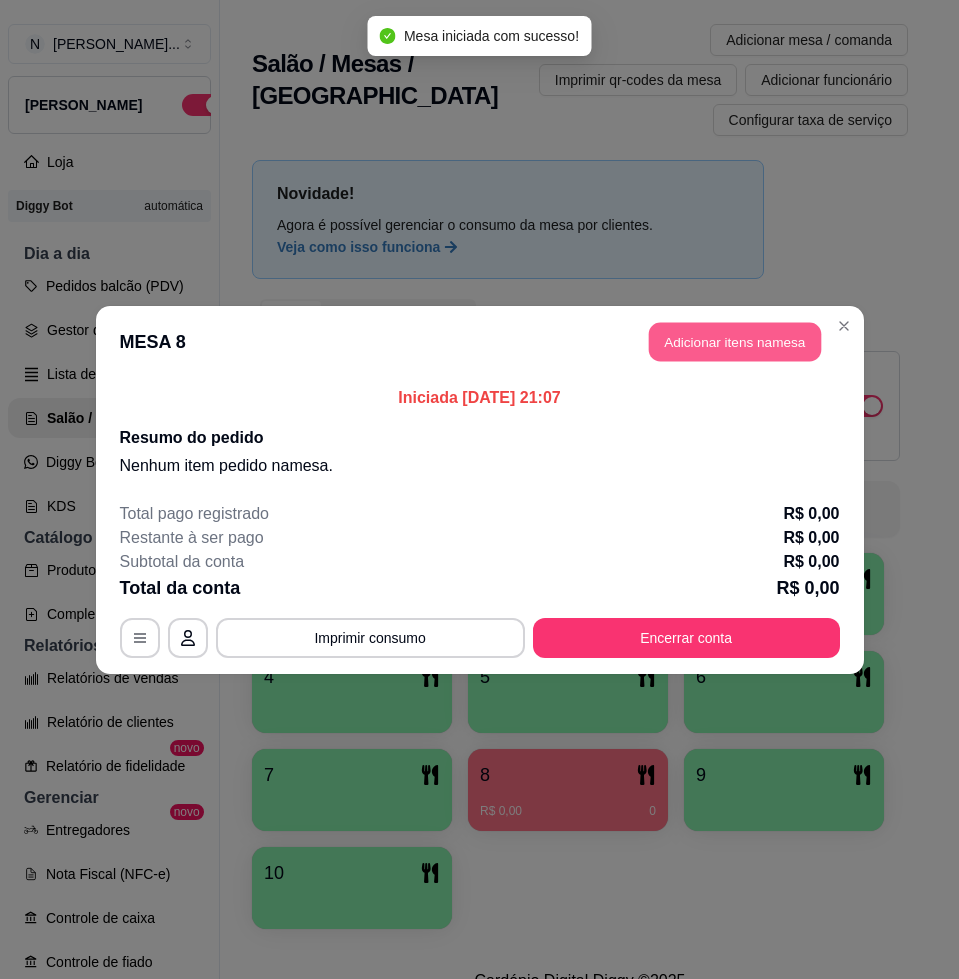click on "Adicionar itens na  mesa" at bounding box center [735, 341] 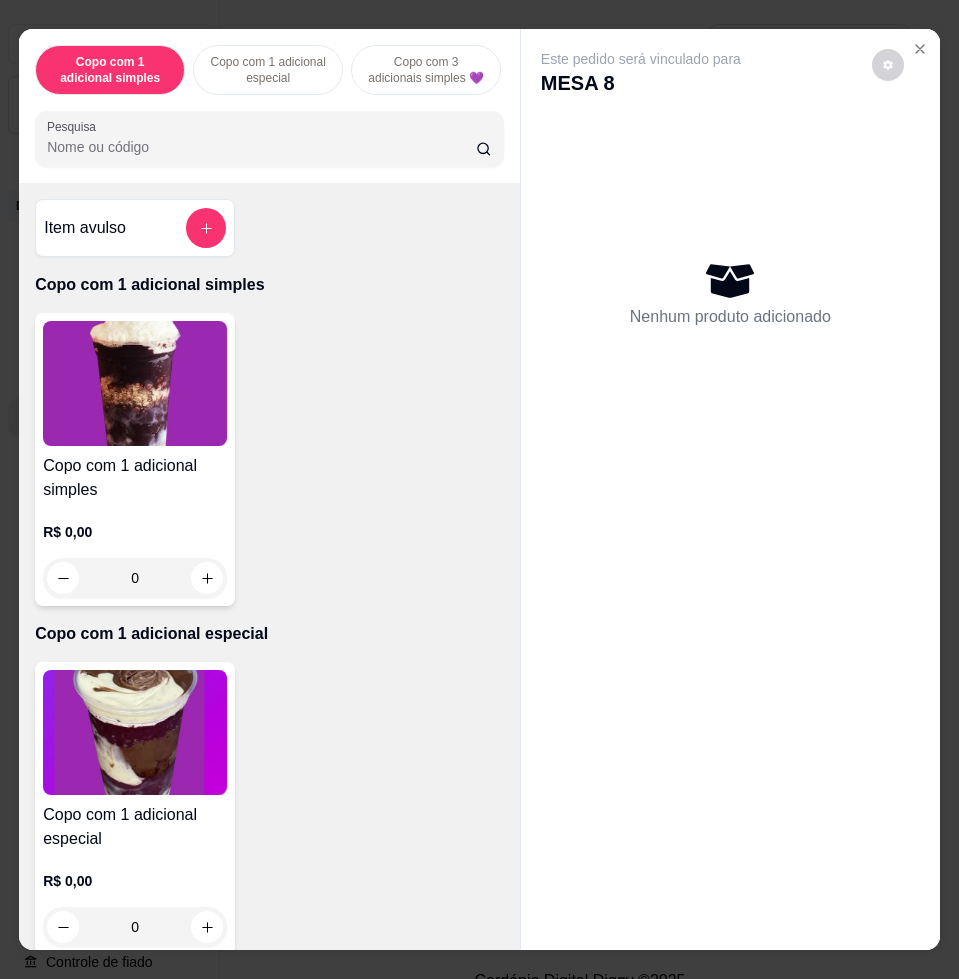 click on "Pesquisa" at bounding box center (261, 147) 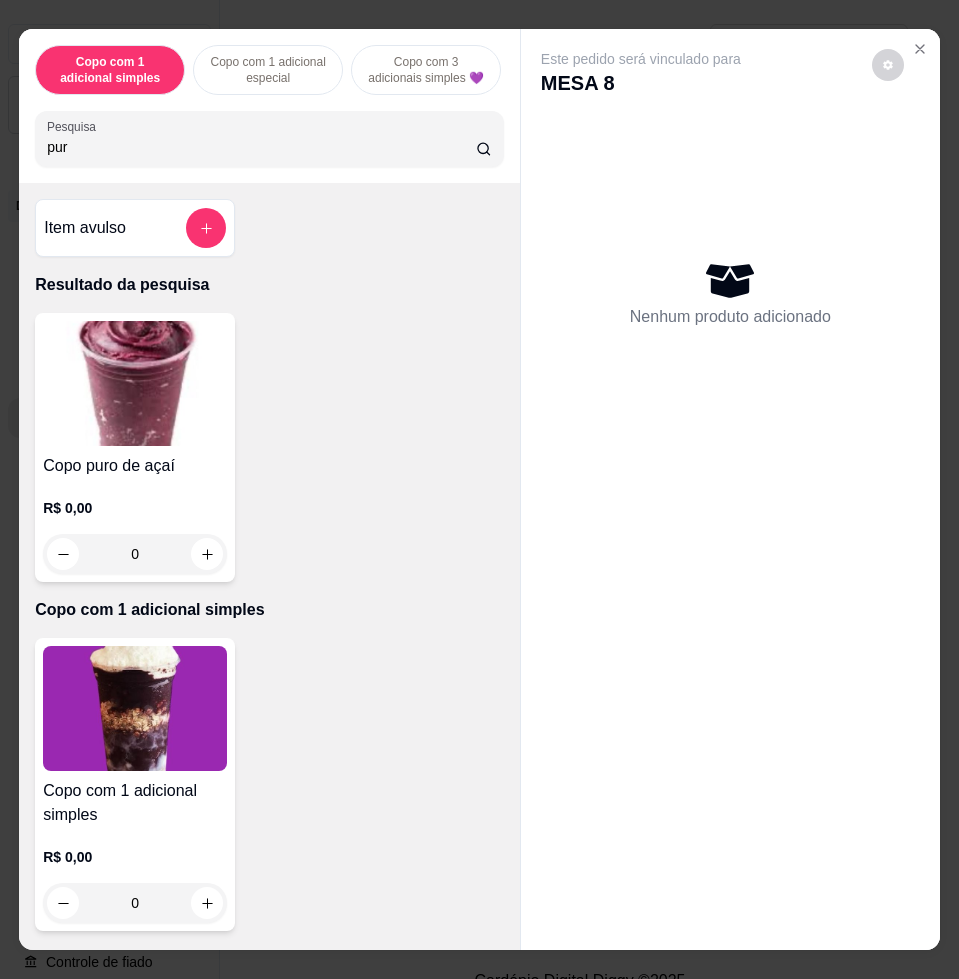 type on "pur" 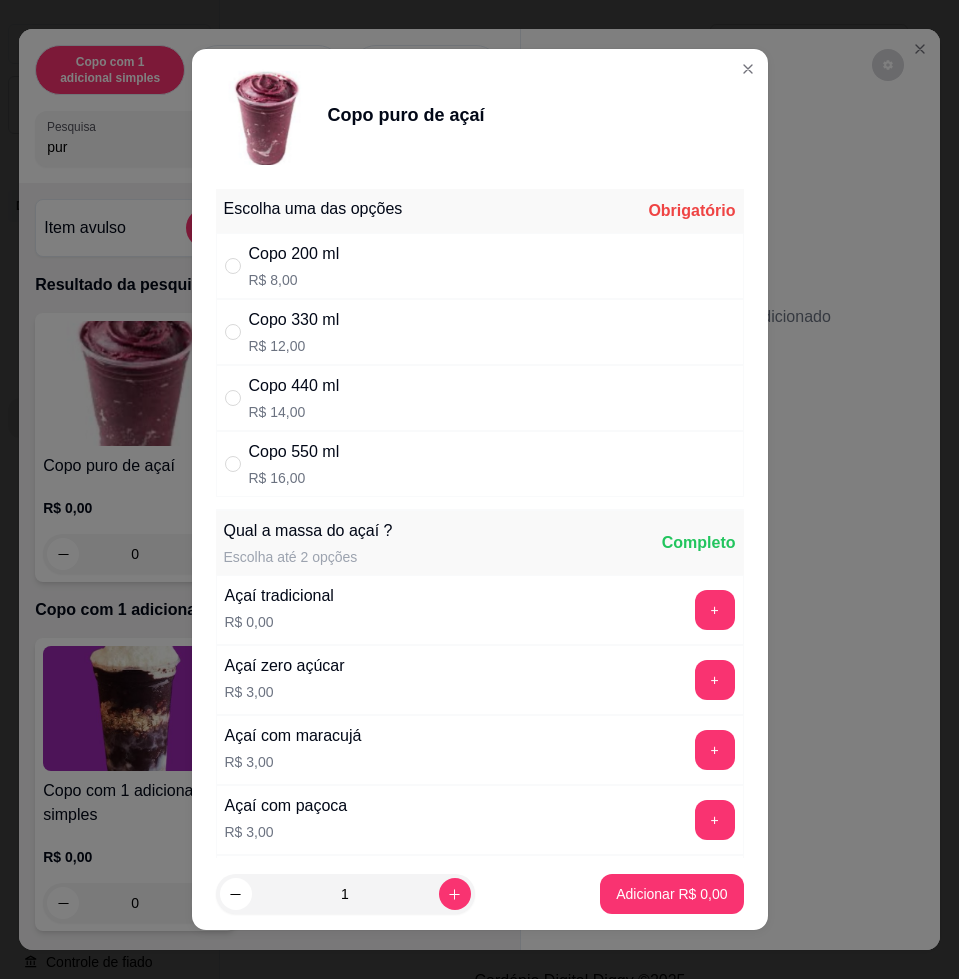 click on "Copo 330 ml R$ 12,00" at bounding box center (480, 332) 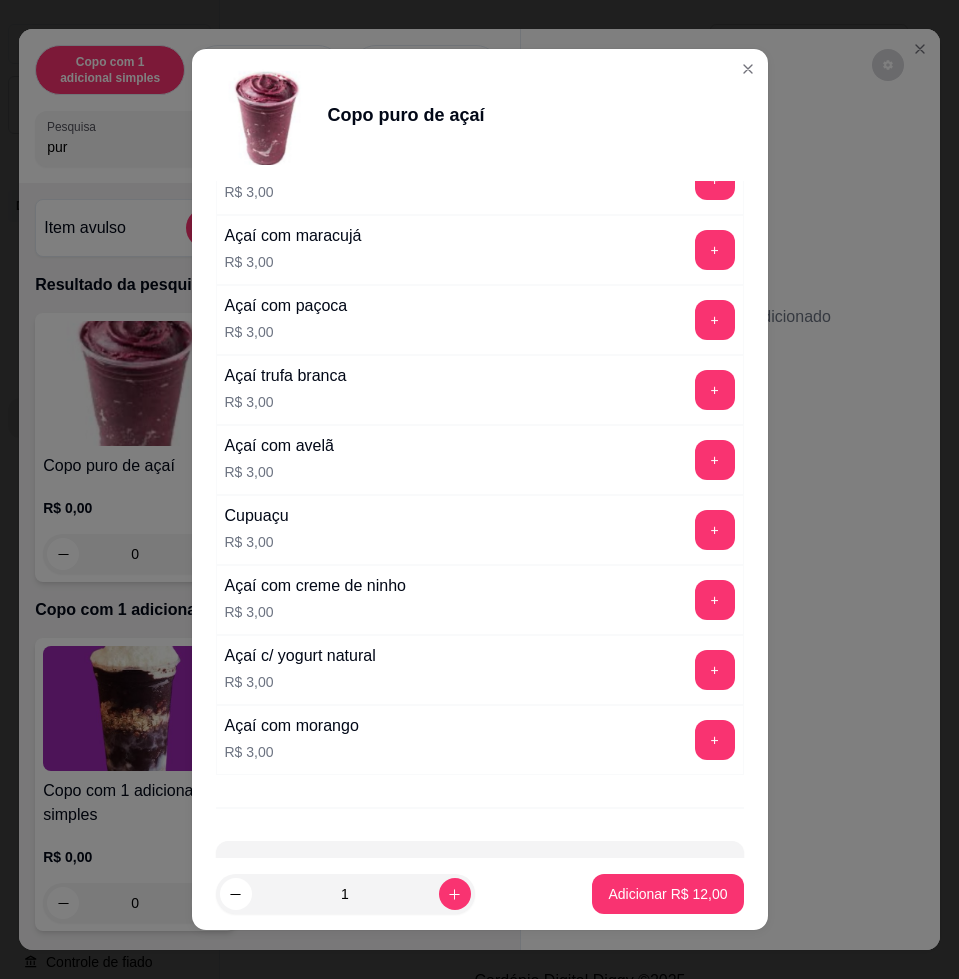 scroll, scrollTop: 250, scrollLeft: 0, axis: vertical 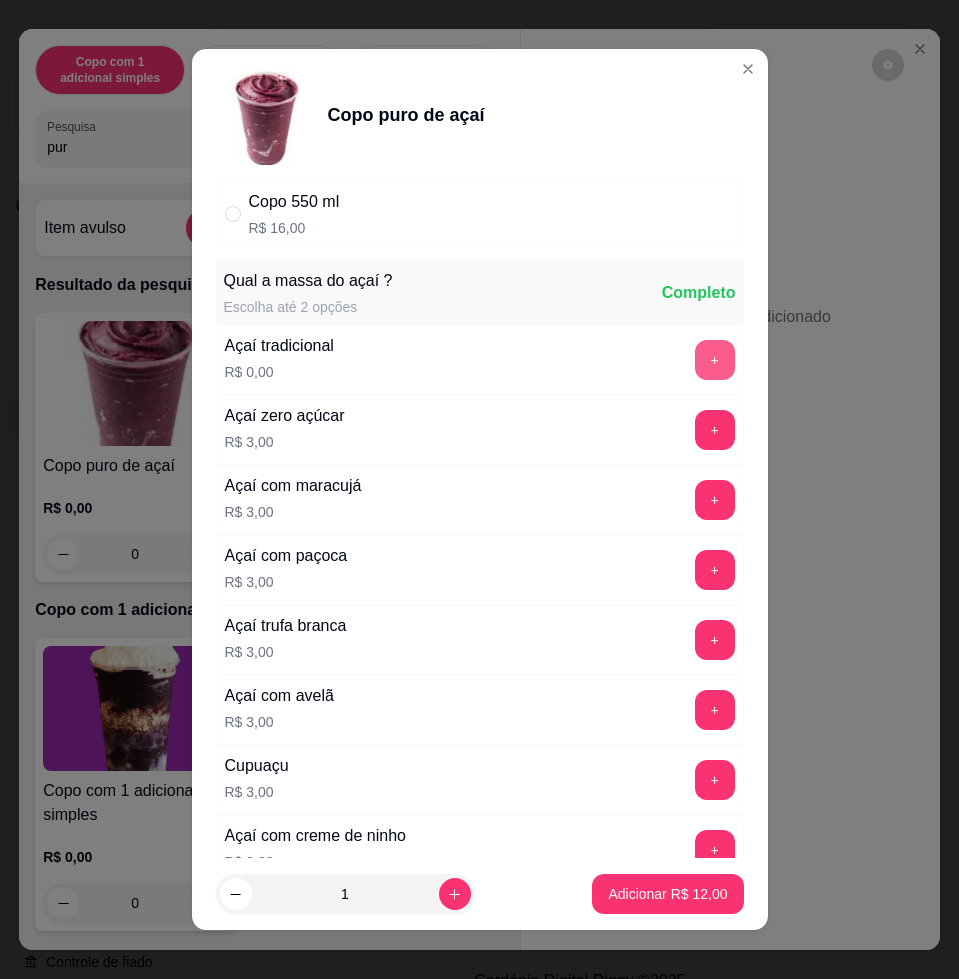 click on "+" at bounding box center [715, 360] 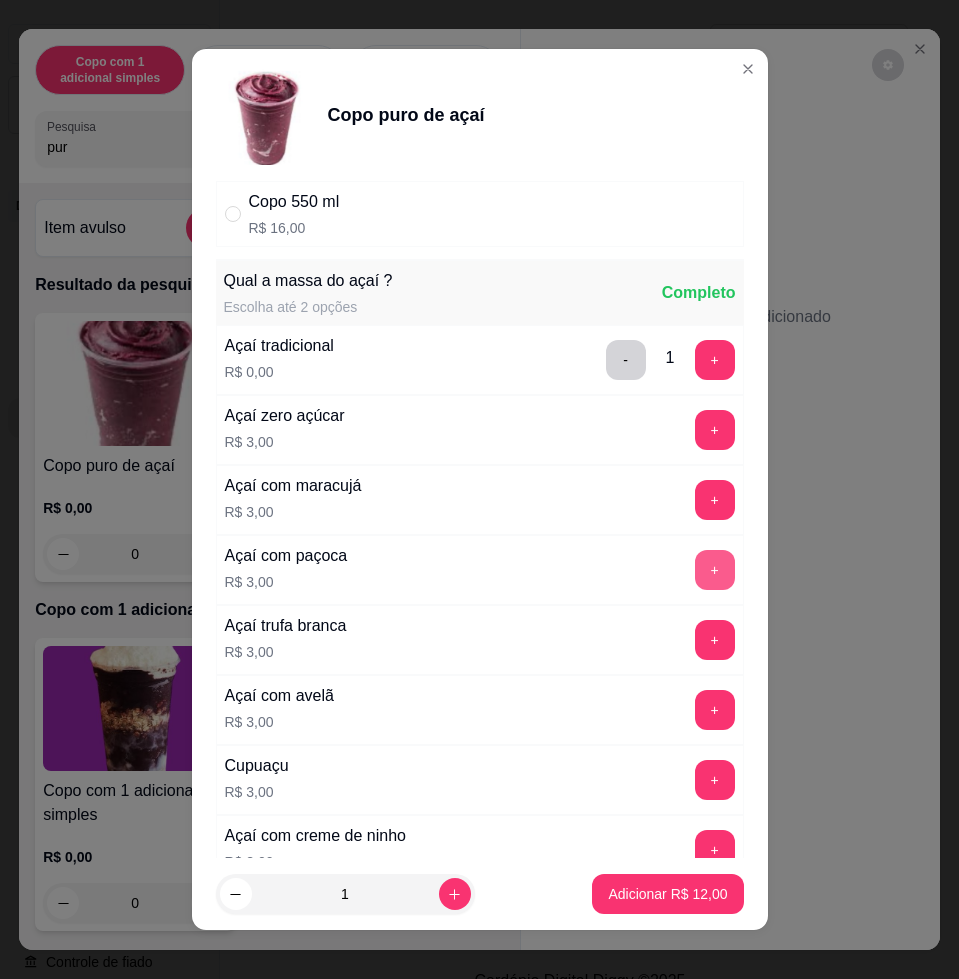 scroll, scrollTop: 567, scrollLeft: 0, axis: vertical 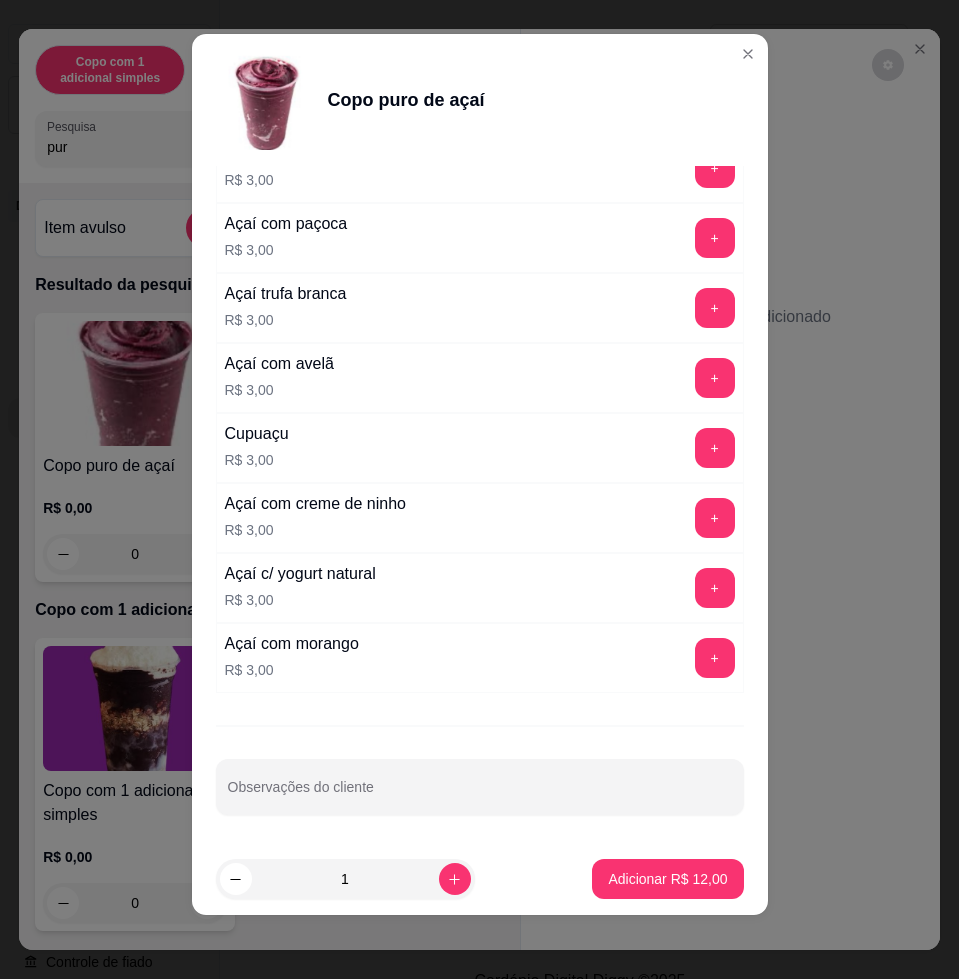 drag, startPoint x: 605, startPoint y: 824, endPoint x: 603, endPoint y: 787, distance: 37.054016 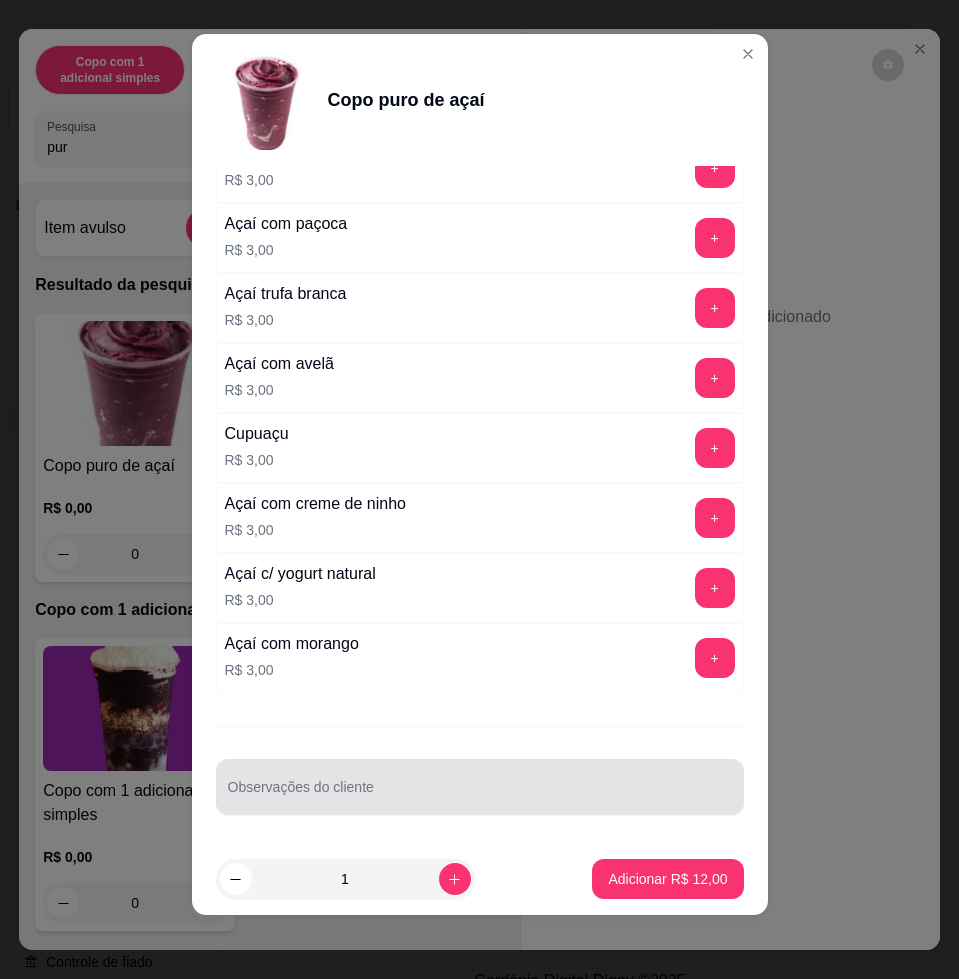 click at bounding box center [480, 787] 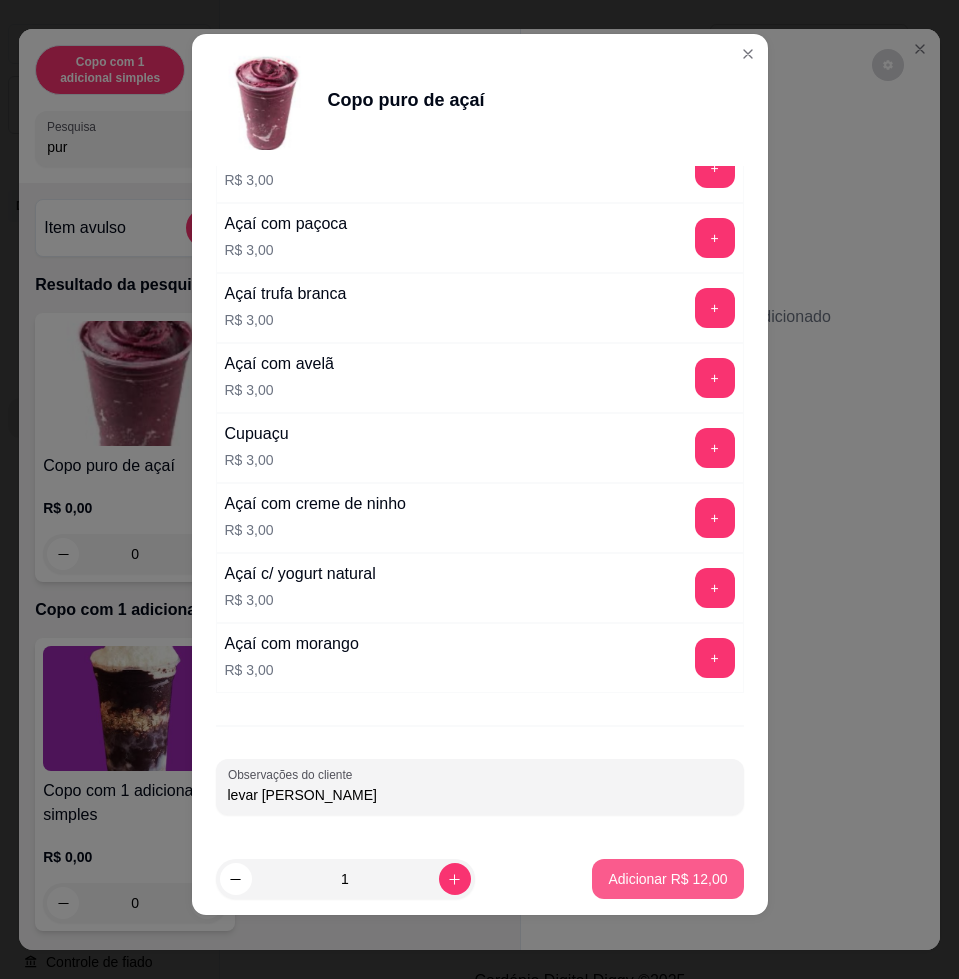 type on "levar [PERSON_NAME]" 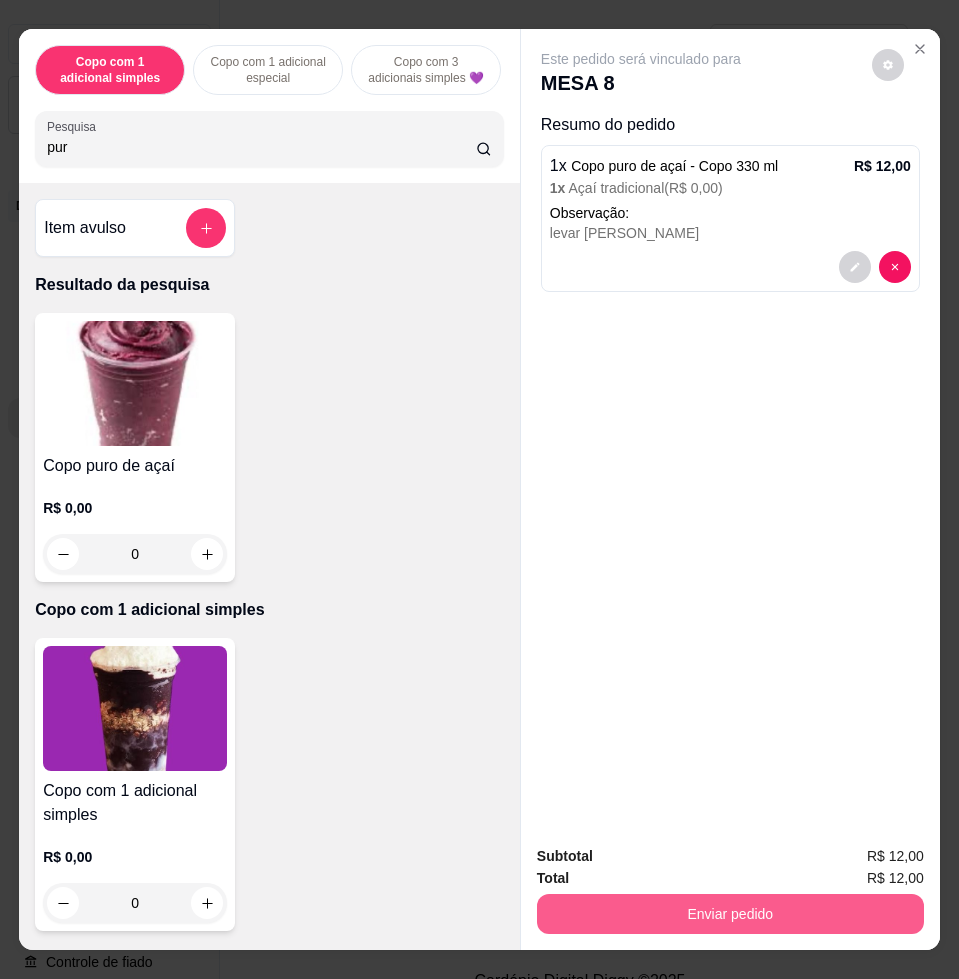 click on "Enviar pedido" at bounding box center [730, 914] 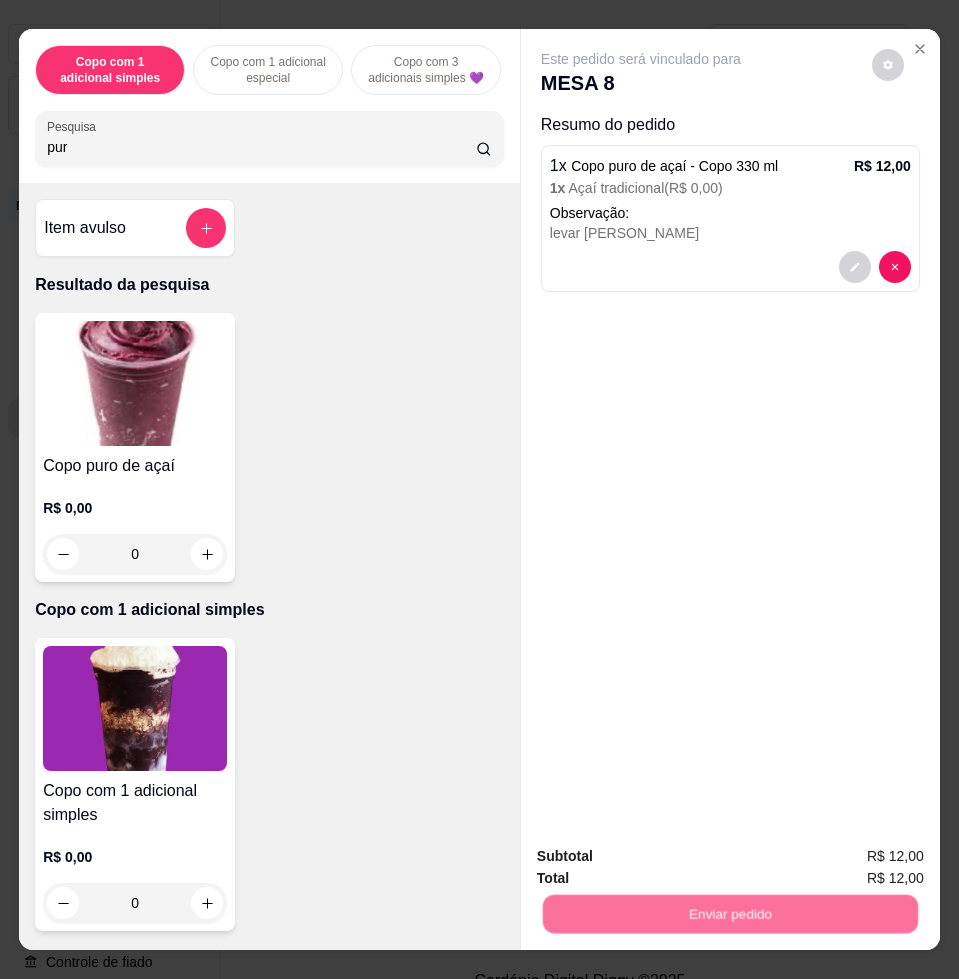 click on "Não registrar e enviar pedido" at bounding box center [662, 855] 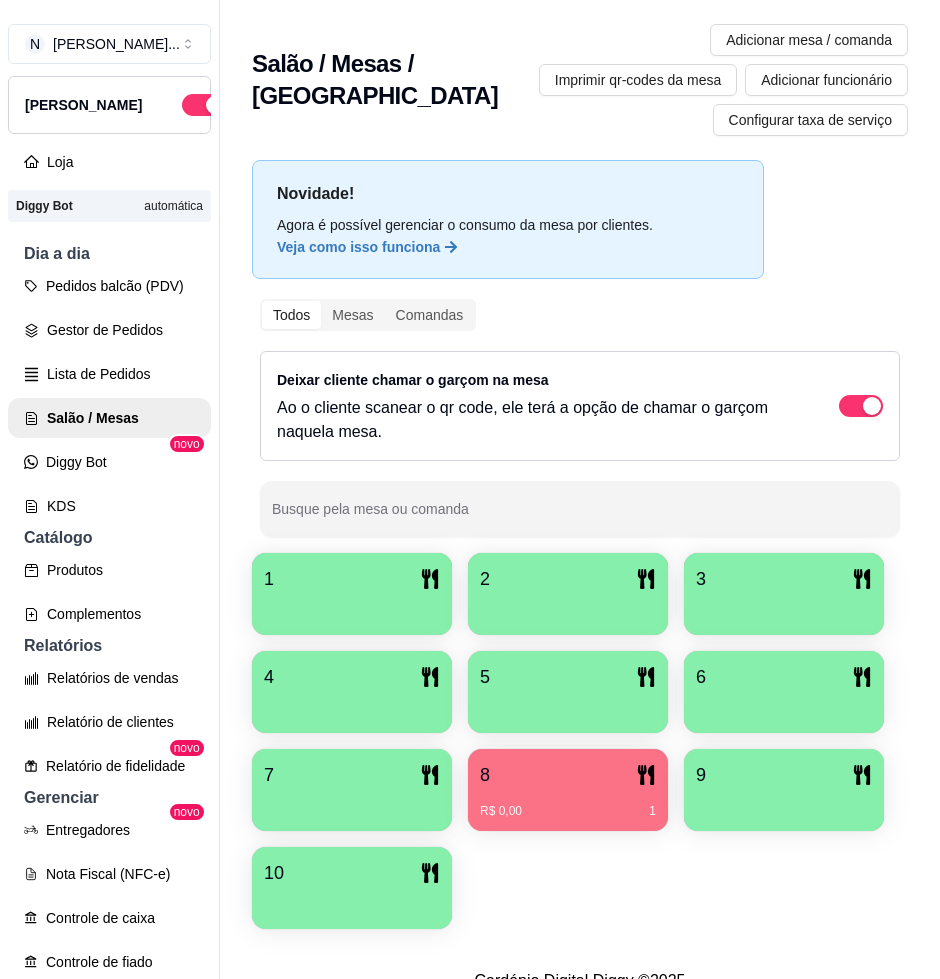 click on "R$ 0,00 1" at bounding box center (568, 811) 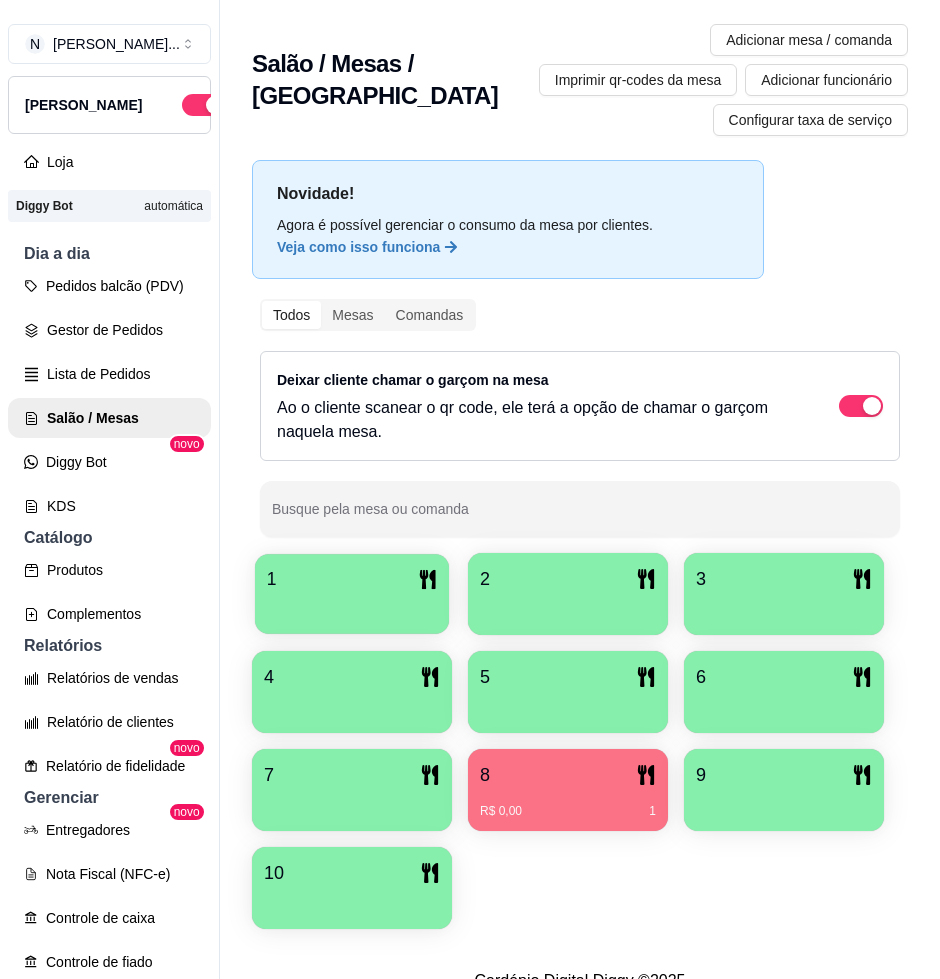 click on "1" at bounding box center [352, 579] 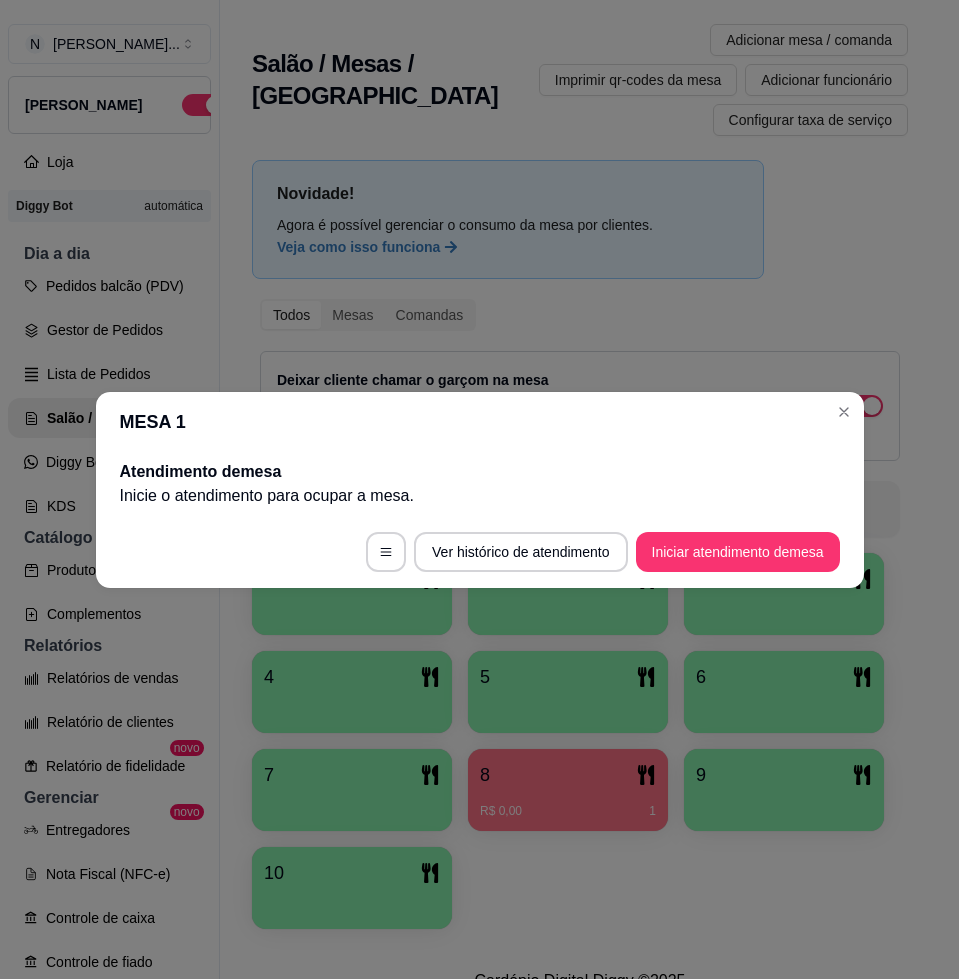 click on "Ver histórico de atendimento Iniciar atendimento de  mesa" at bounding box center [480, 552] 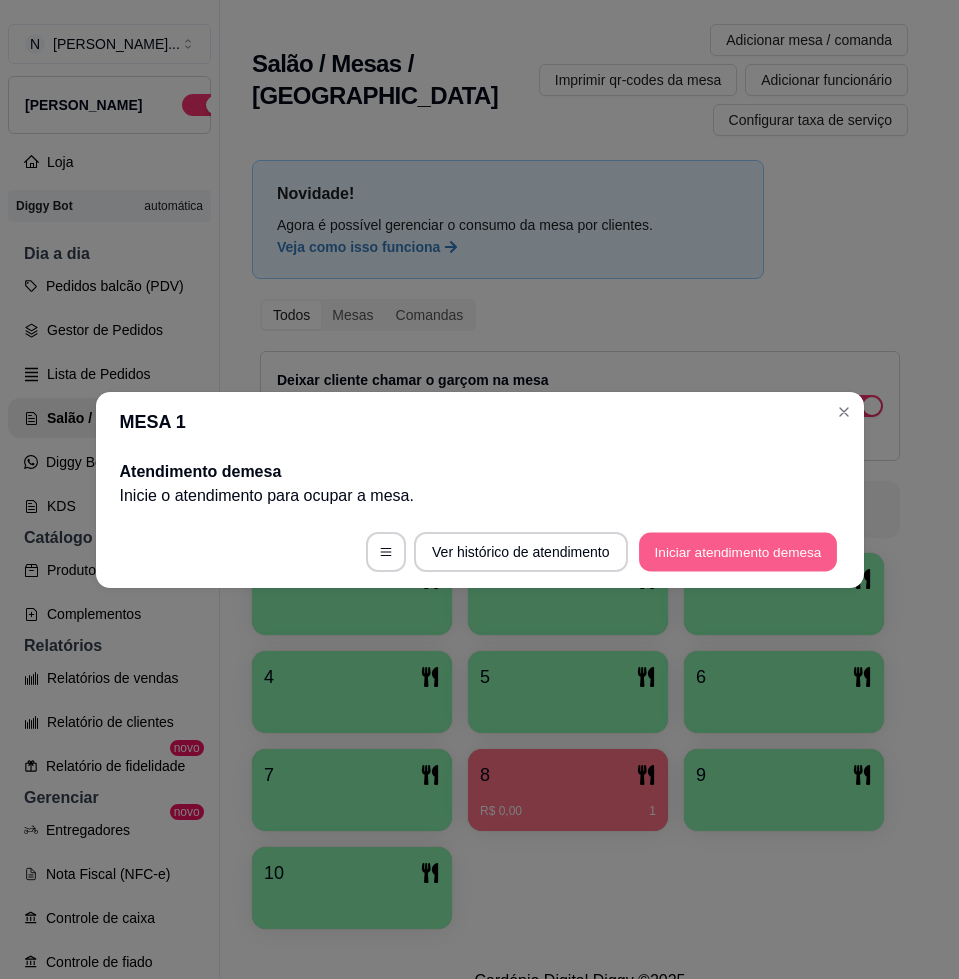 click on "Iniciar atendimento de  mesa" at bounding box center (738, 551) 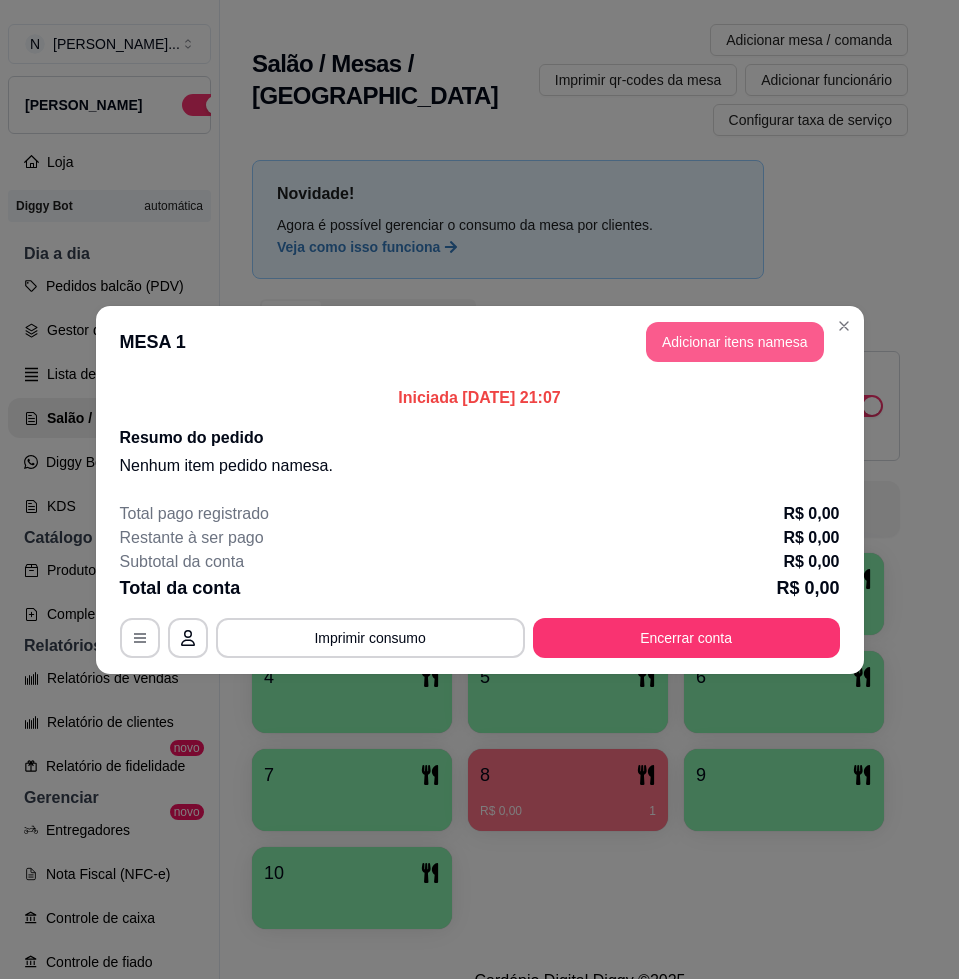click on "Adicionar itens na  mesa" at bounding box center [735, 342] 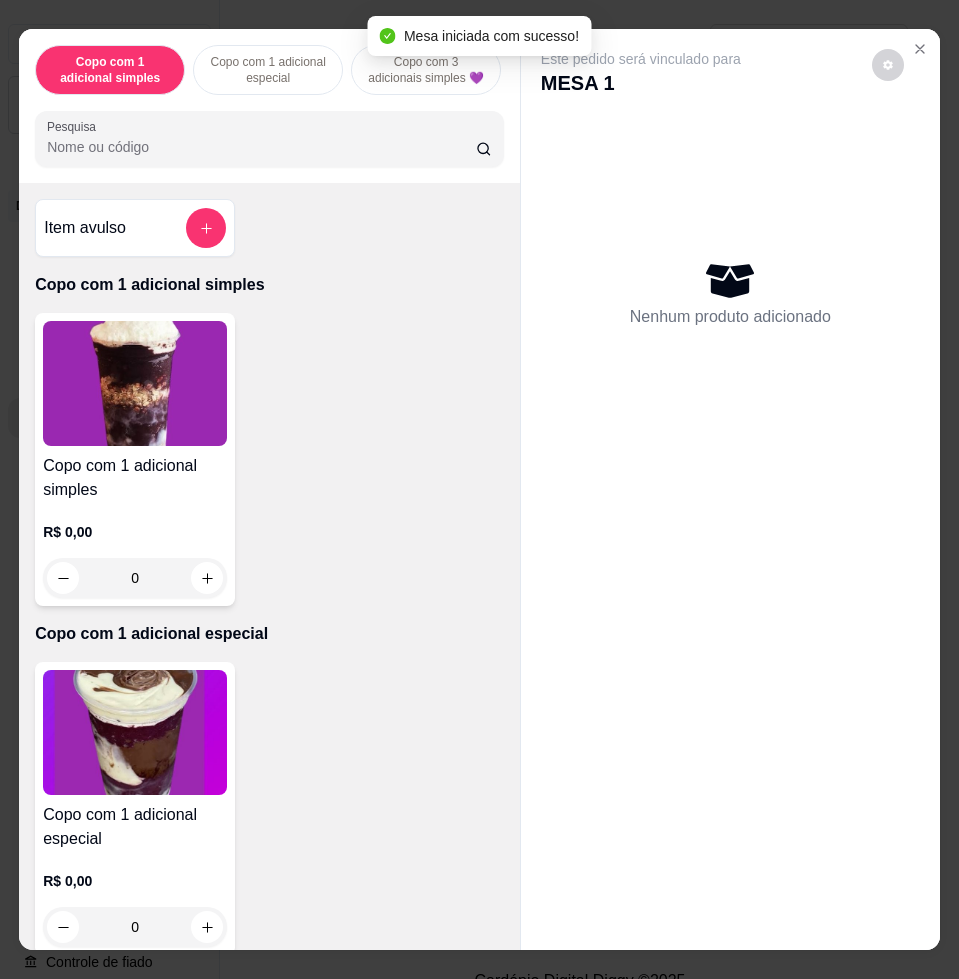 click on "Pesquisa" at bounding box center [261, 147] 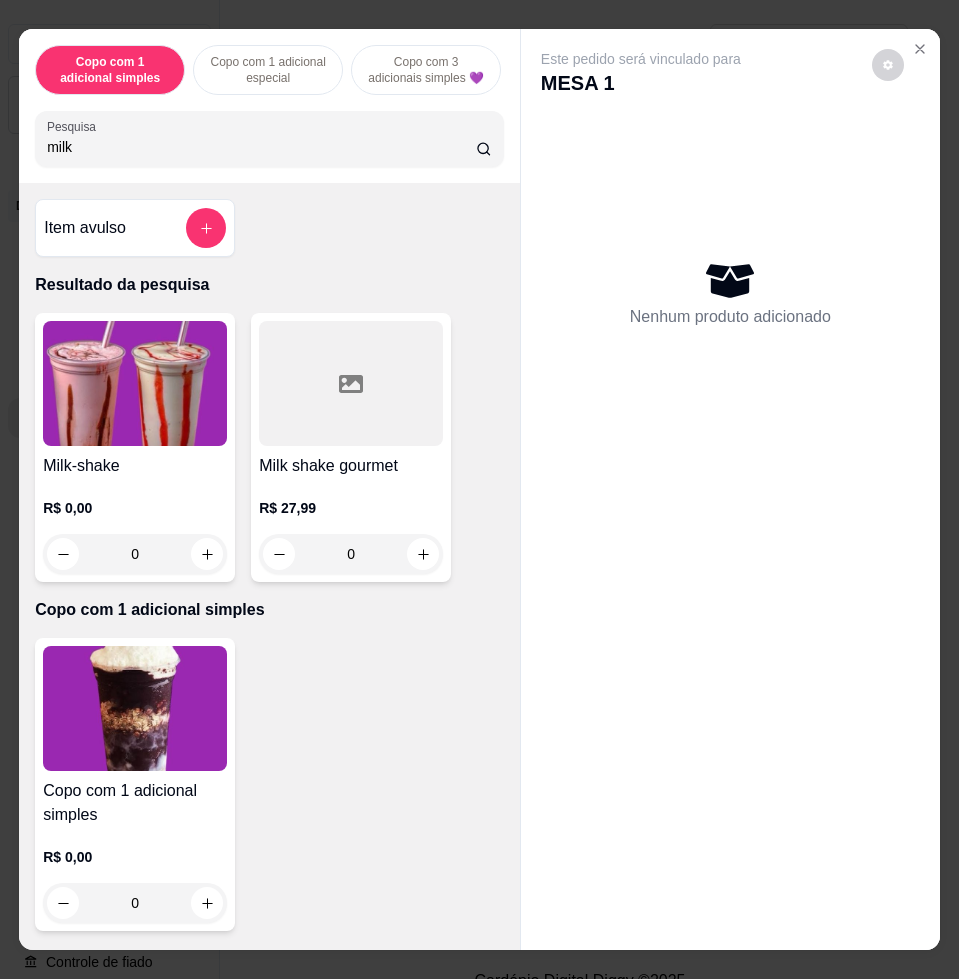 type on "milk" 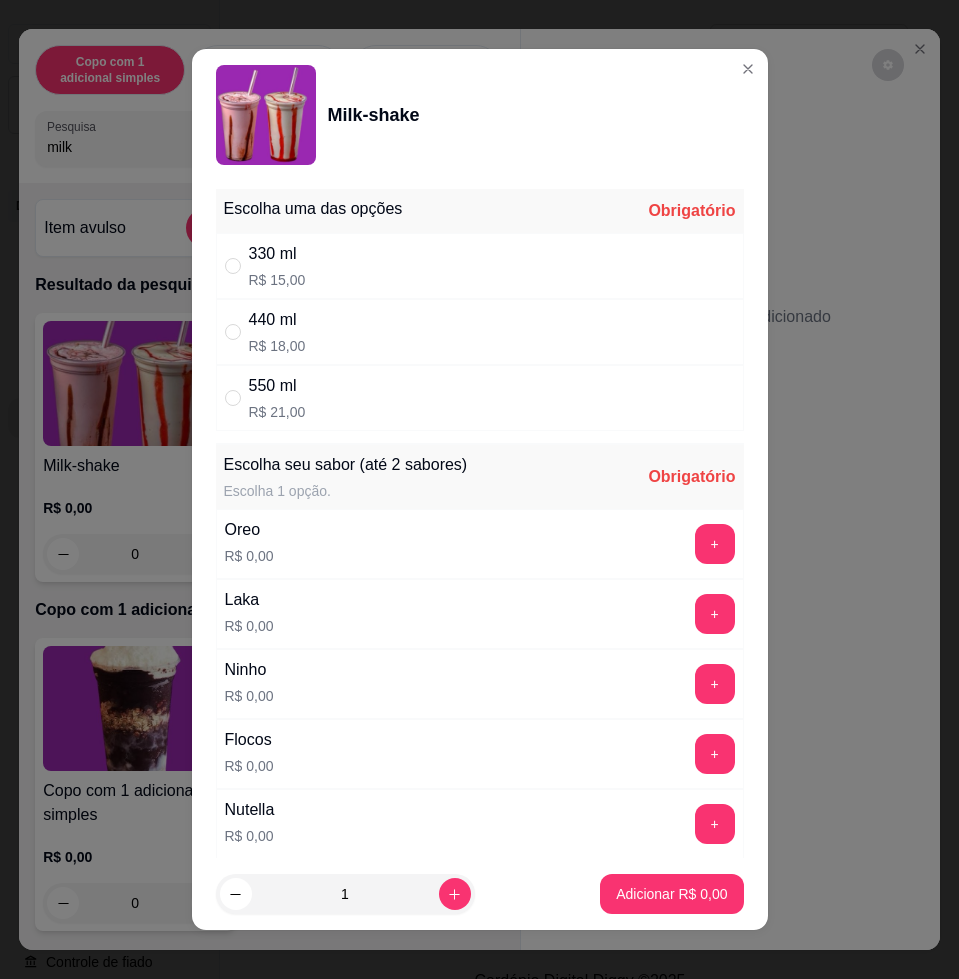 click on "330 ml R$ 15,00" at bounding box center (480, 266) 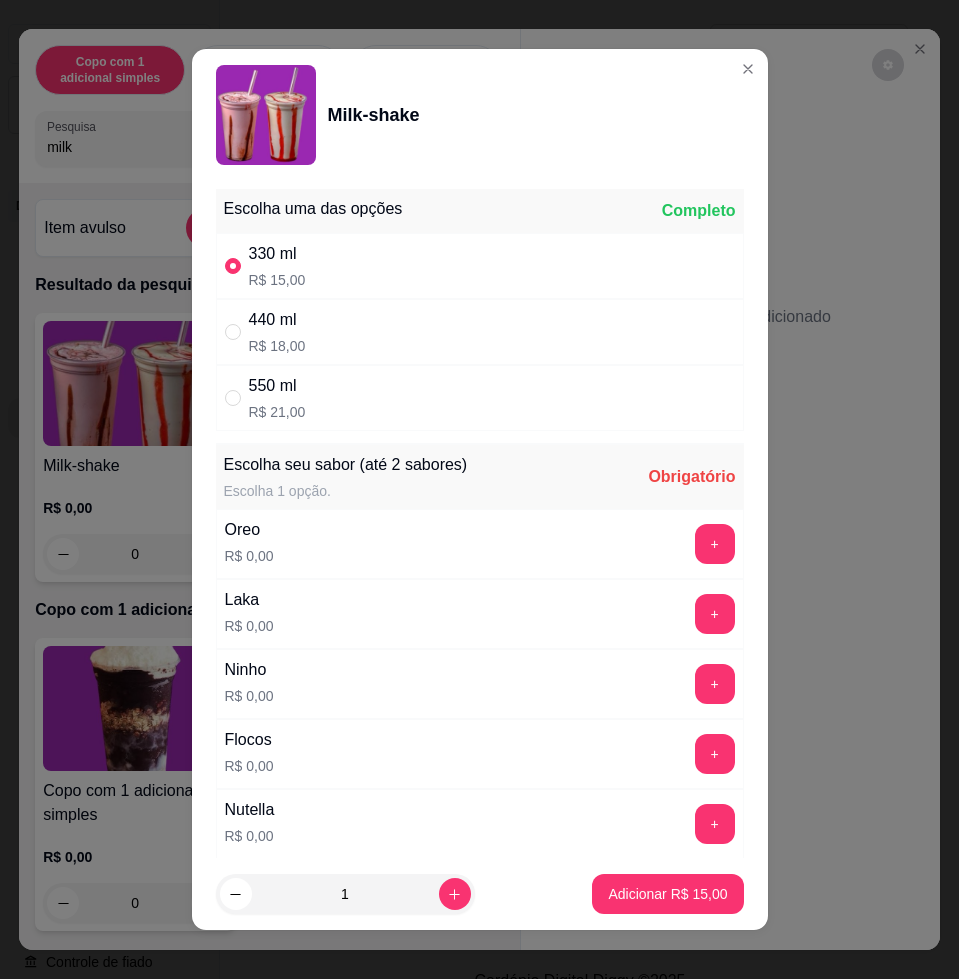 scroll, scrollTop: 250, scrollLeft: 0, axis: vertical 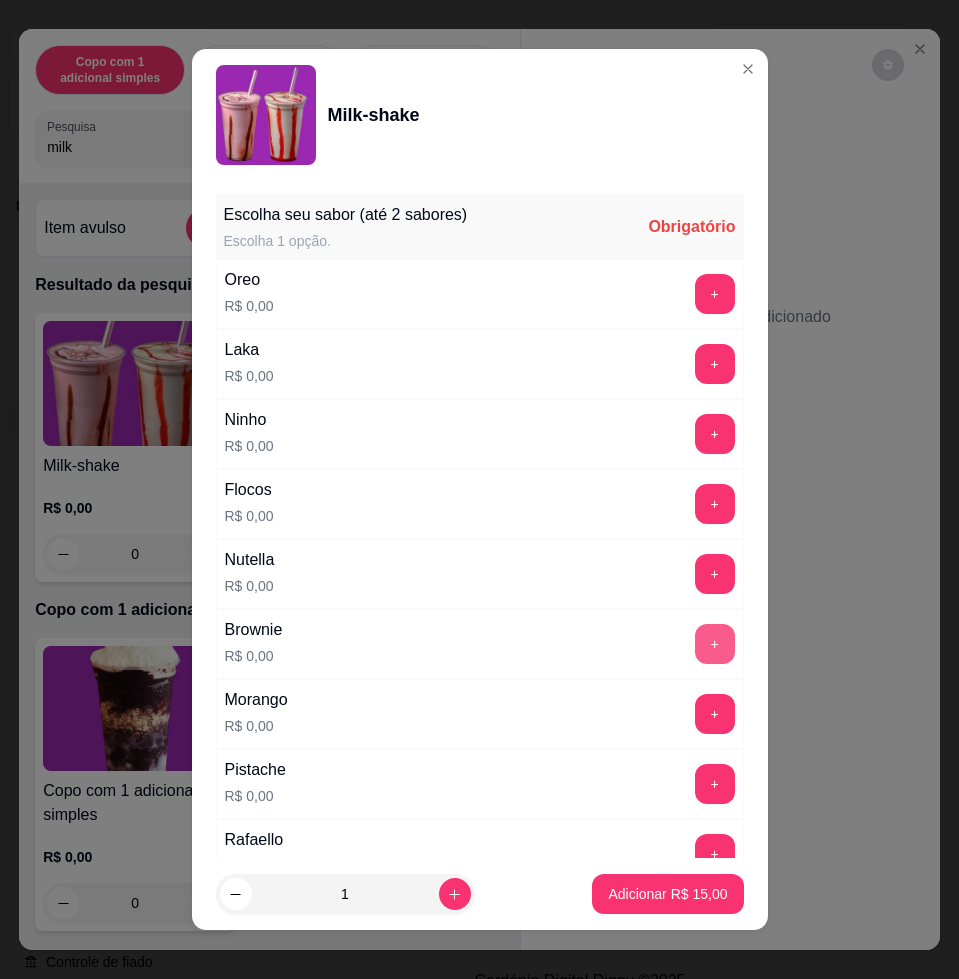 click on "+" at bounding box center [715, 644] 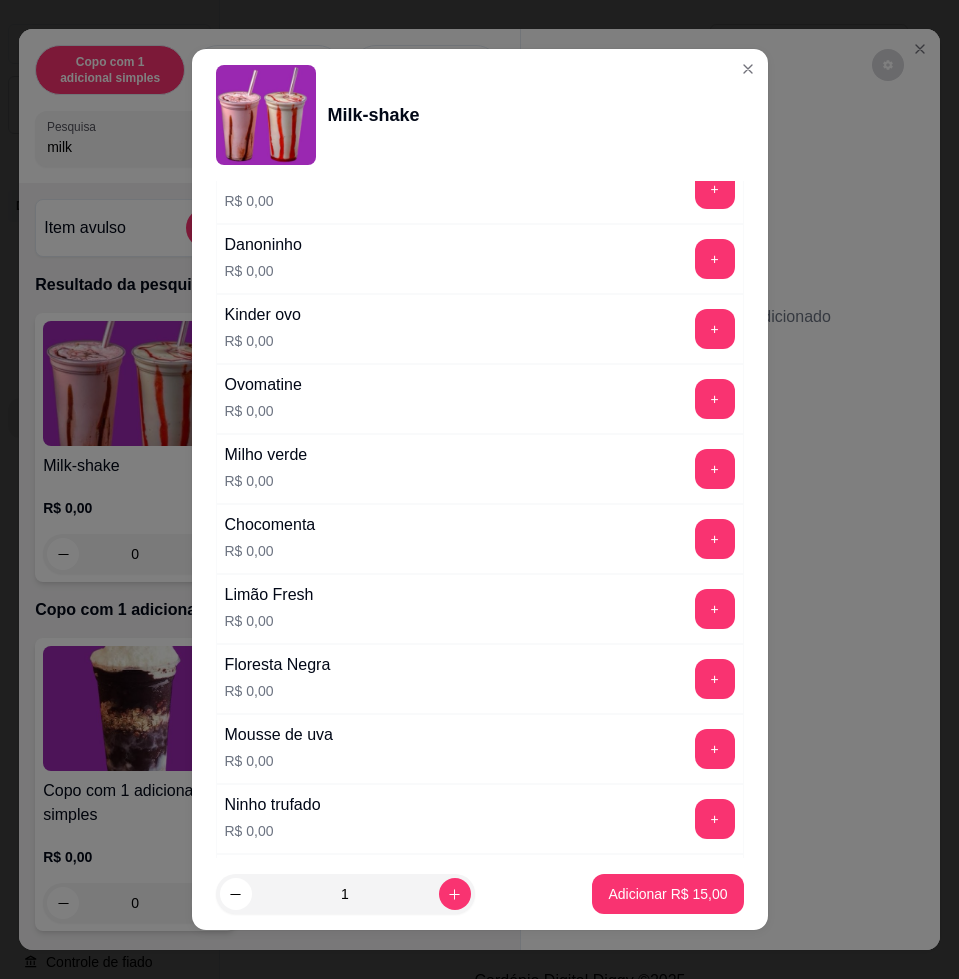 scroll, scrollTop: 1831, scrollLeft: 0, axis: vertical 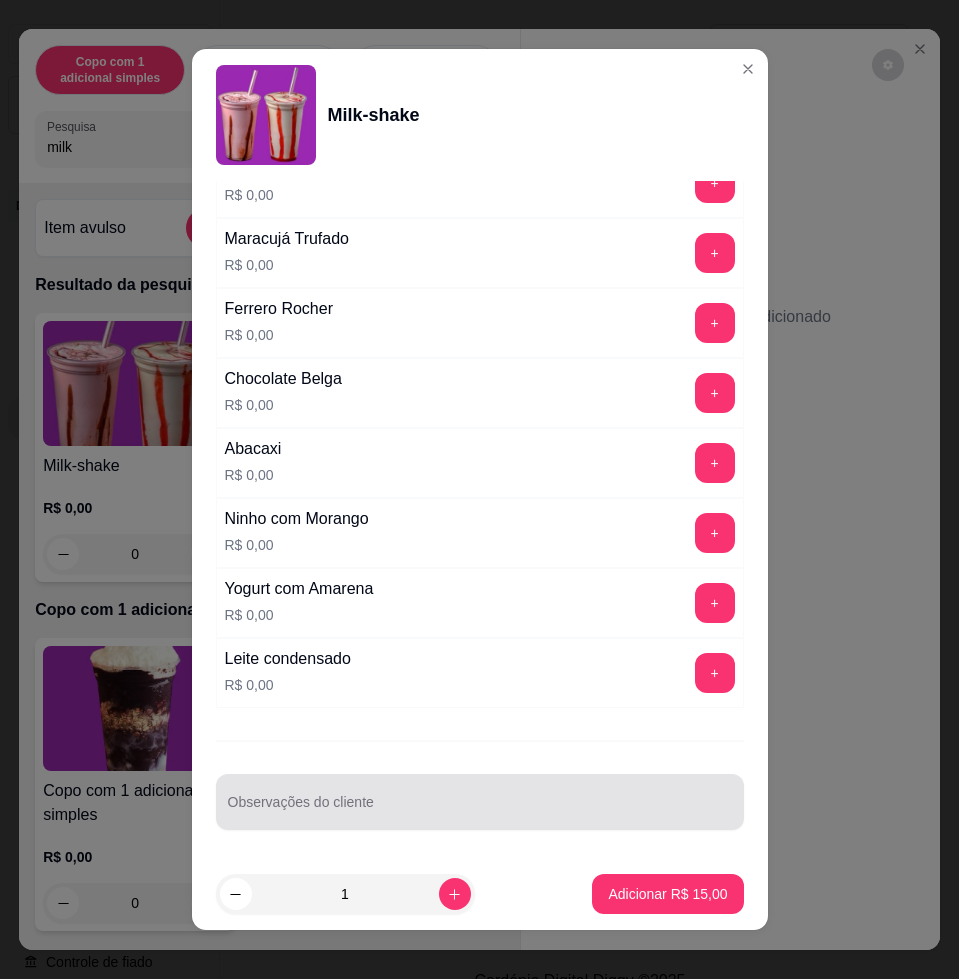 click at bounding box center [480, 802] 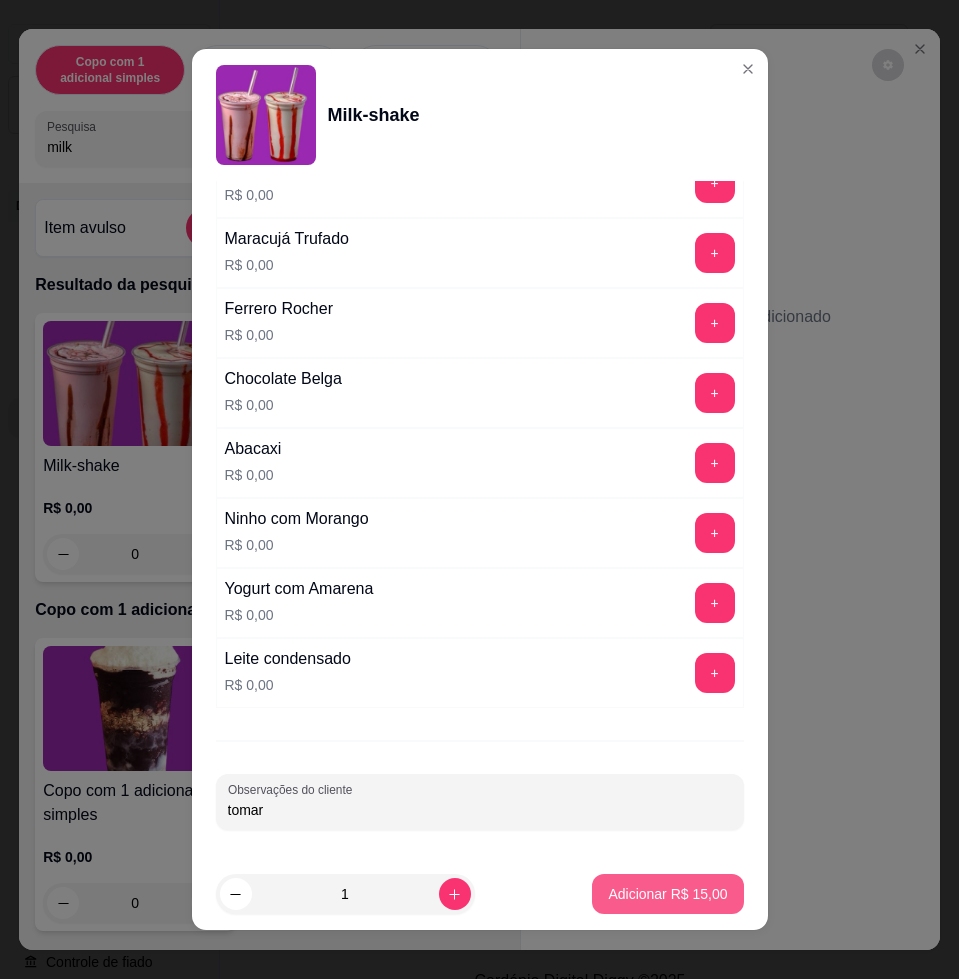 type on "tomar" 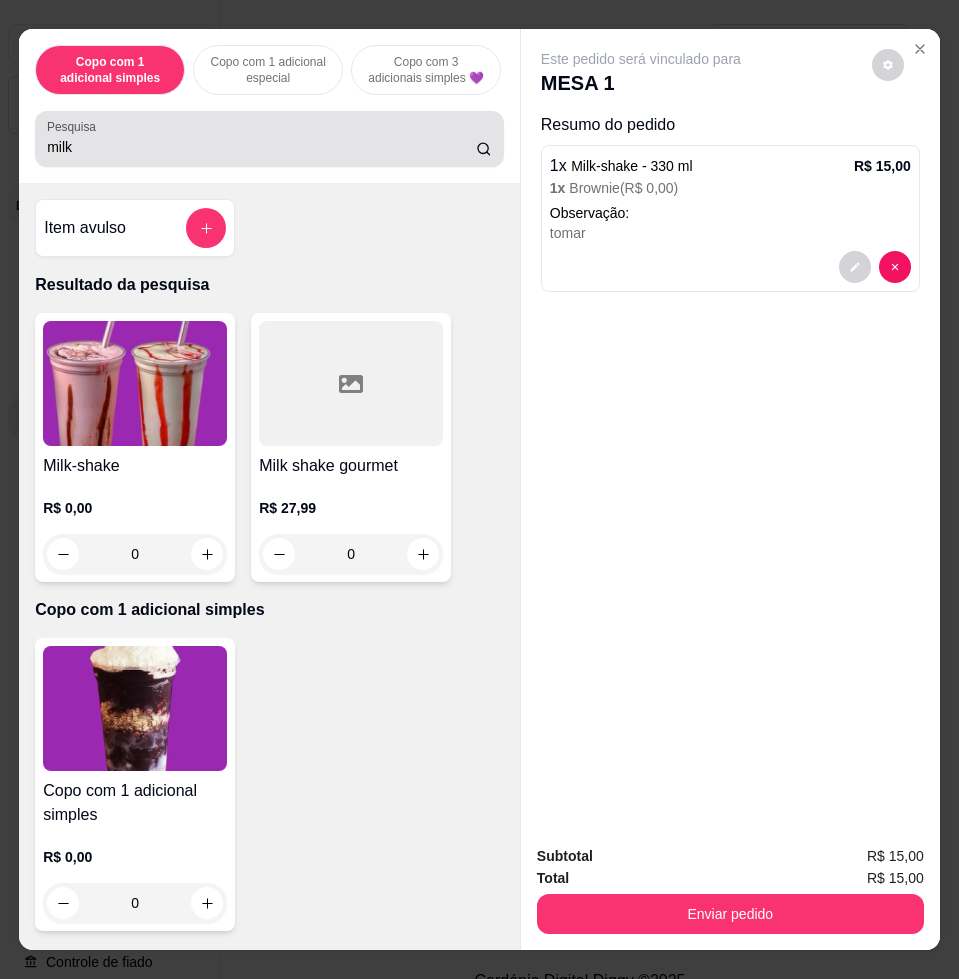 click on "milk" at bounding box center (269, 139) 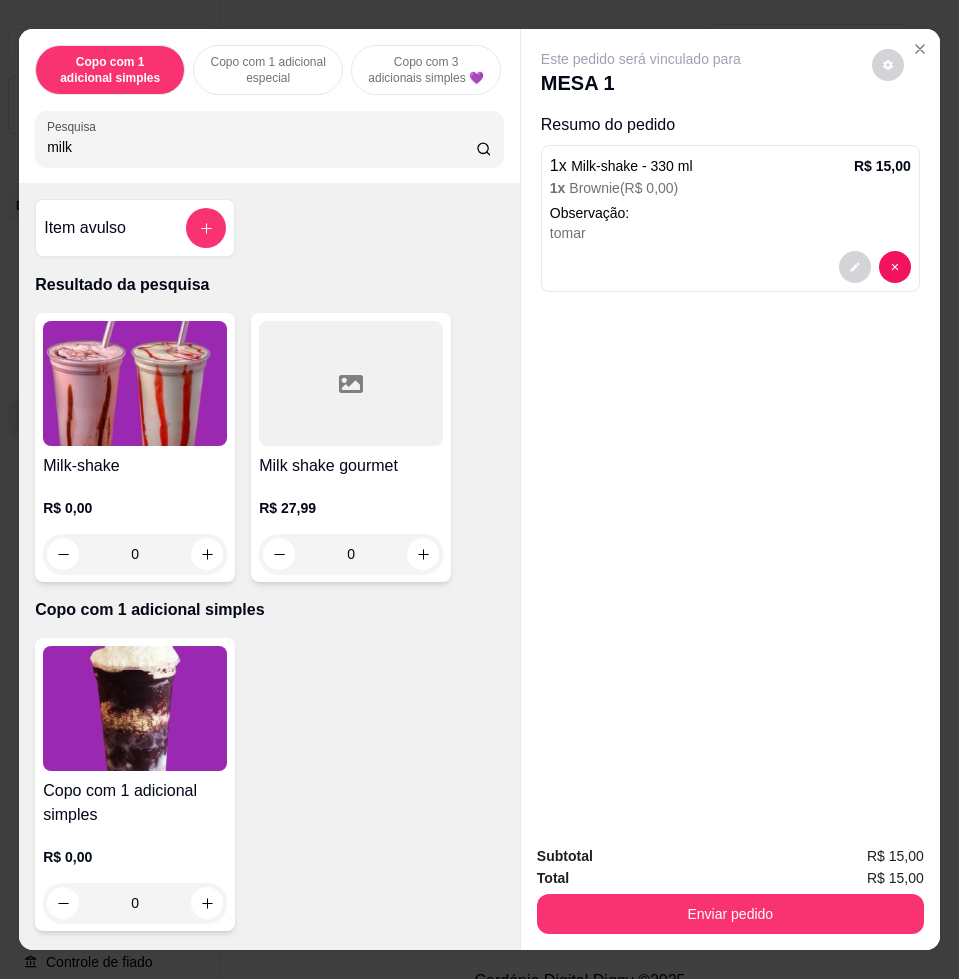 click on "milk" at bounding box center [269, 139] 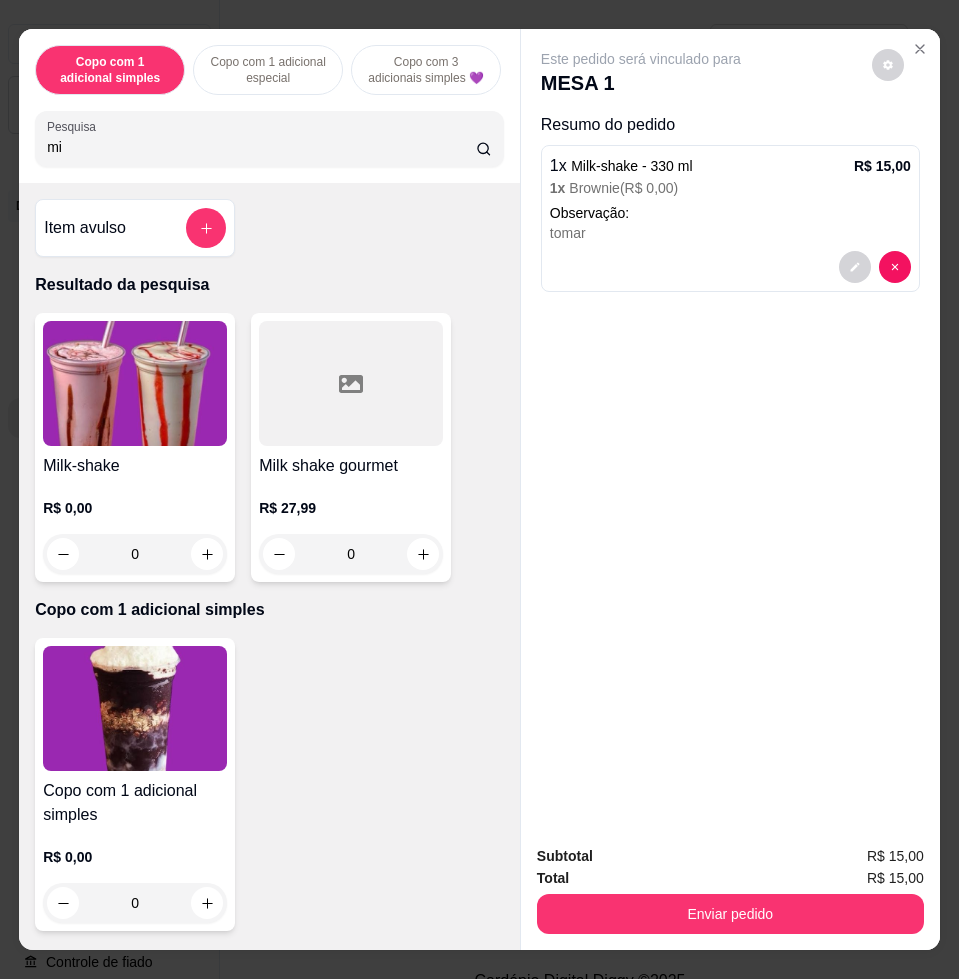 type on "m" 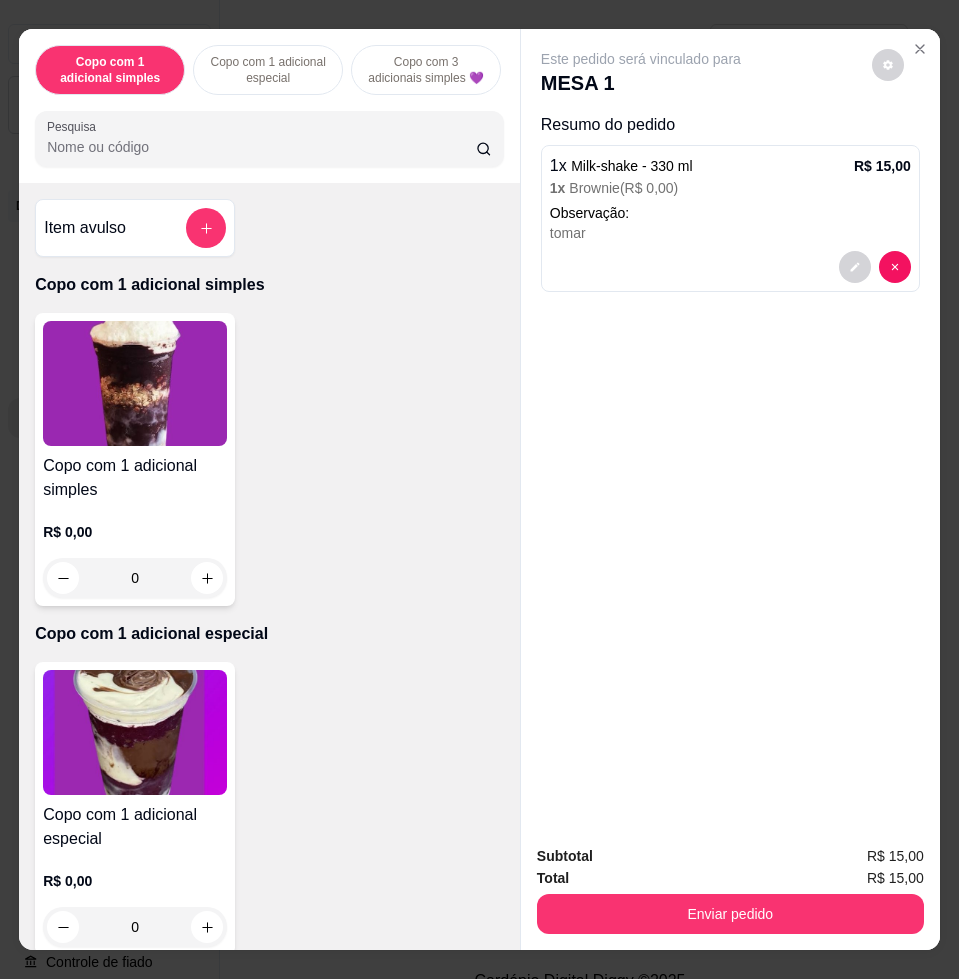 click on "Pesquisa" at bounding box center (261, 147) 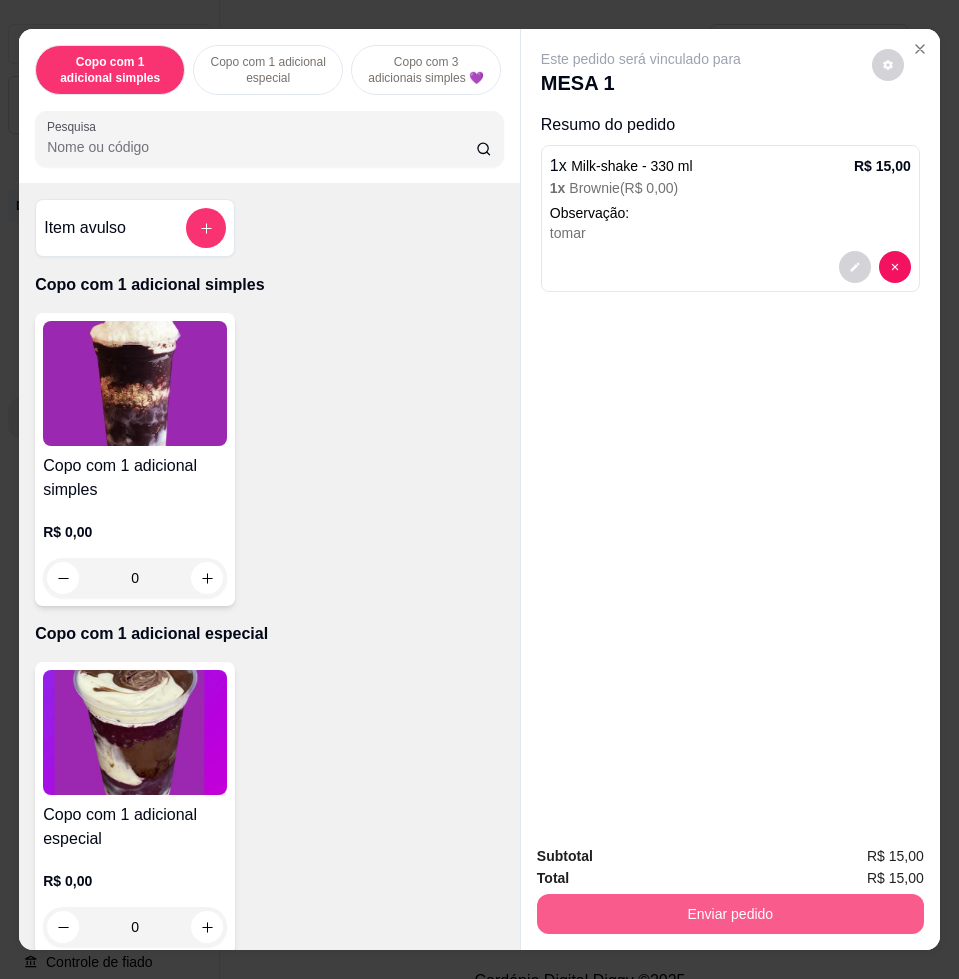 type 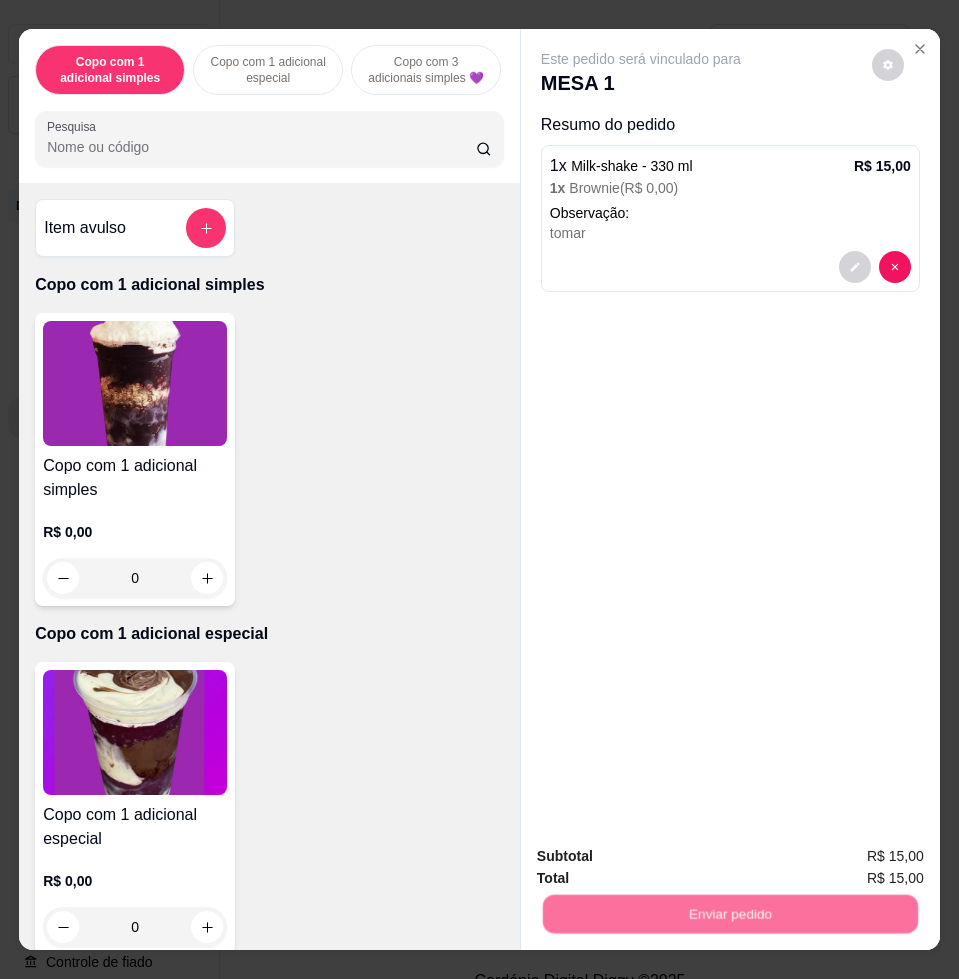 click on "Não registrar e enviar pedido" at bounding box center [662, 855] 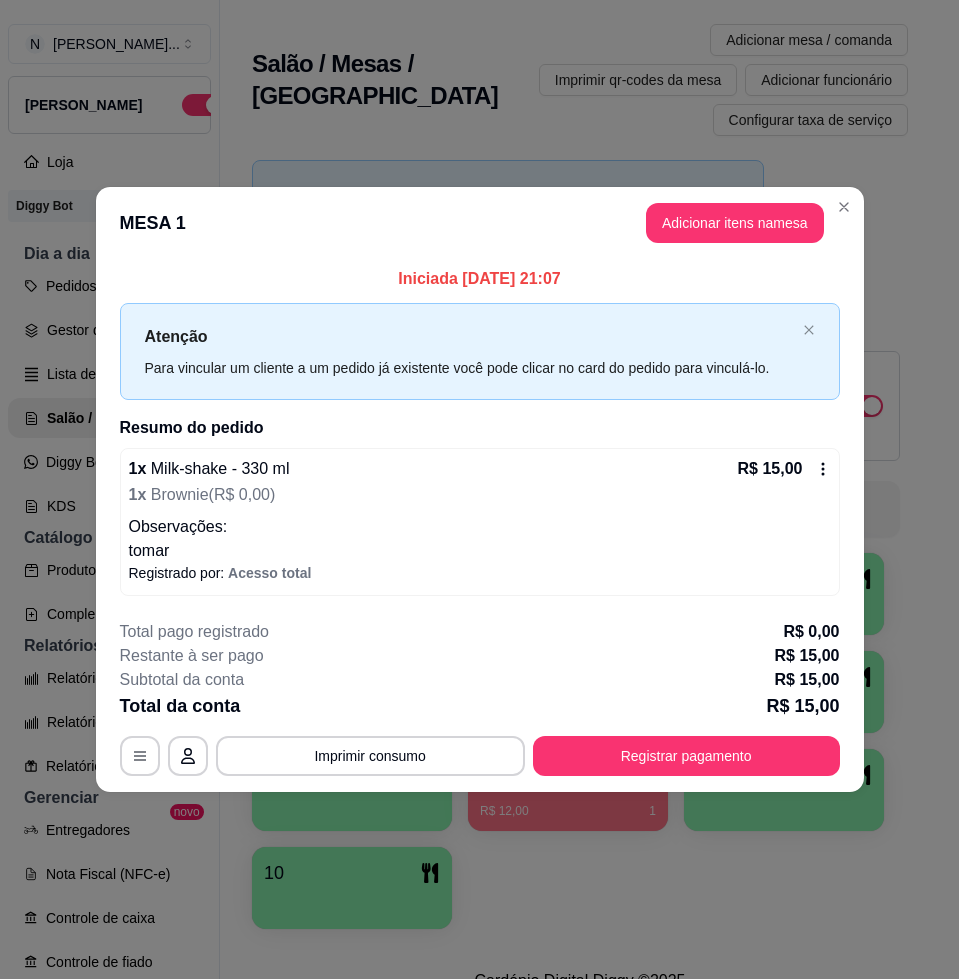 click on "MESA 1 Adicionar itens na  mesa" at bounding box center [480, 223] 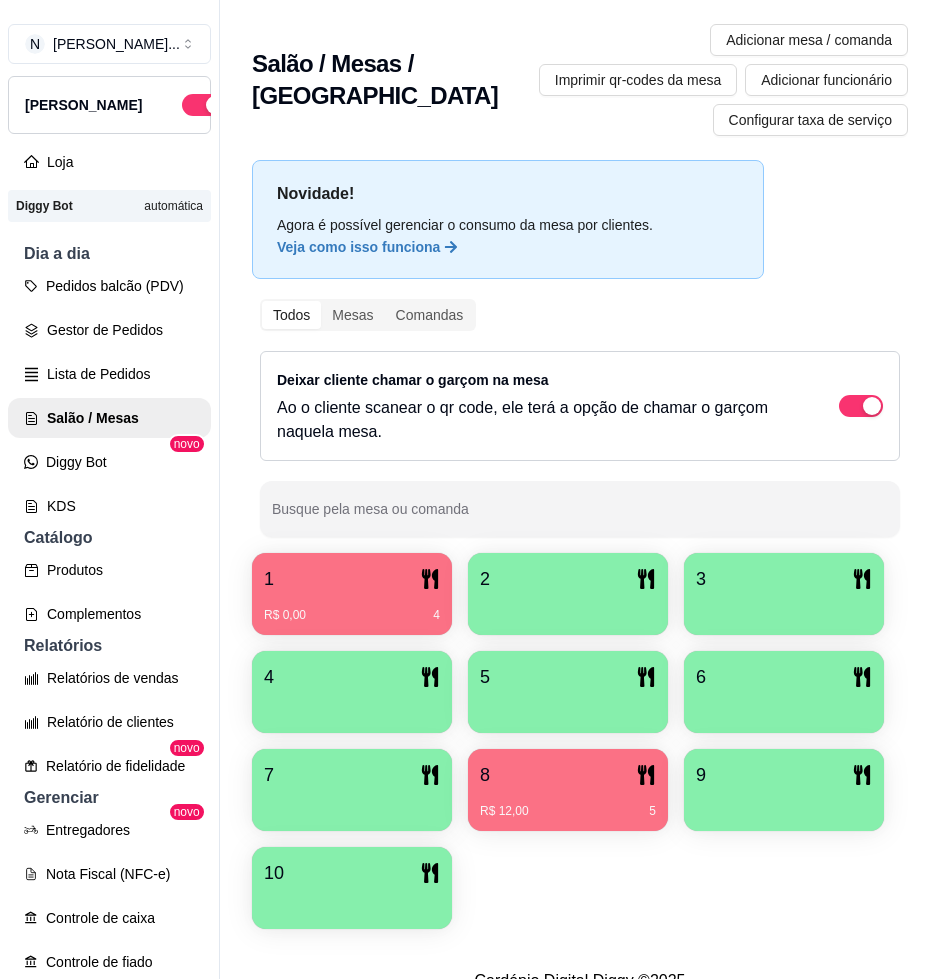 click on "R$ 12,00 5" at bounding box center [568, 811] 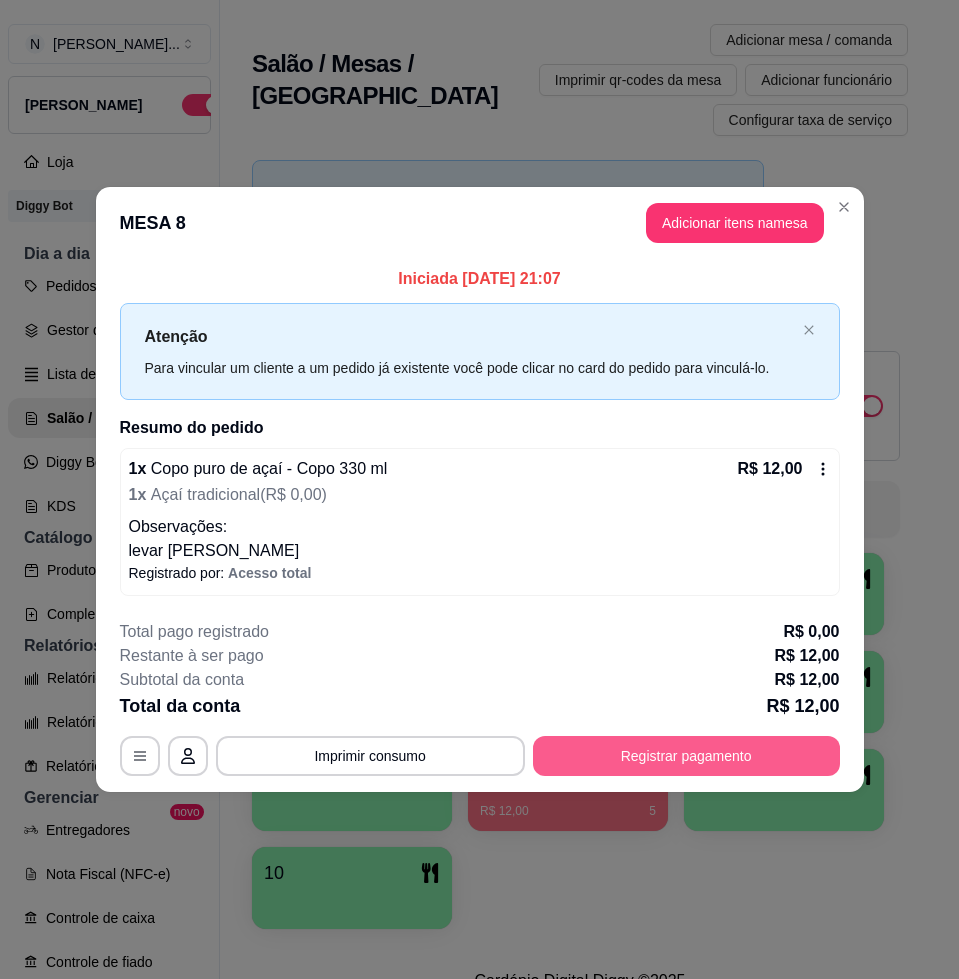 click on "Registrar pagamento" at bounding box center (686, 756) 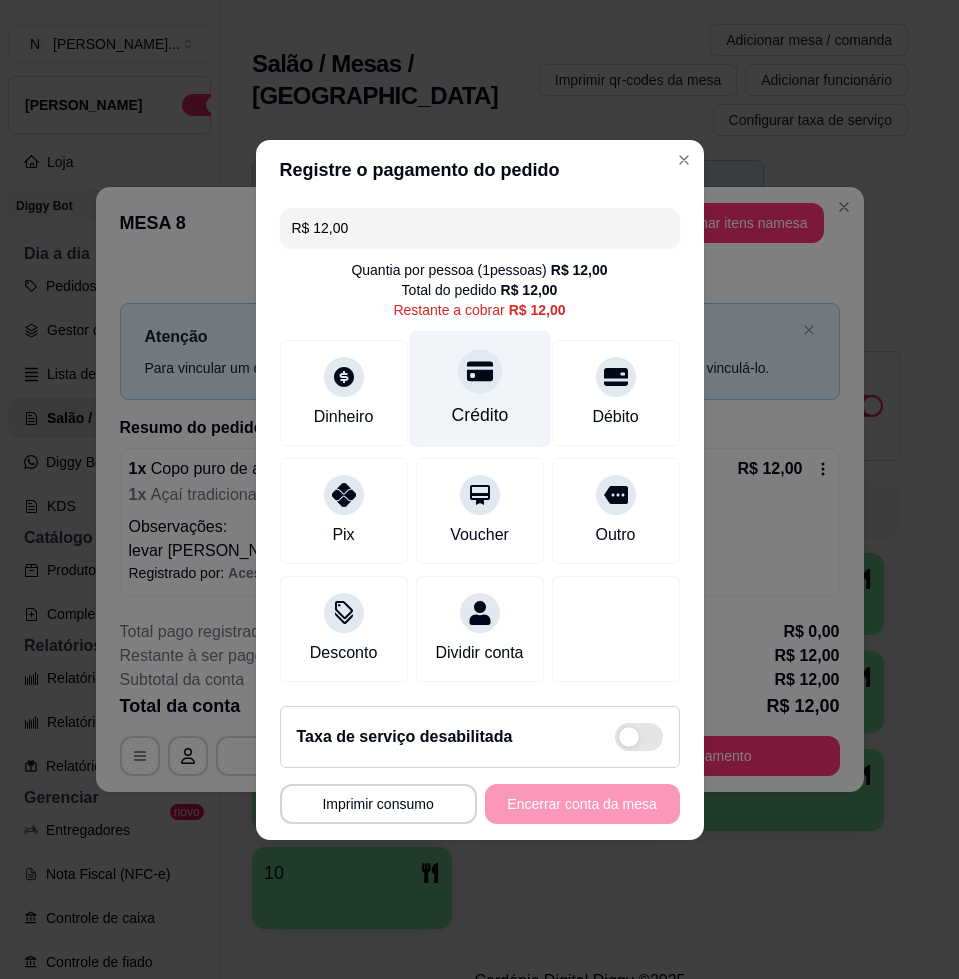 click at bounding box center [480, 371] 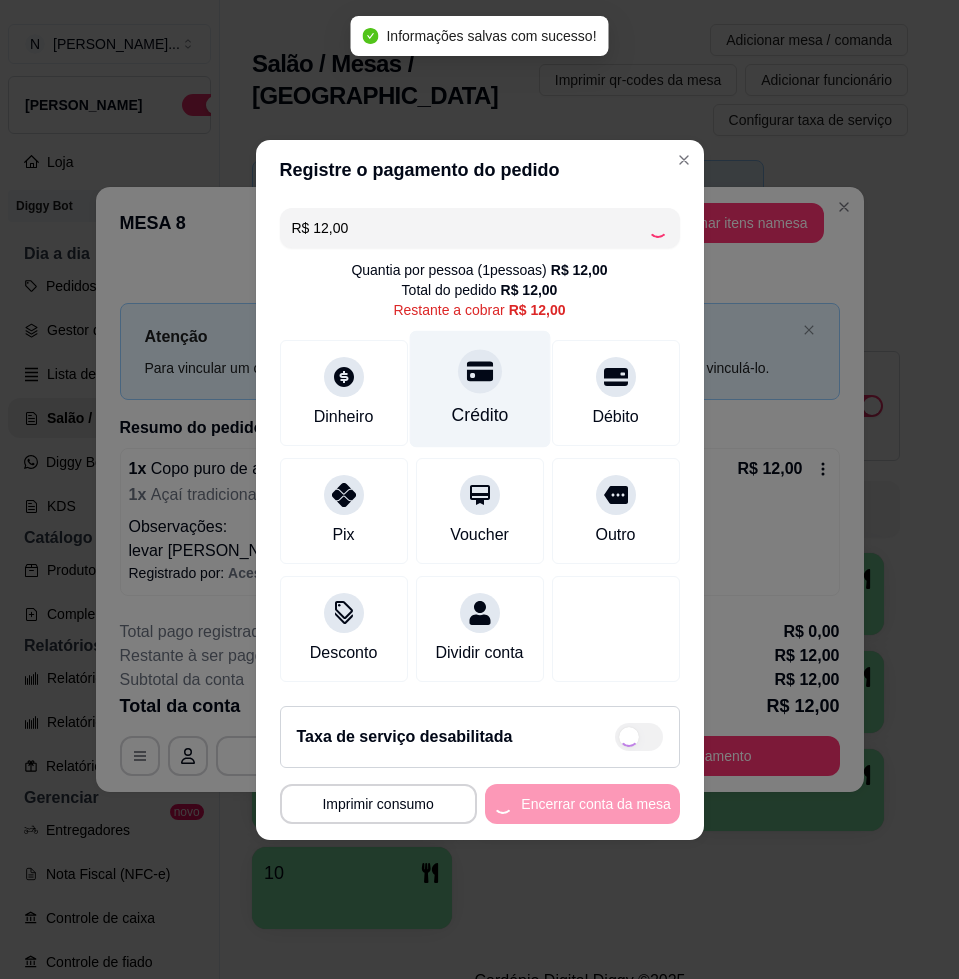 type on "R$ 0,00" 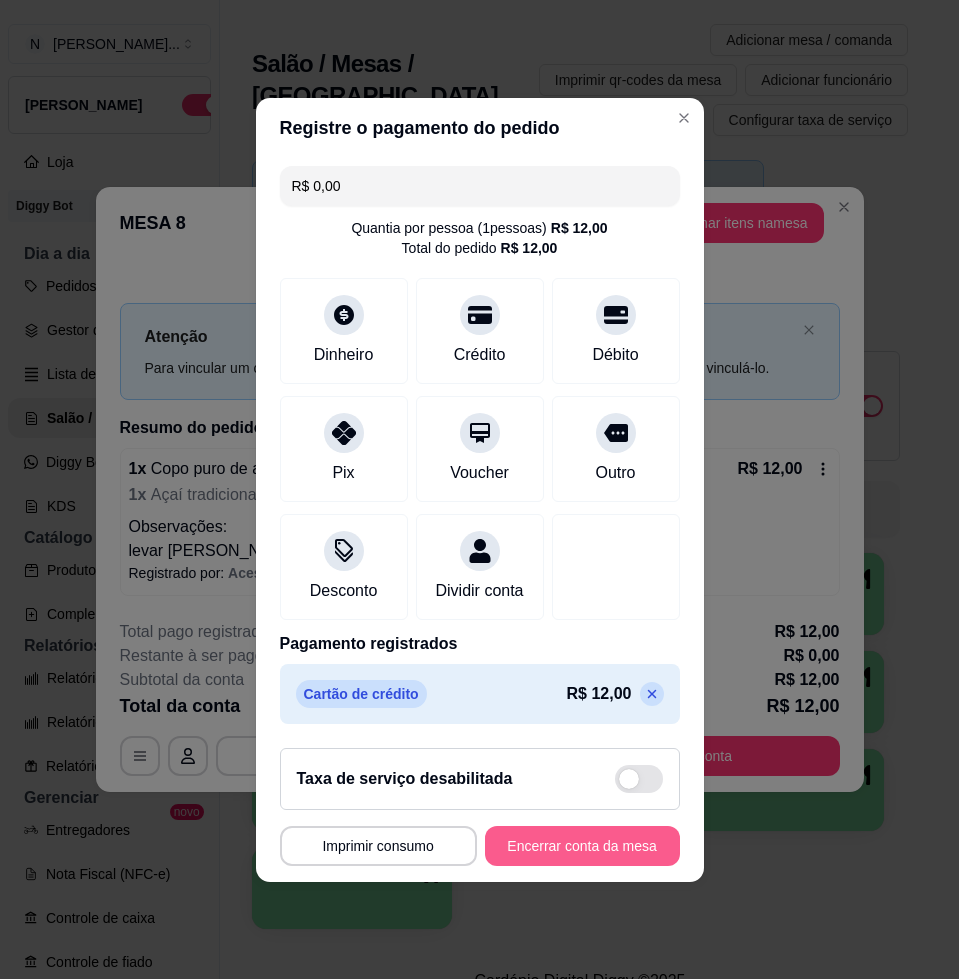 click on "Encerrar conta da mesa" at bounding box center (582, 846) 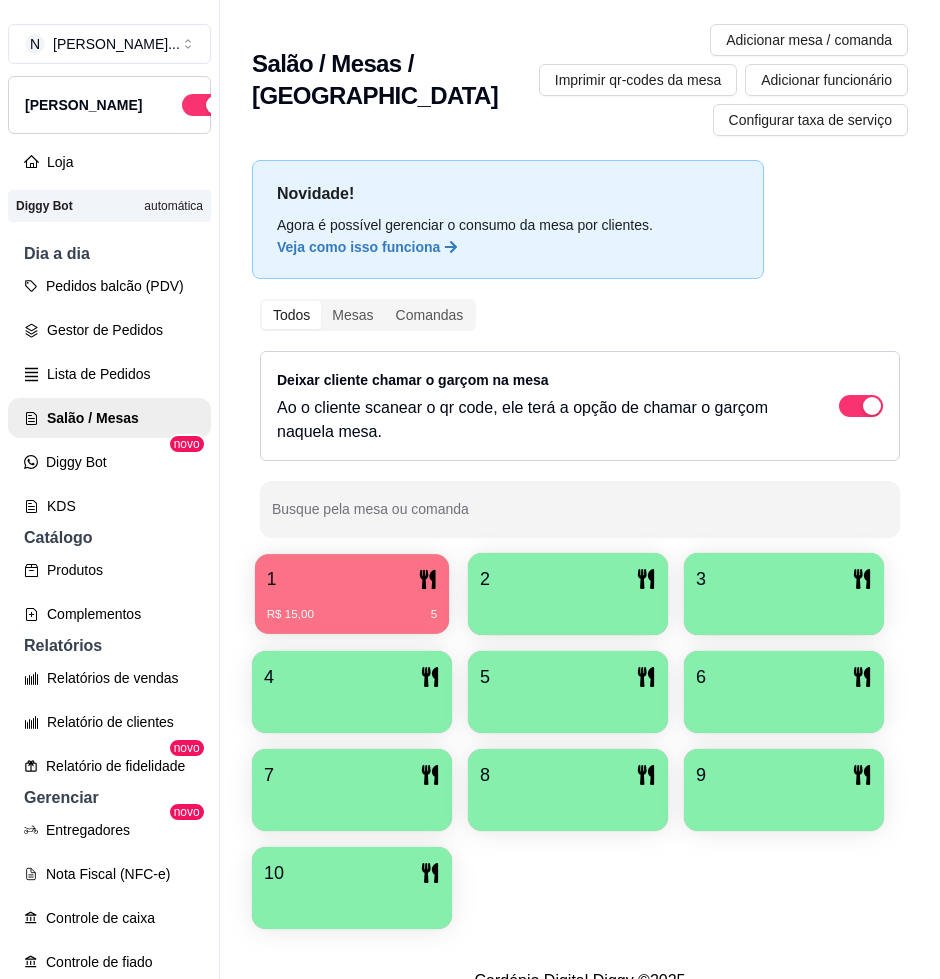click on "1" at bounding box center (352, 579) 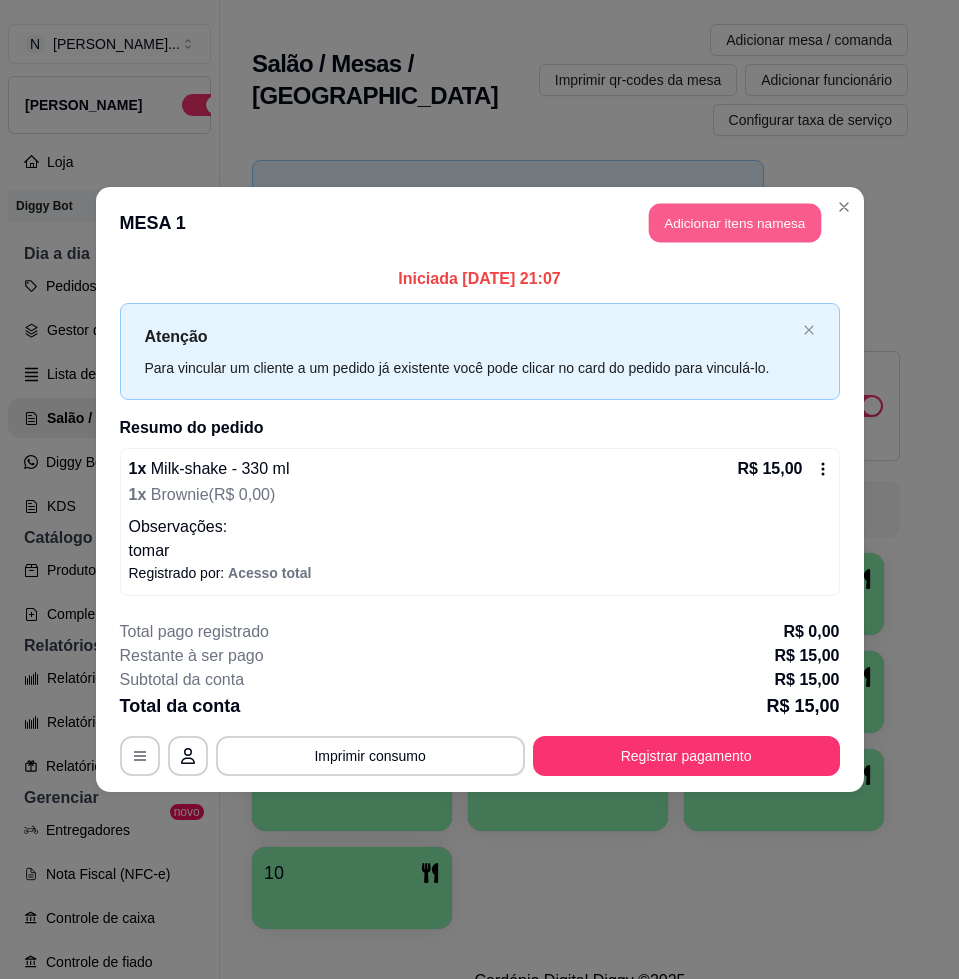 click on "Adicionar itens na  mesa" at bounding box center (735, 223) 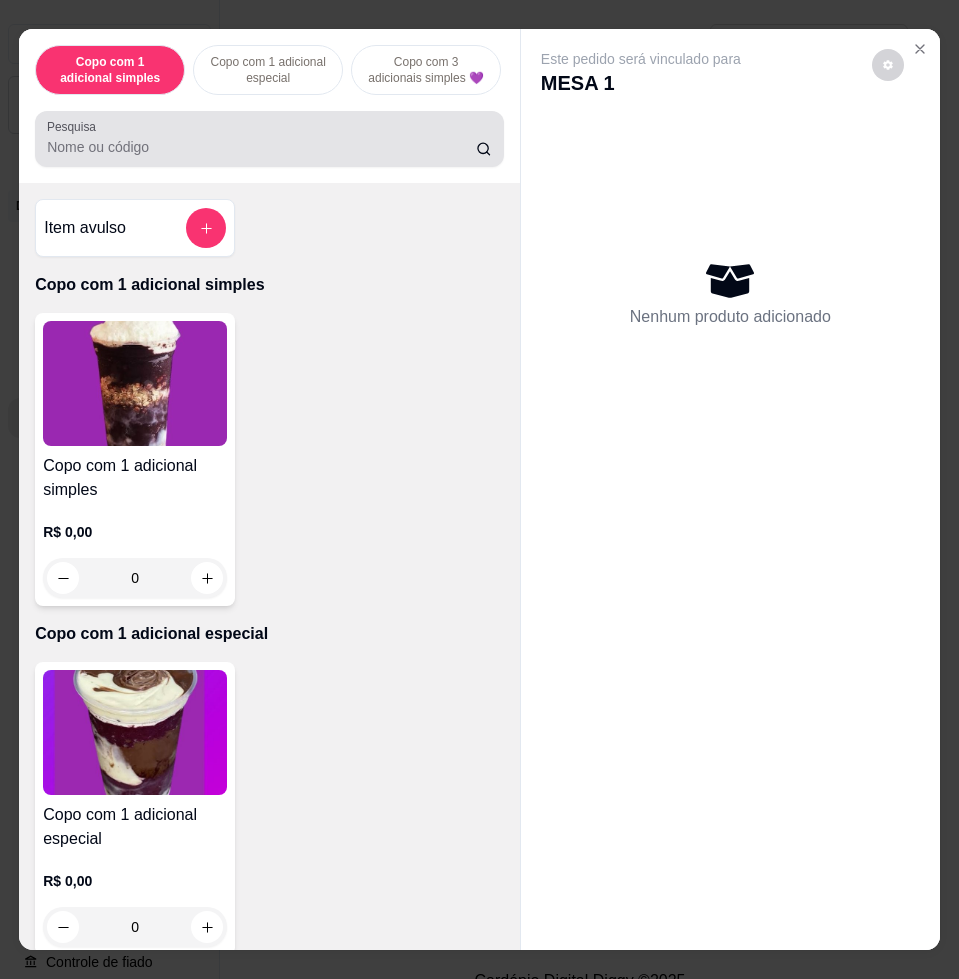 click on "Pesquisa" at bounding box center [261, 147] 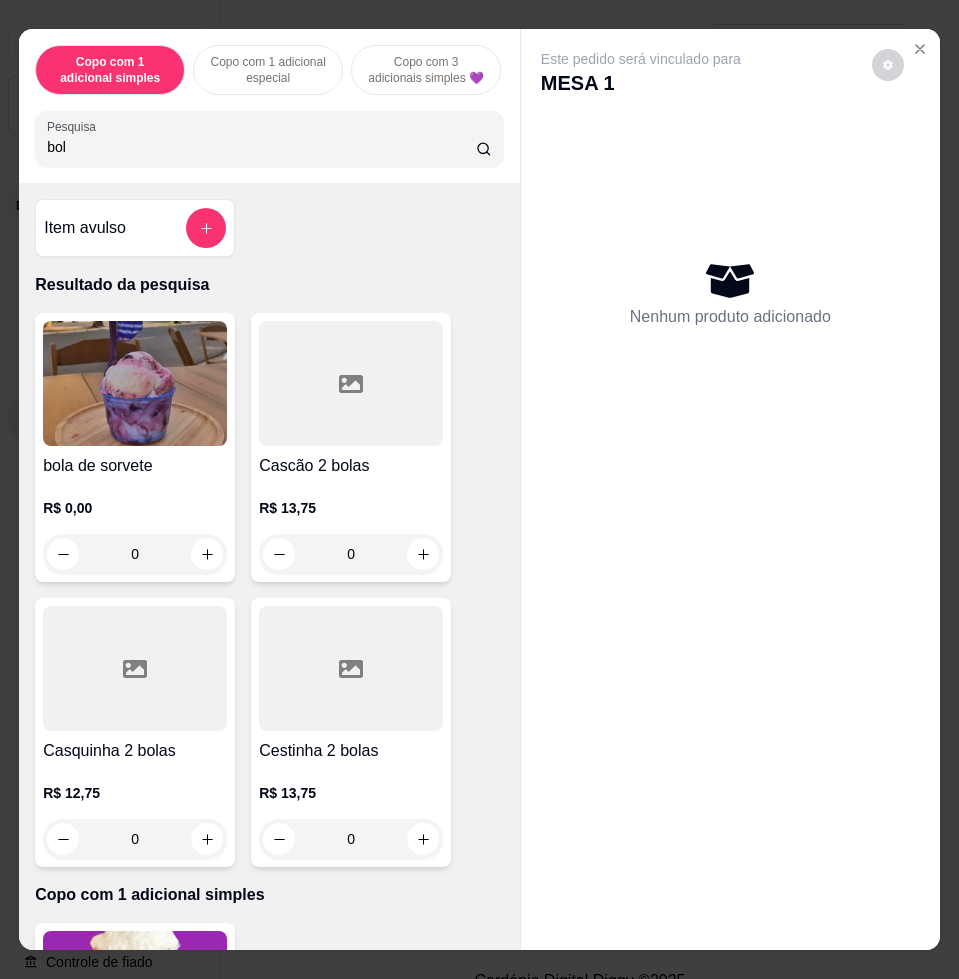type on "bol" 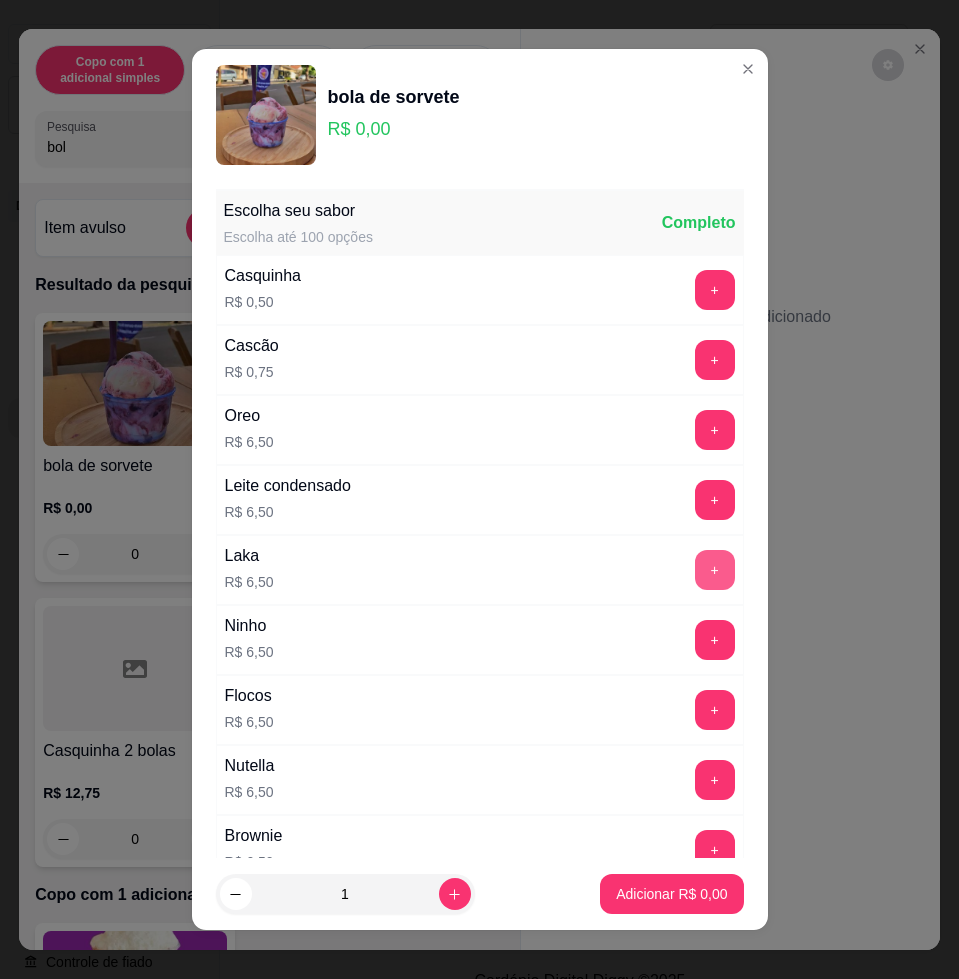 scroll, scrollTop: 625, scrollLeft: 0, axis: vertical 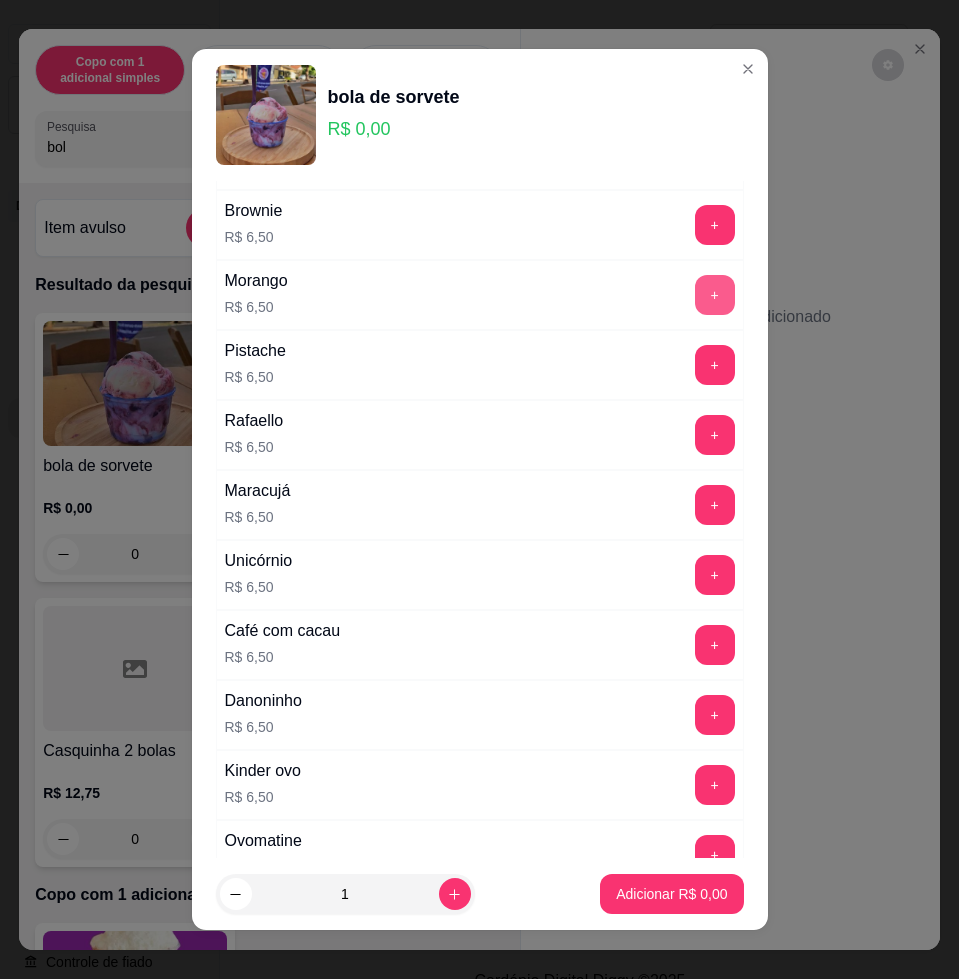 click on "+" at bounding box center [715, 295] 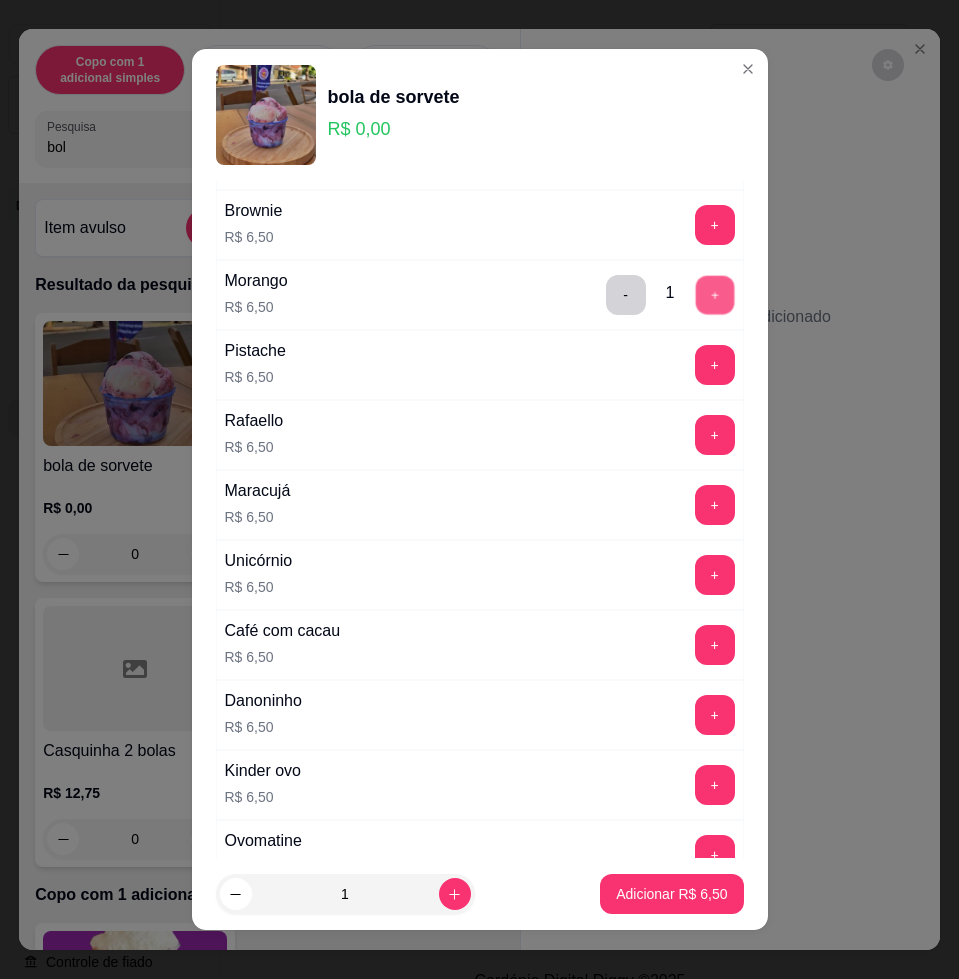 click on "+" at bounding box center [714, 295] 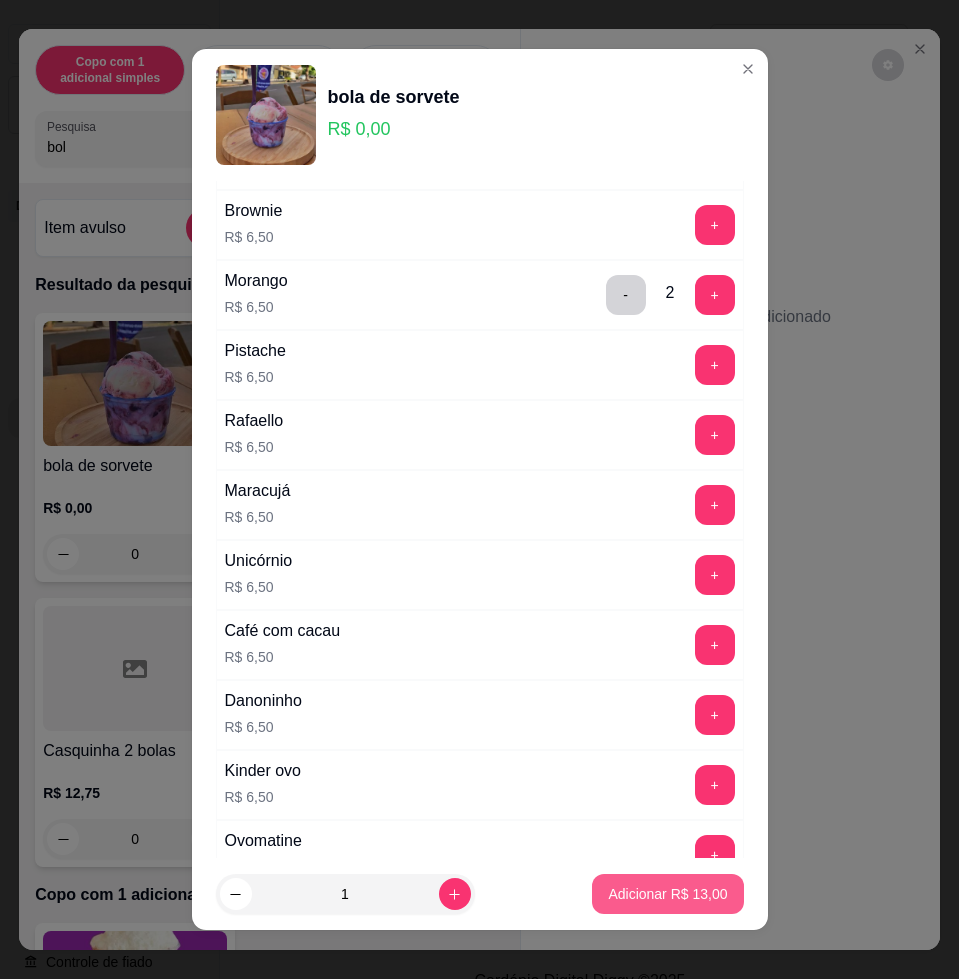 click on "Adicionar   R$ 13,00" at bounding box center [667, 894] 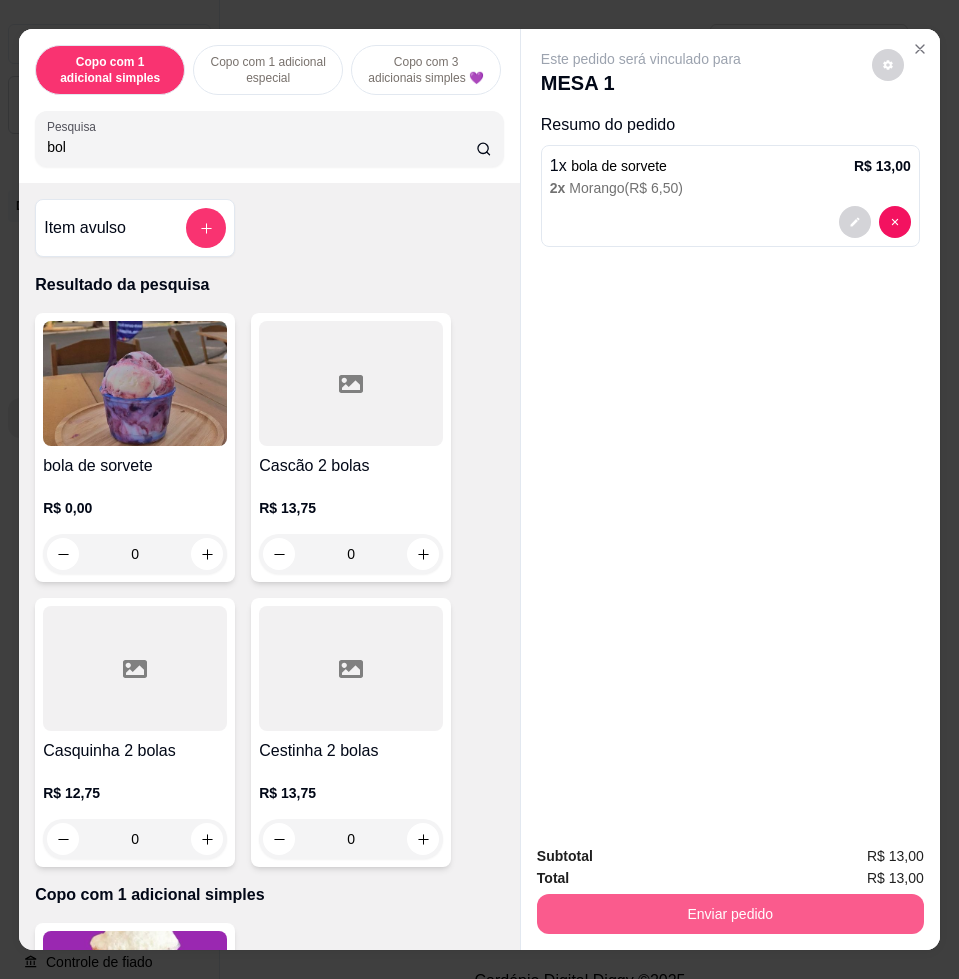 click on "Enviar pedido" at bounding box center [730, 914] 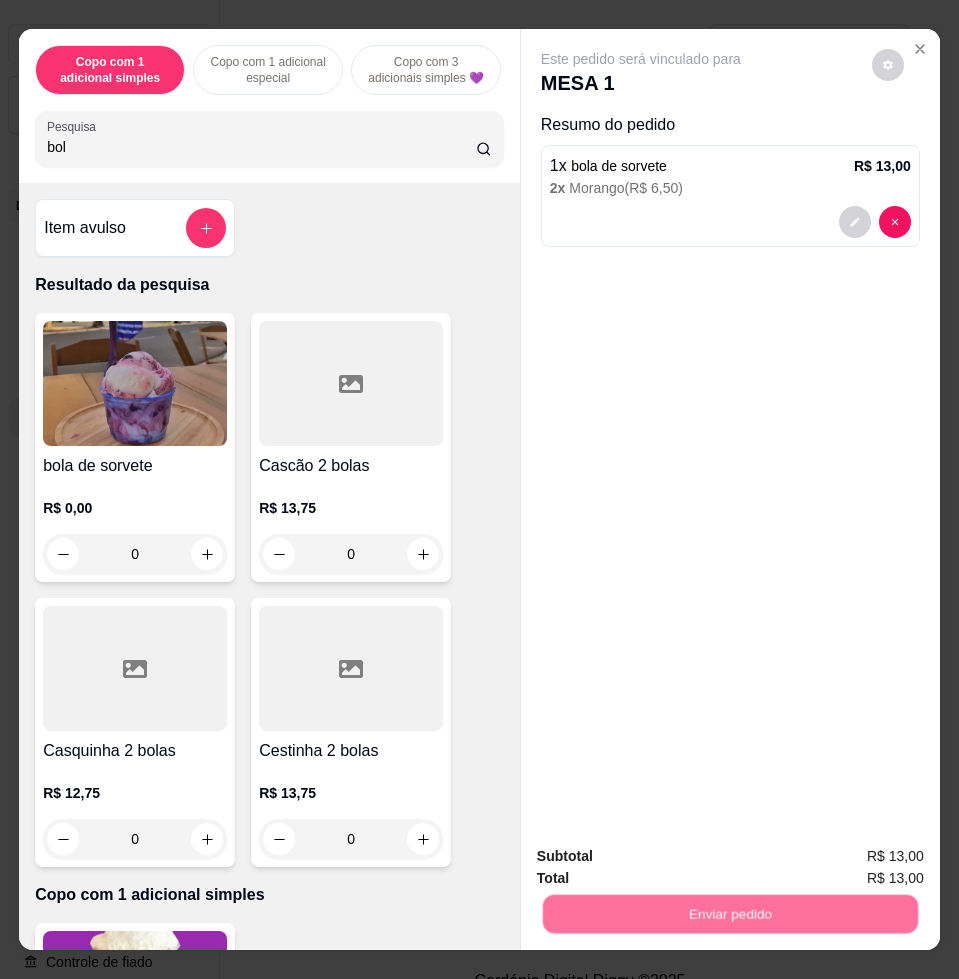 click on "Não registrar e enviar pedido" at bounding box center [662, 855] 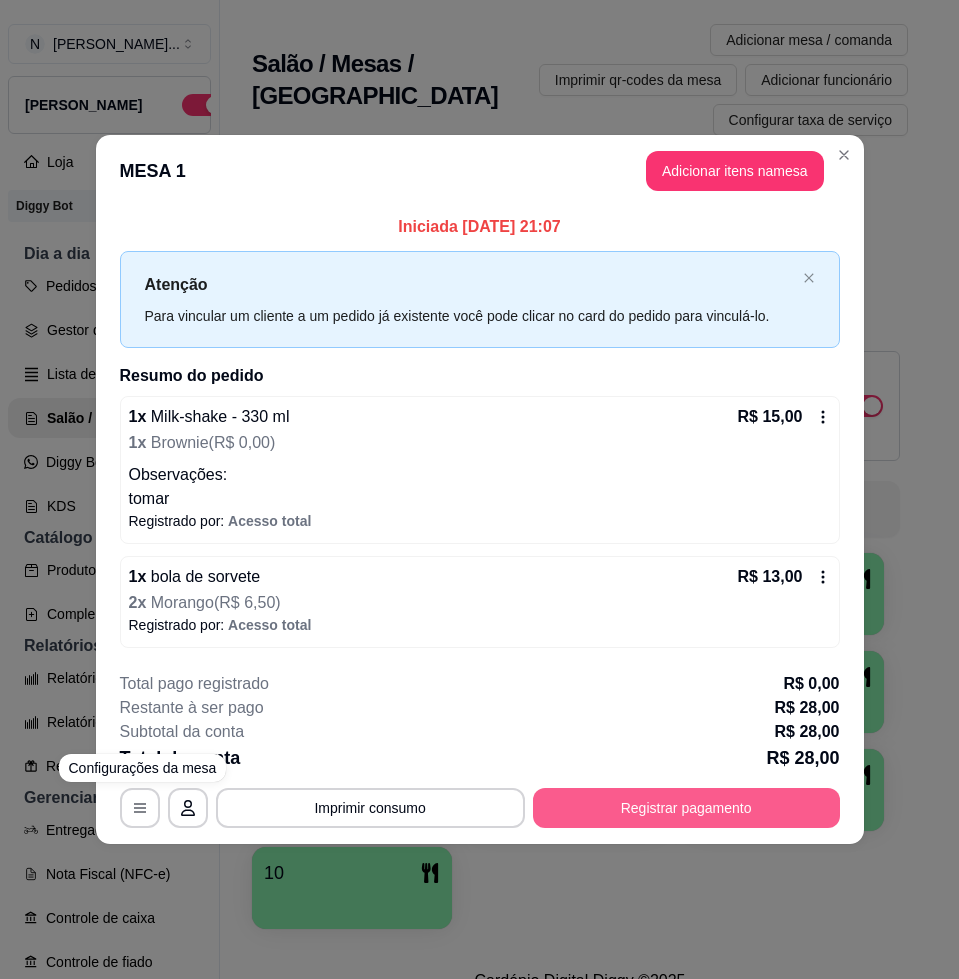 click on "Registrar pagamento" at bounding box center (686, 808) 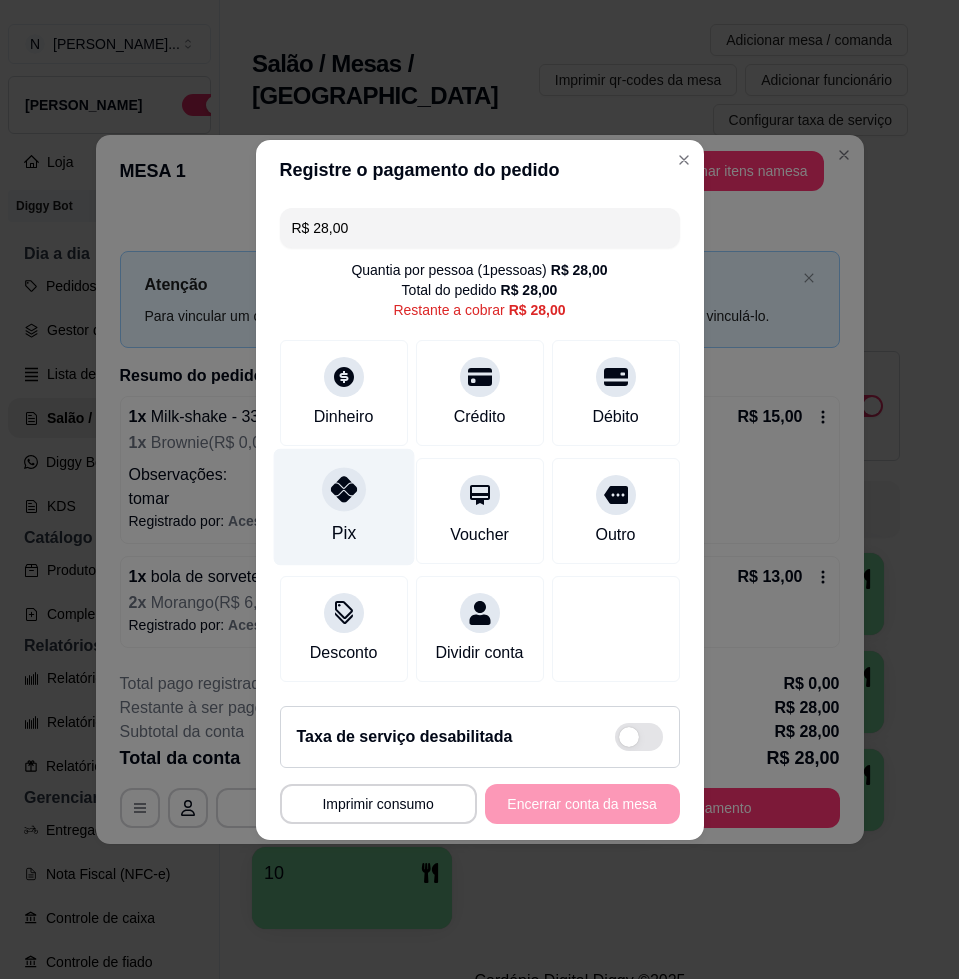 click on "Pix" at bounding box center (343, 506) 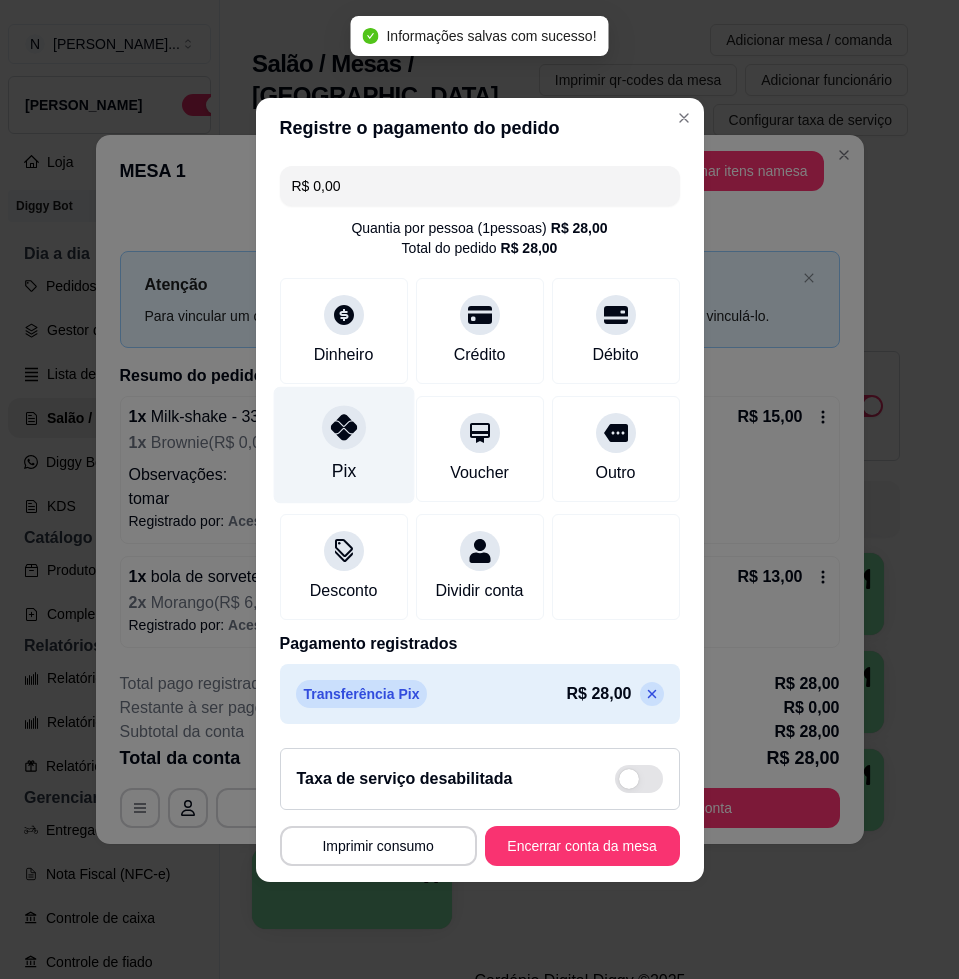 type on "R$ 0,00" 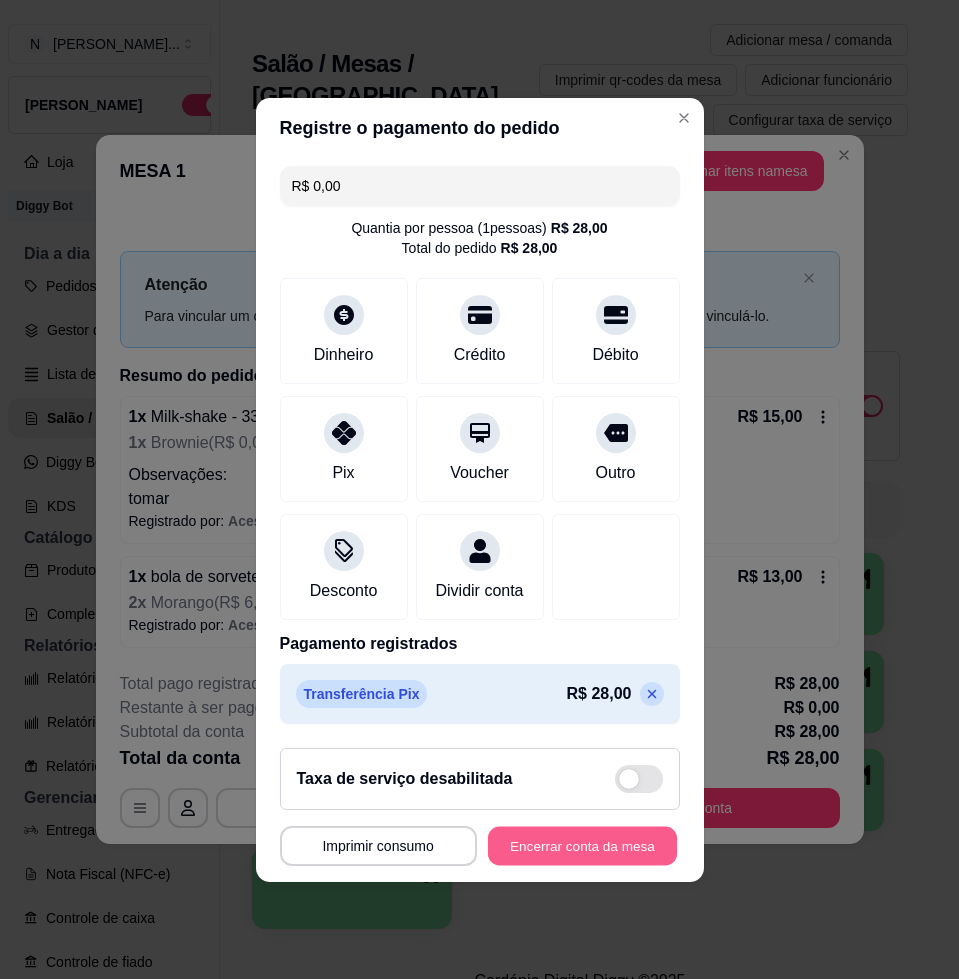 click on "Encerrar conta da mesa" at bounding box center (582, 845) 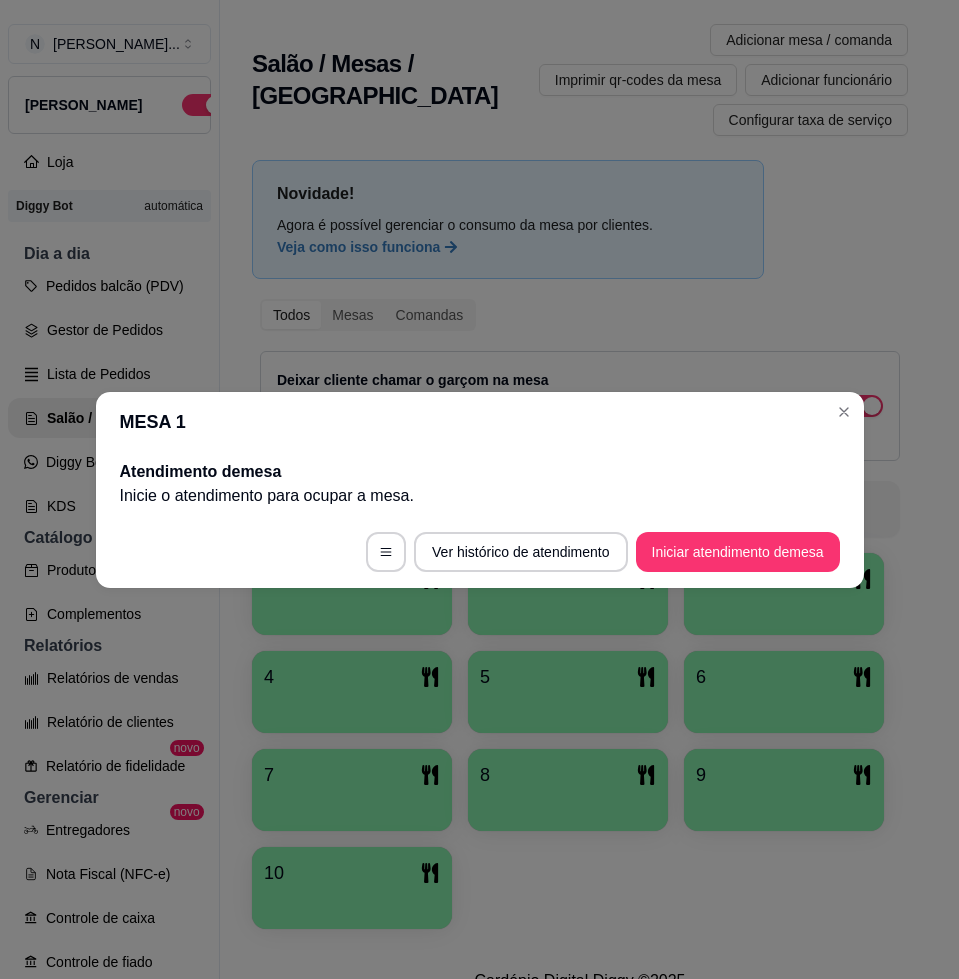 type 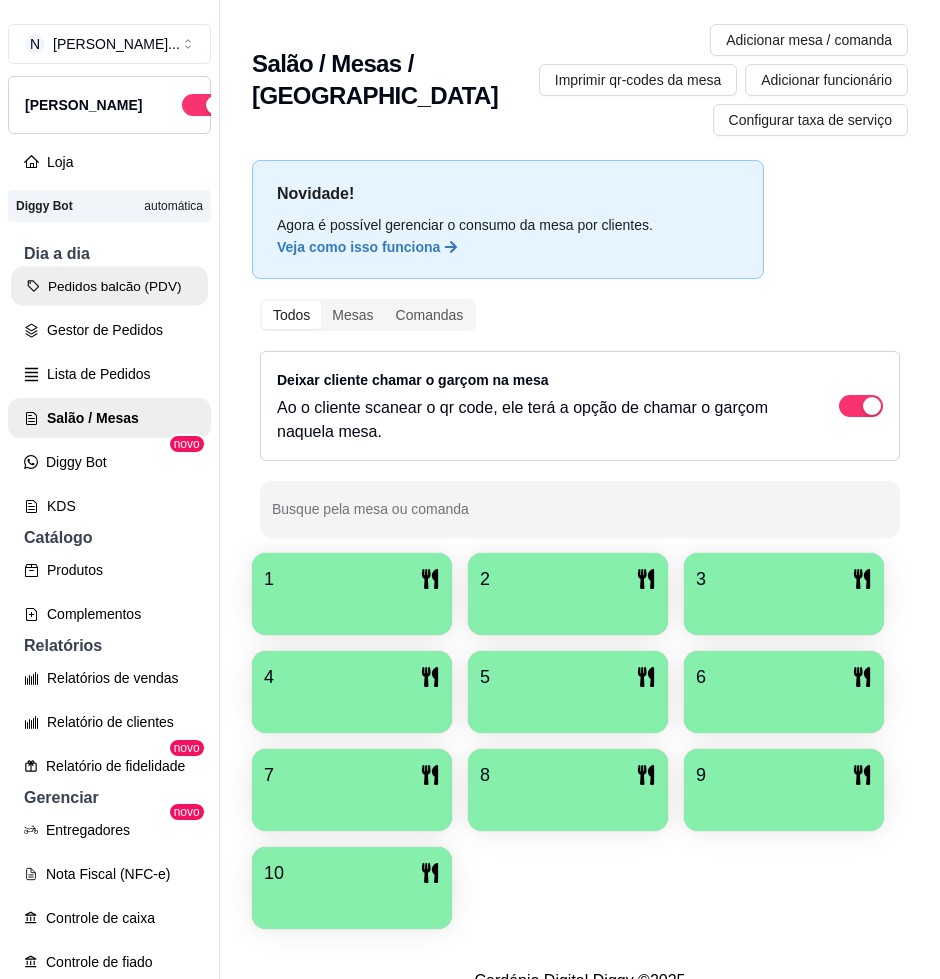 click on "Pedidos balcão (PDV)" at bounding box center [109, 286] 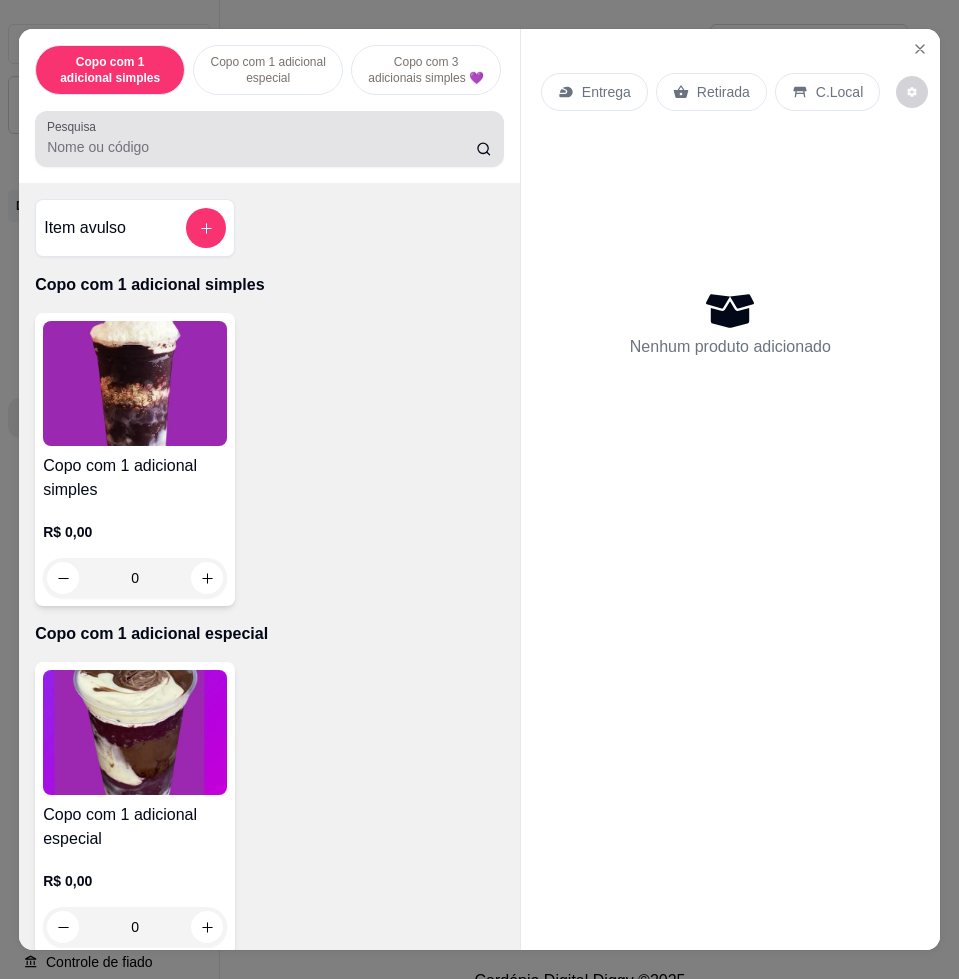 click on "Pesquisa" at bounding box center (269, 139) 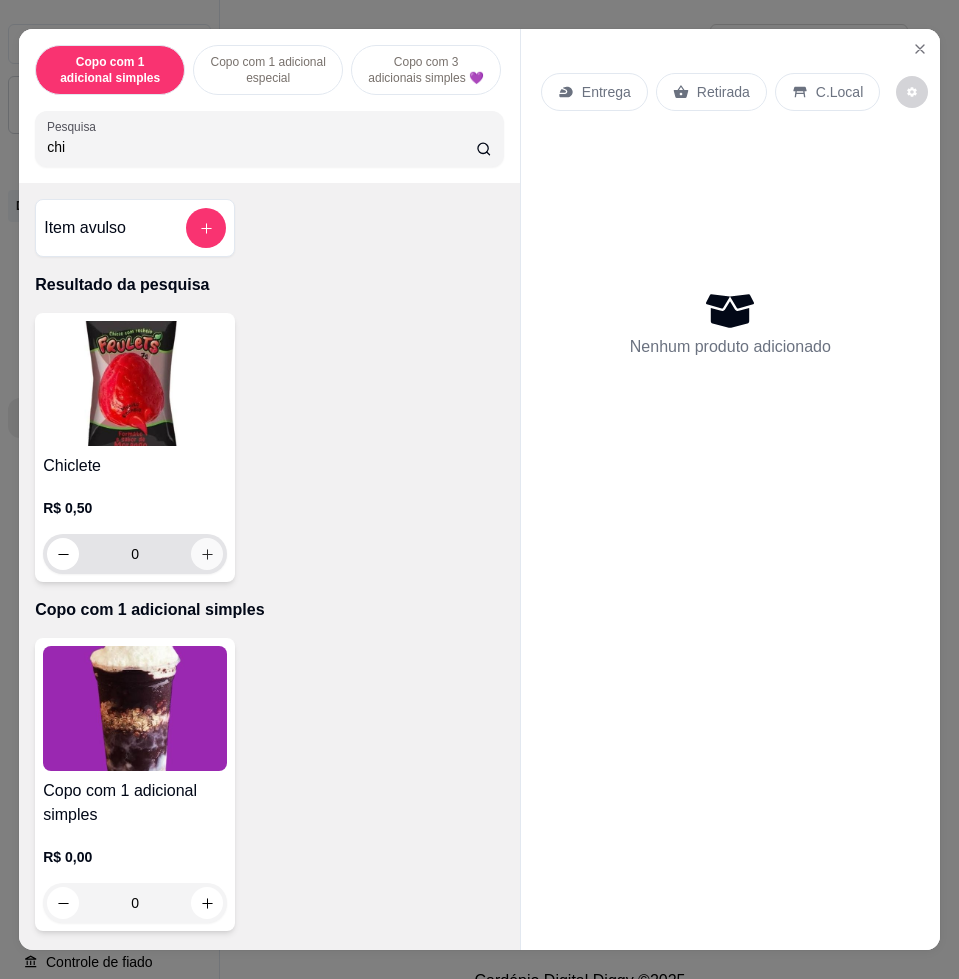 type on "chi" 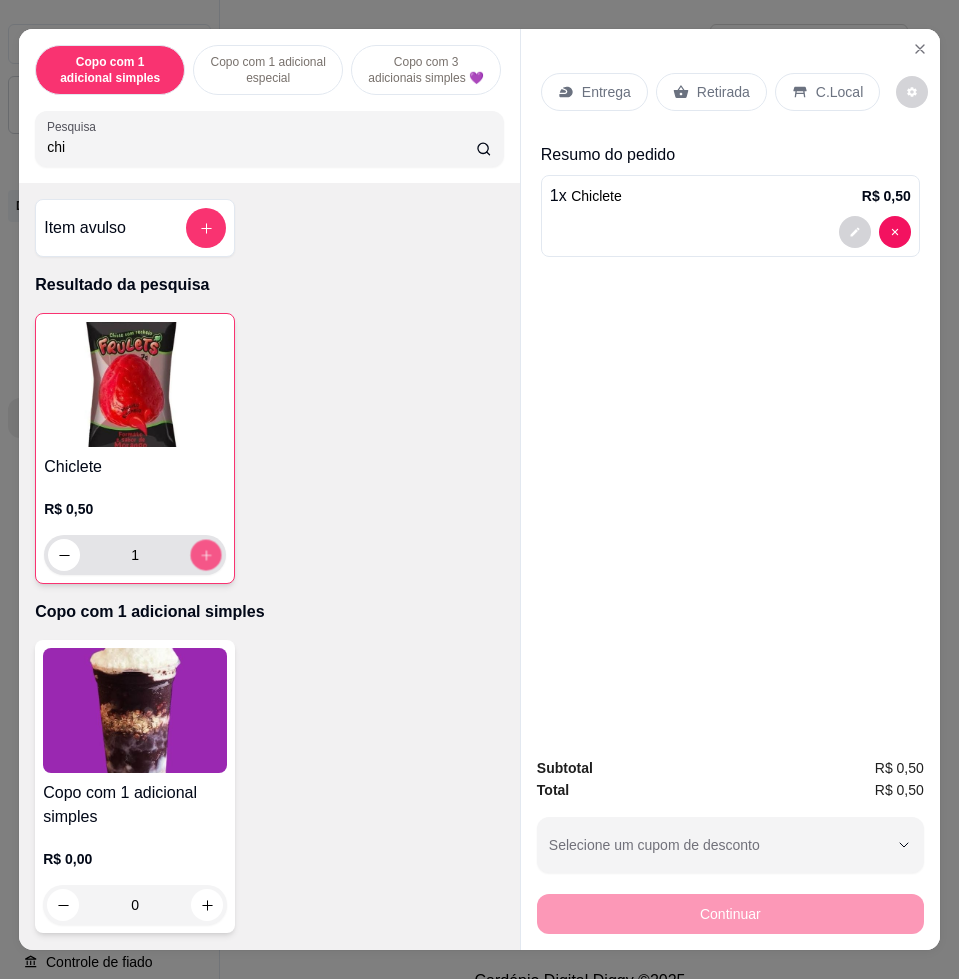 click at bounding box center [206, 555] 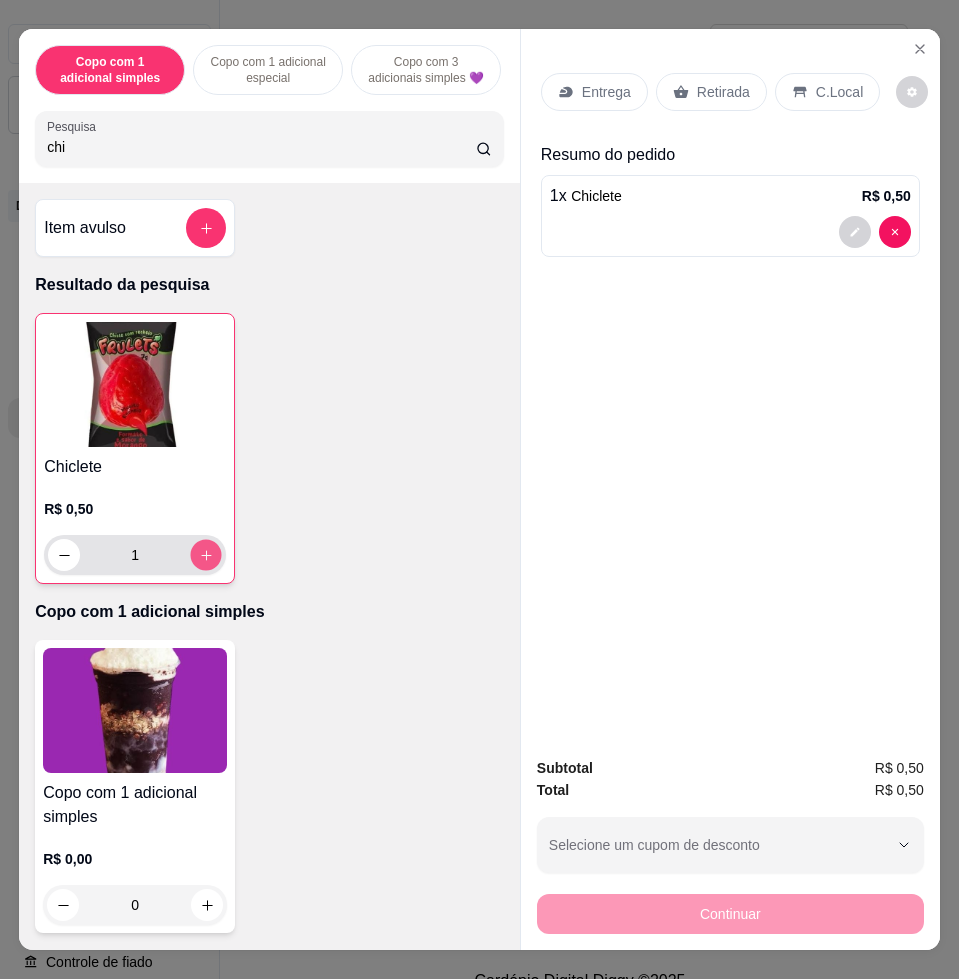 type on "2" 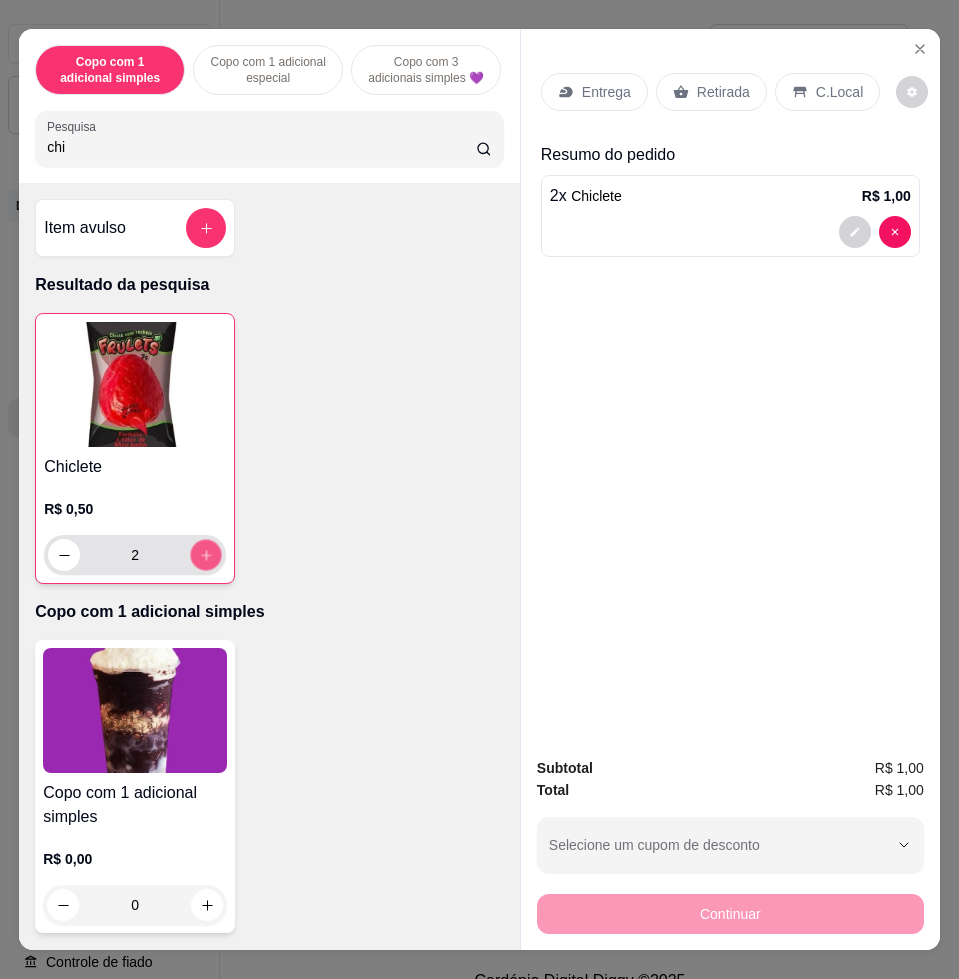 click at bounding box center [206, 555] 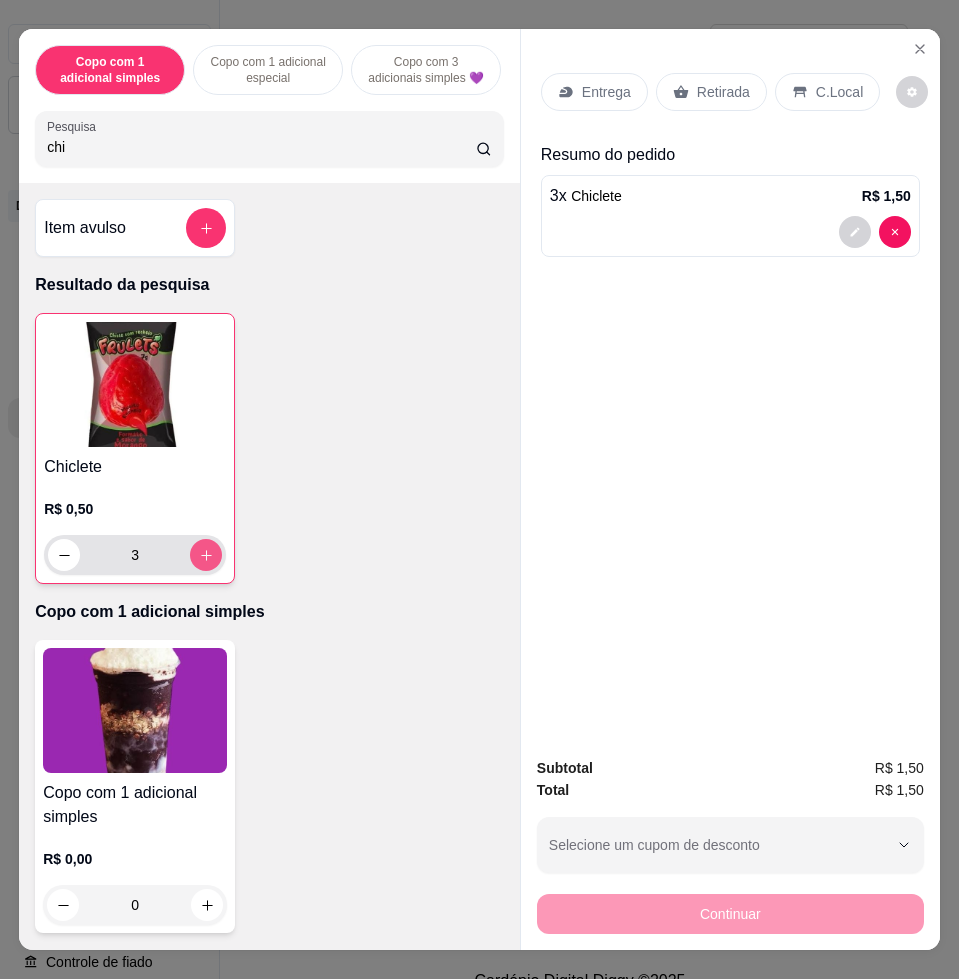 click at bounding box center (206, 555) 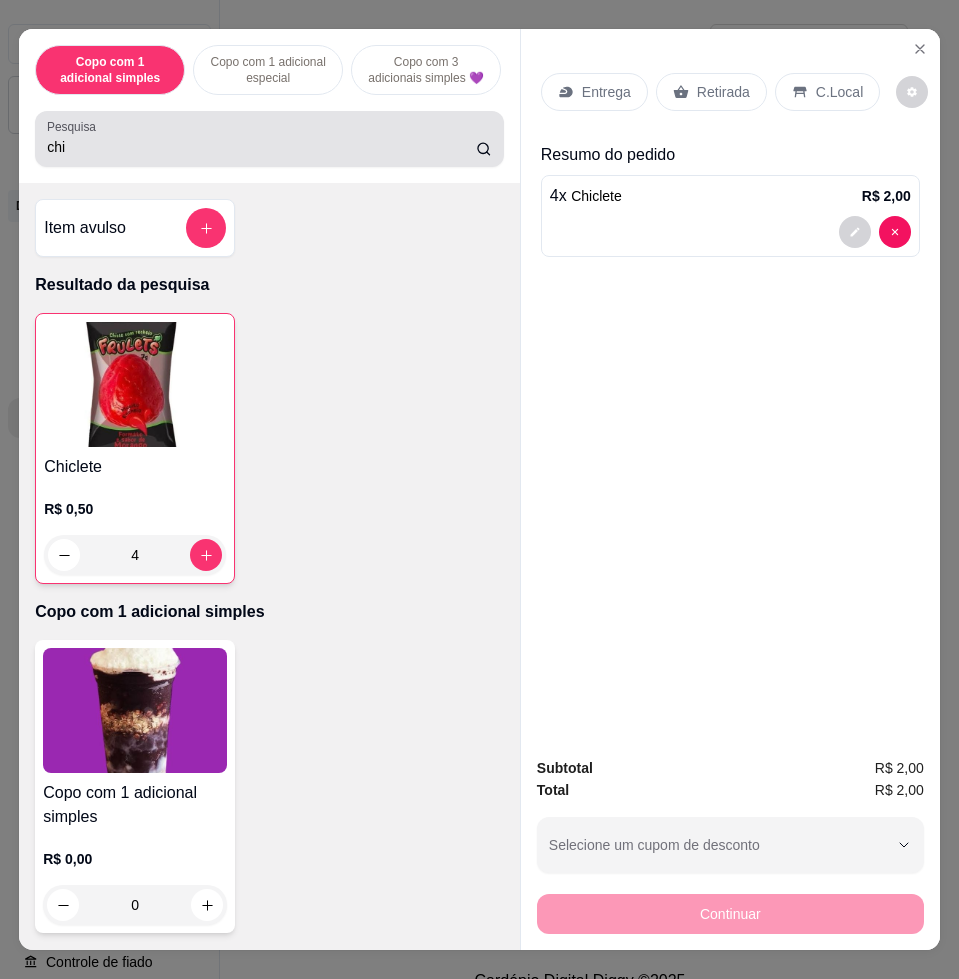 click on "chi" at bounding box center [261, 147] 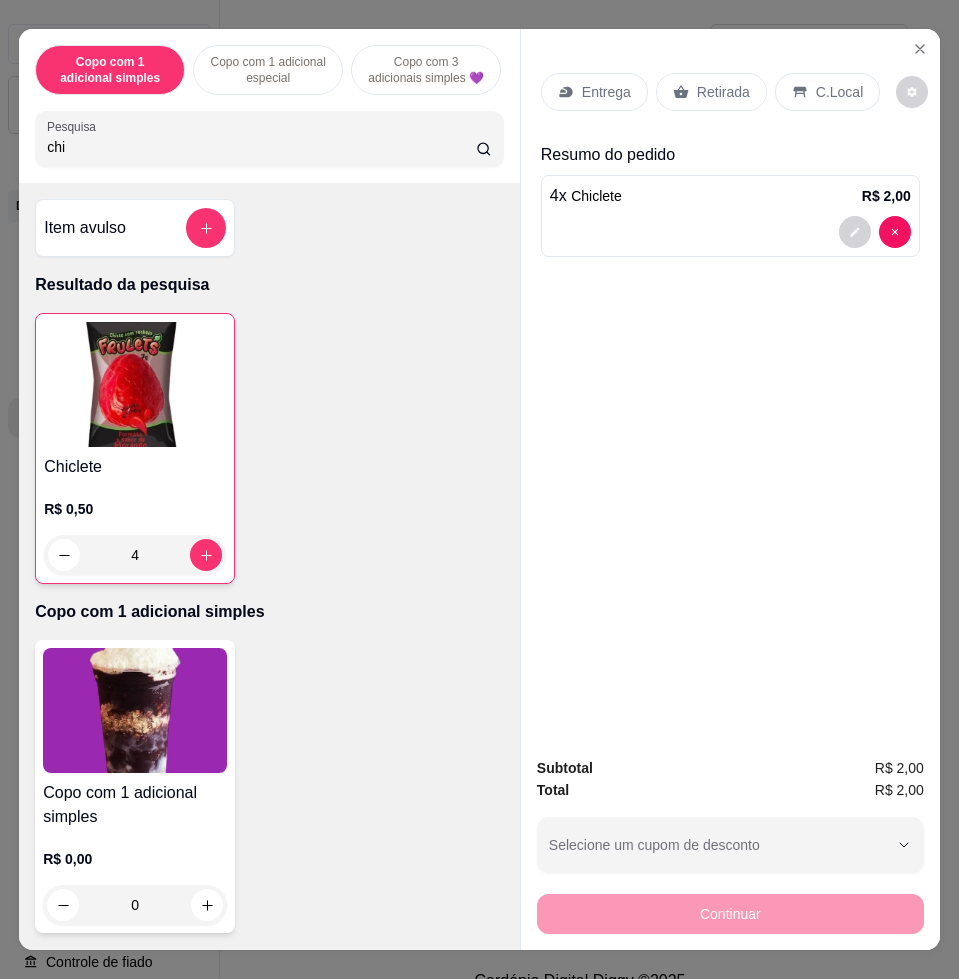 click on "chi" at bounding box center (261, 147) 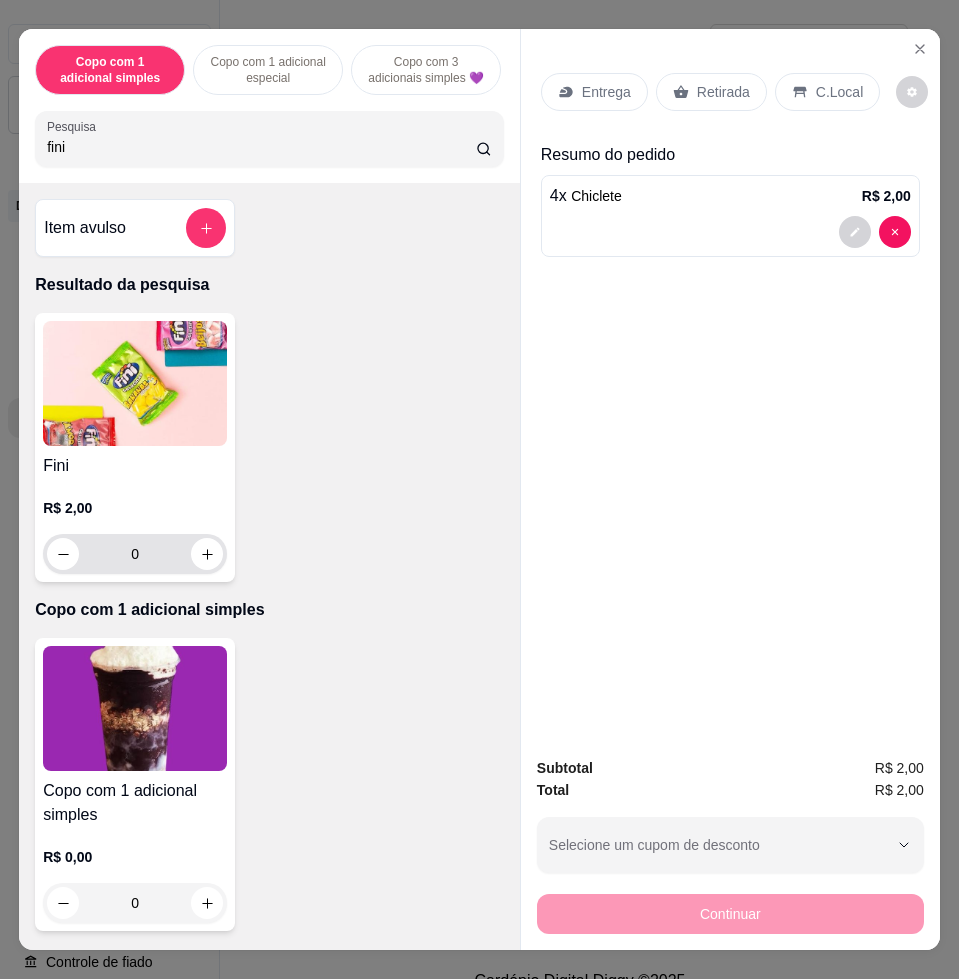 type on "fini" 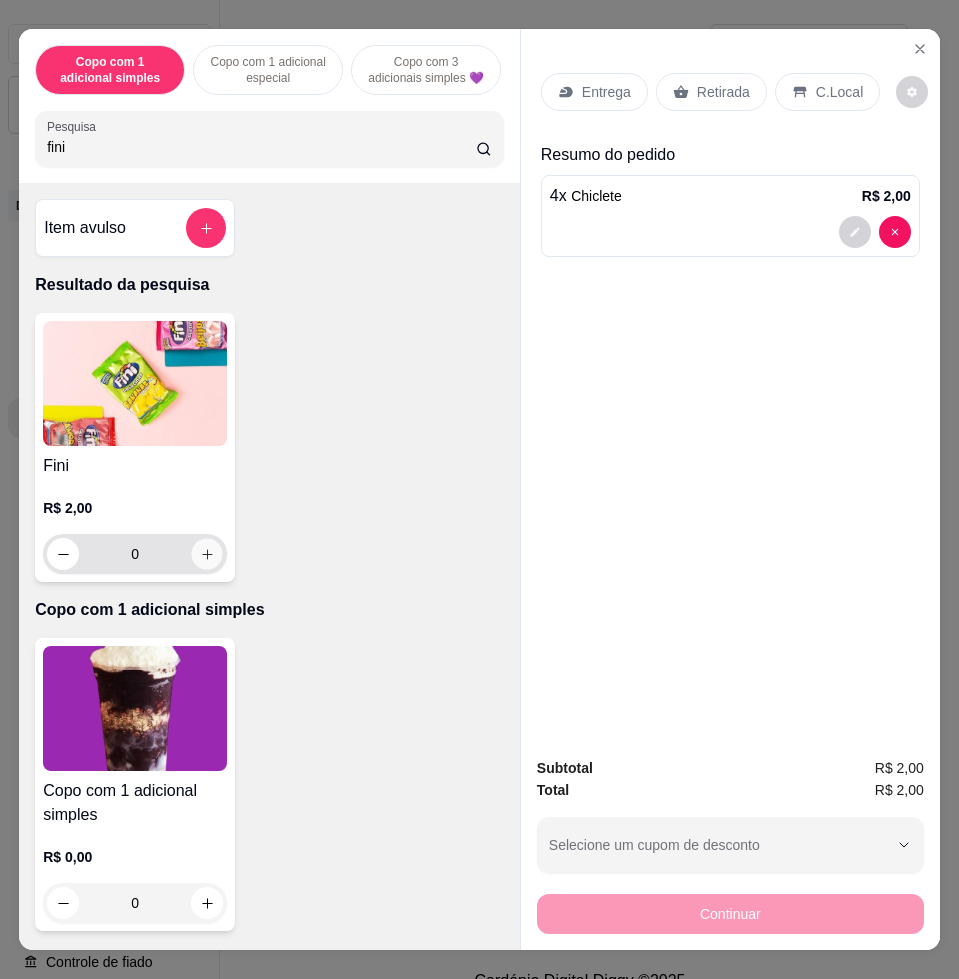 click 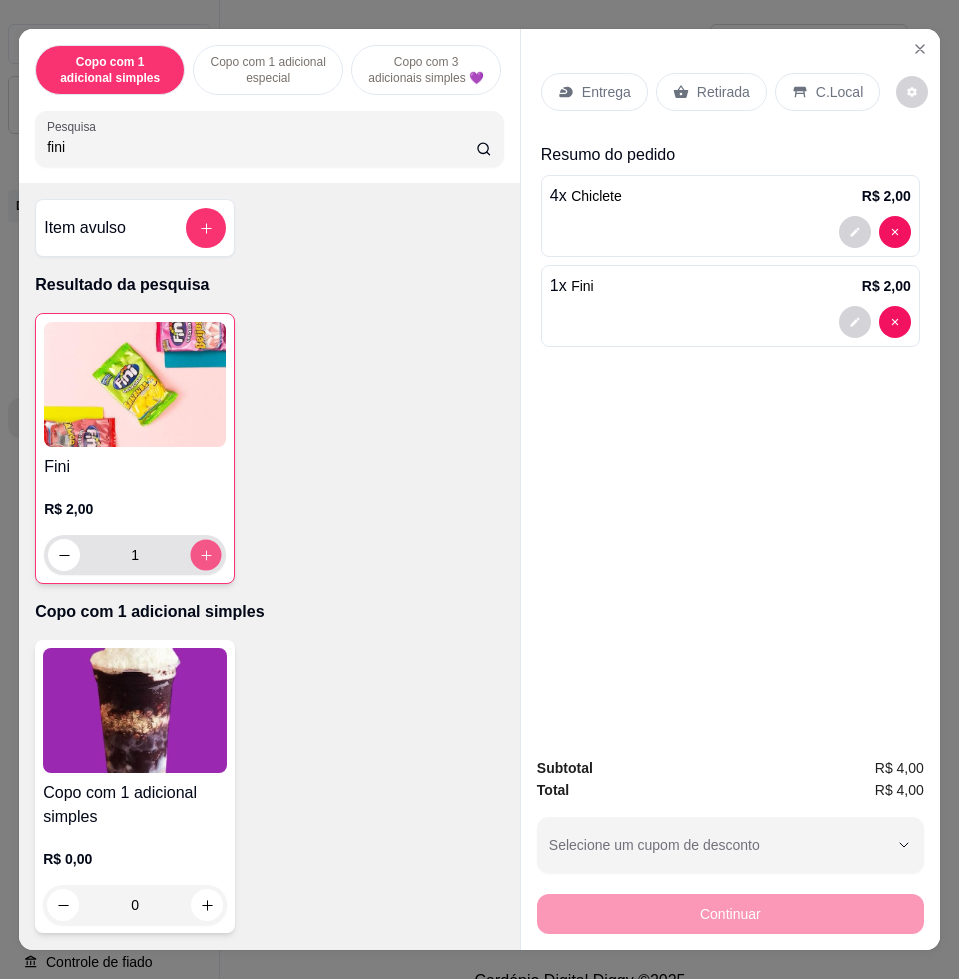 click 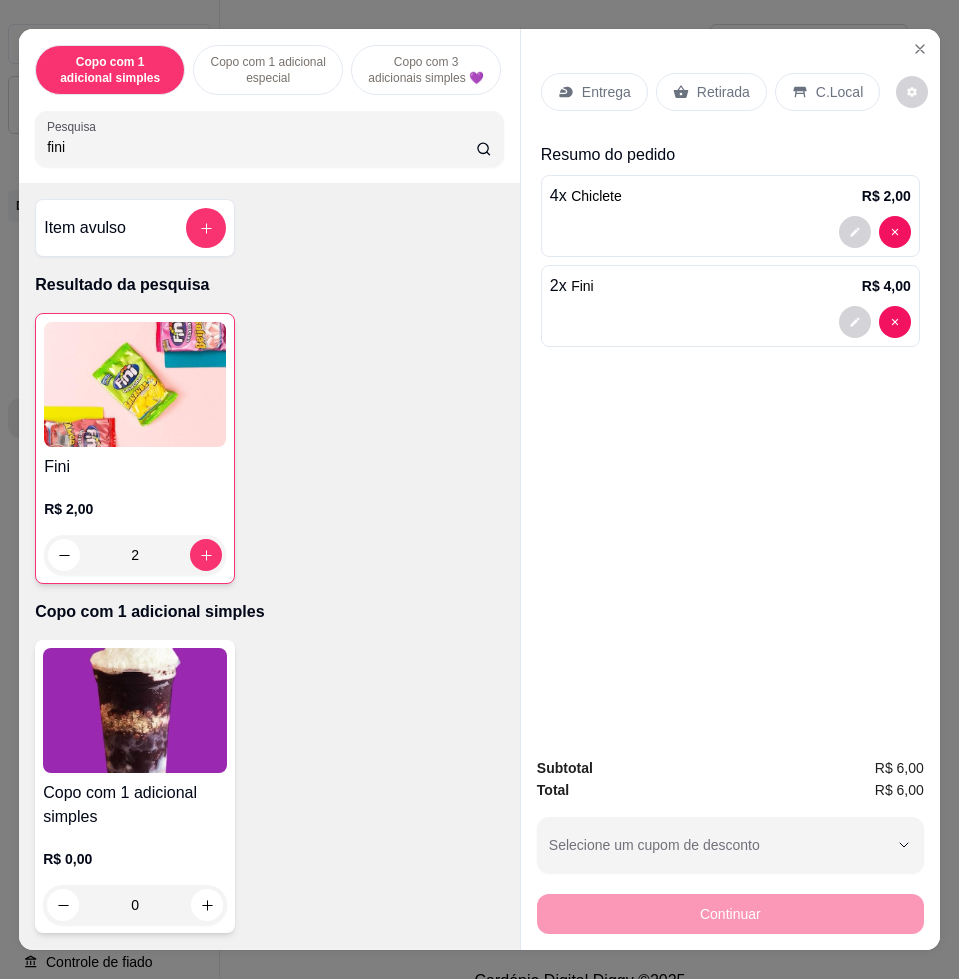 click on "C.Local" at bounding box center [839, 92] 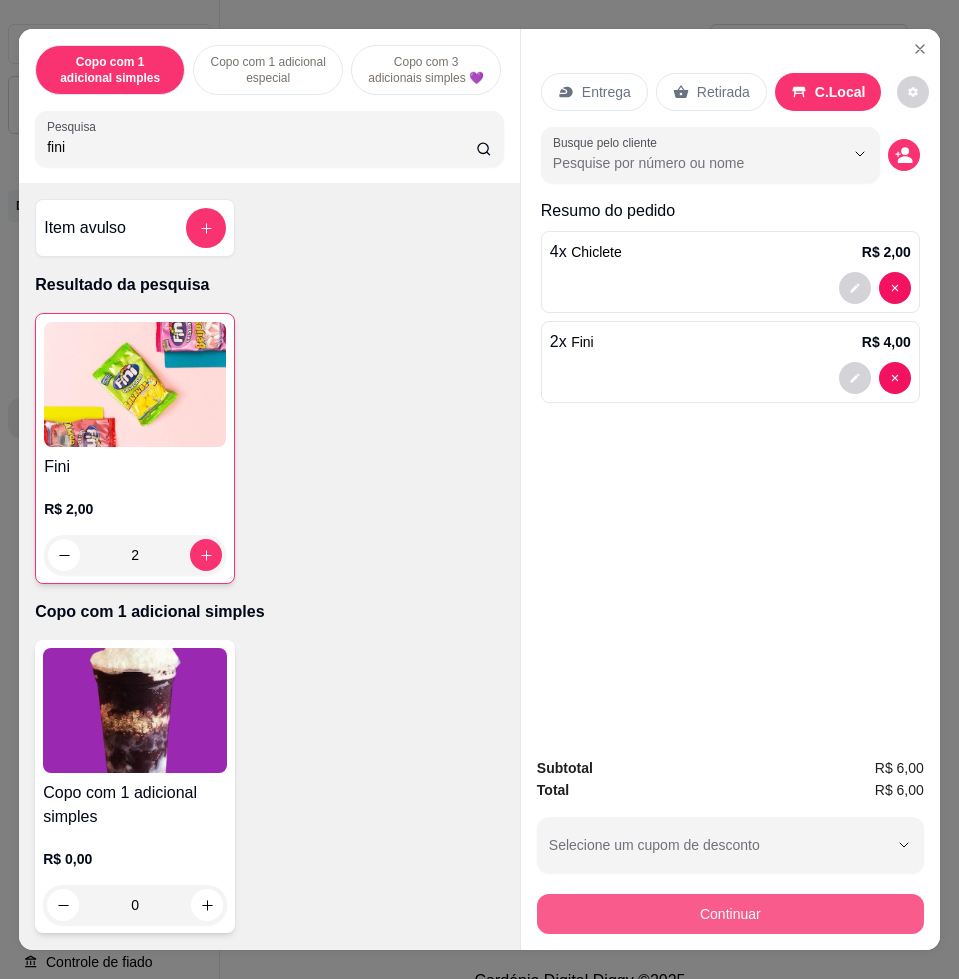 click on "Continuar" at bounding box center (730, 914) 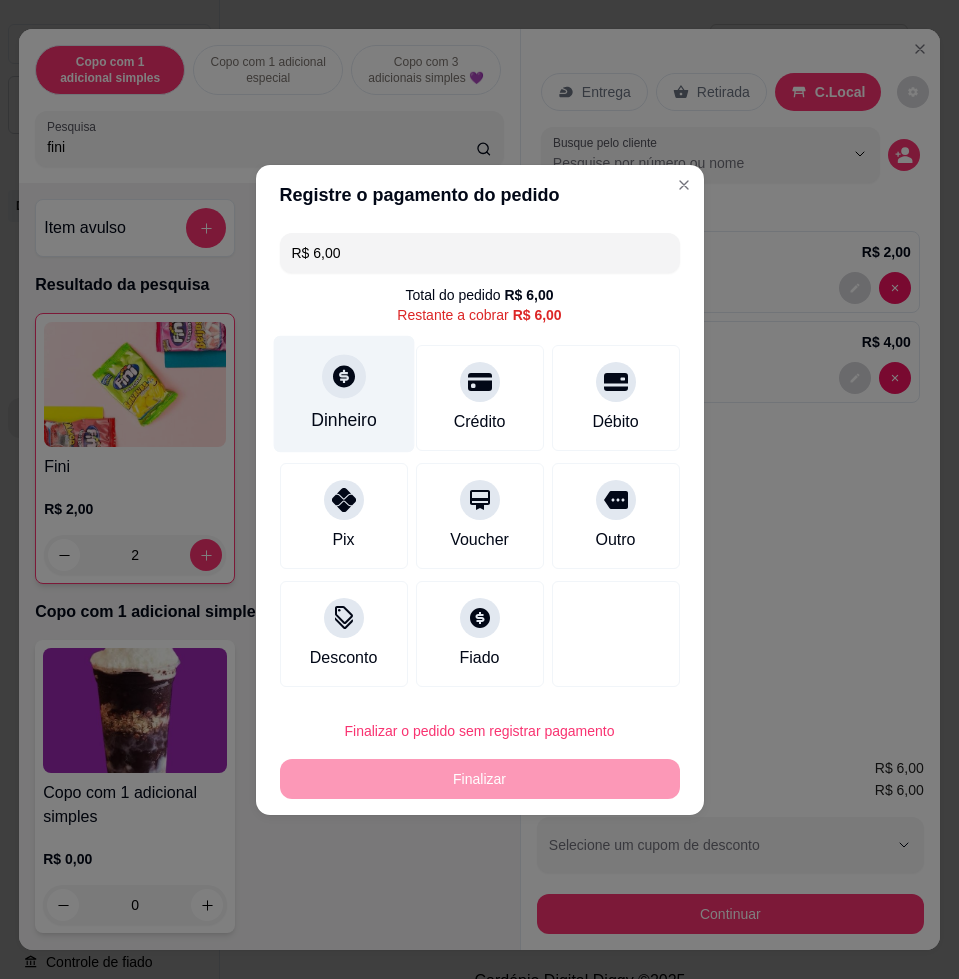 click on "Dinheiro" at bounding box center (344, 420) 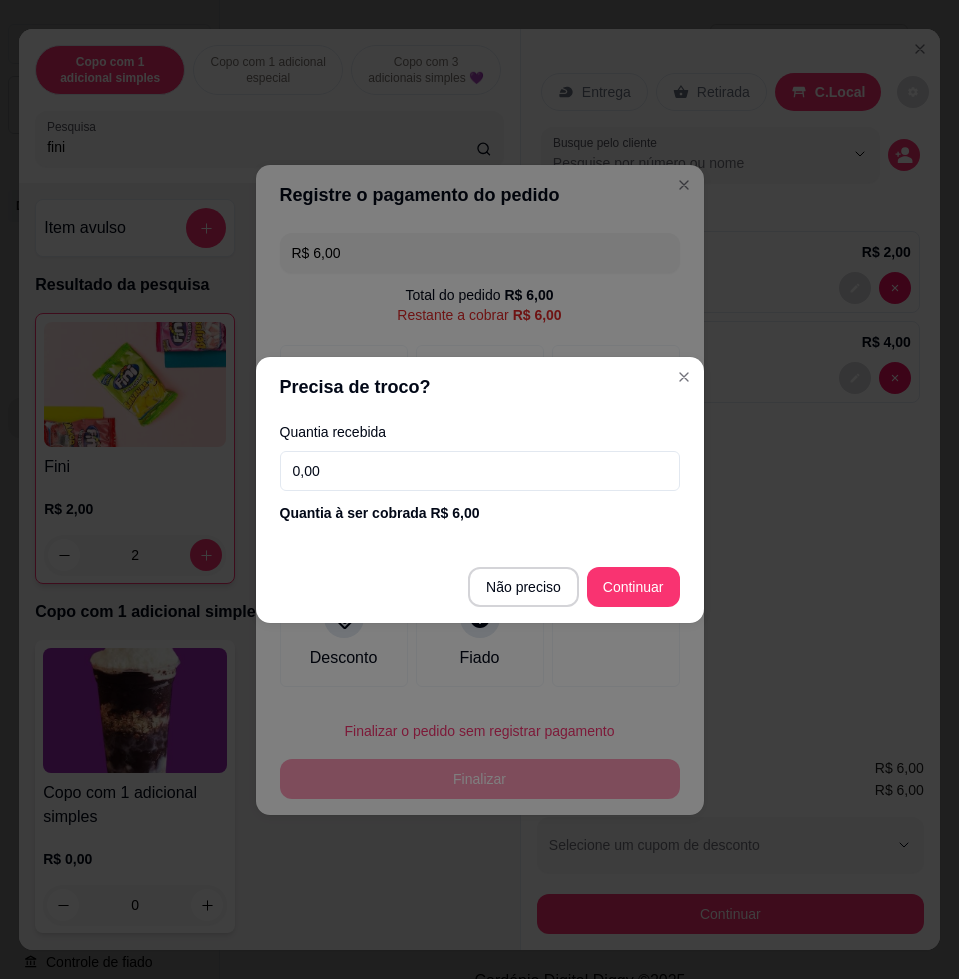 click on "0,00" at bounding box center (480, 471) 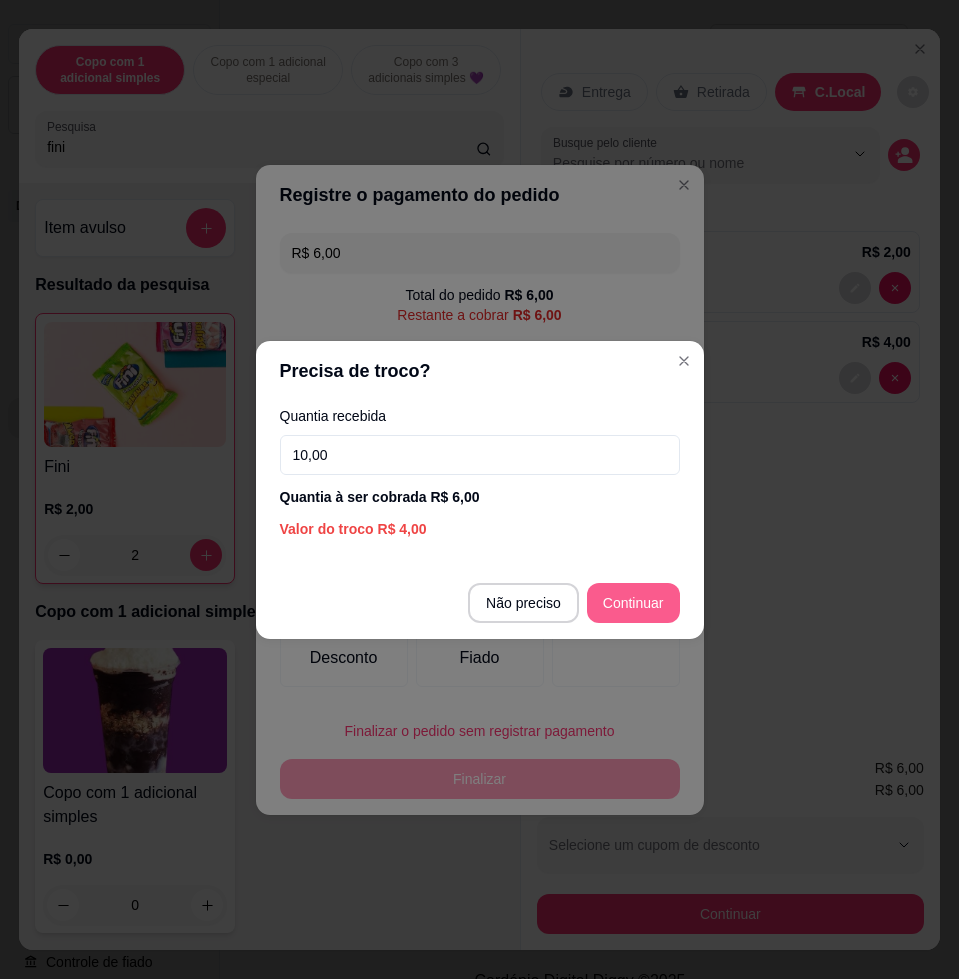 type on "10,00" 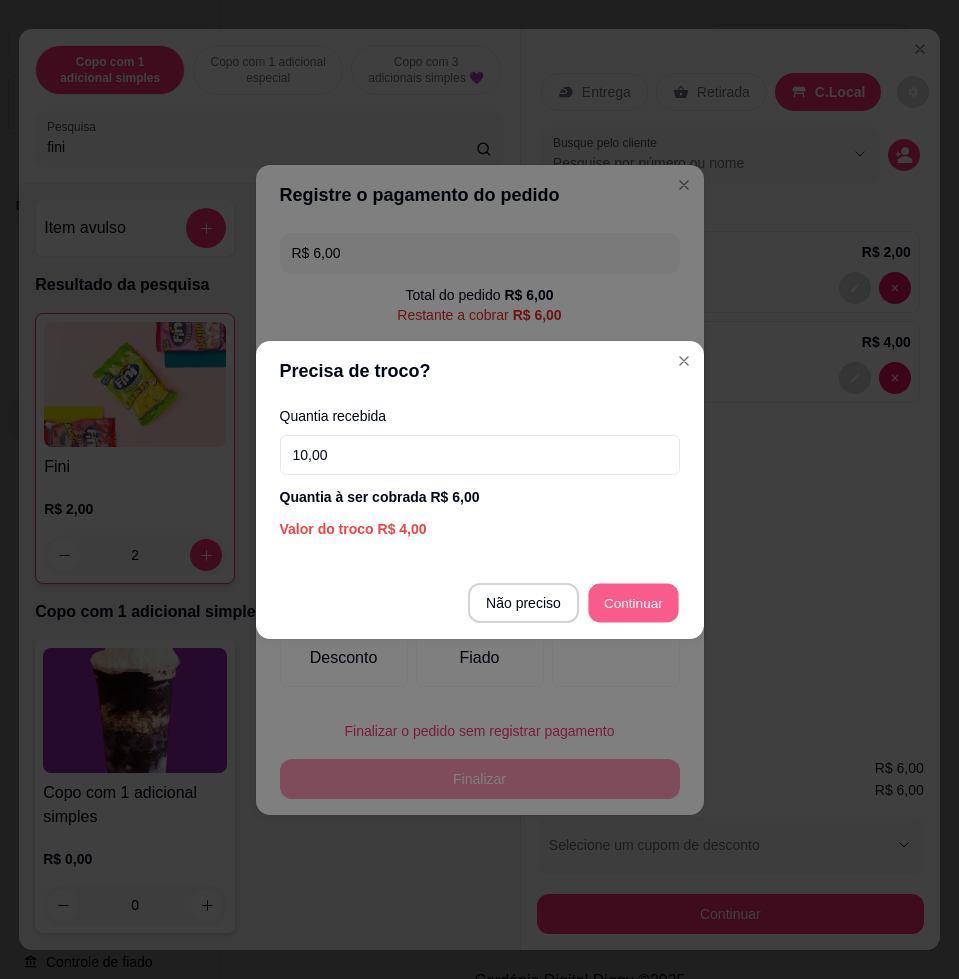 type on "R$ 0,00" 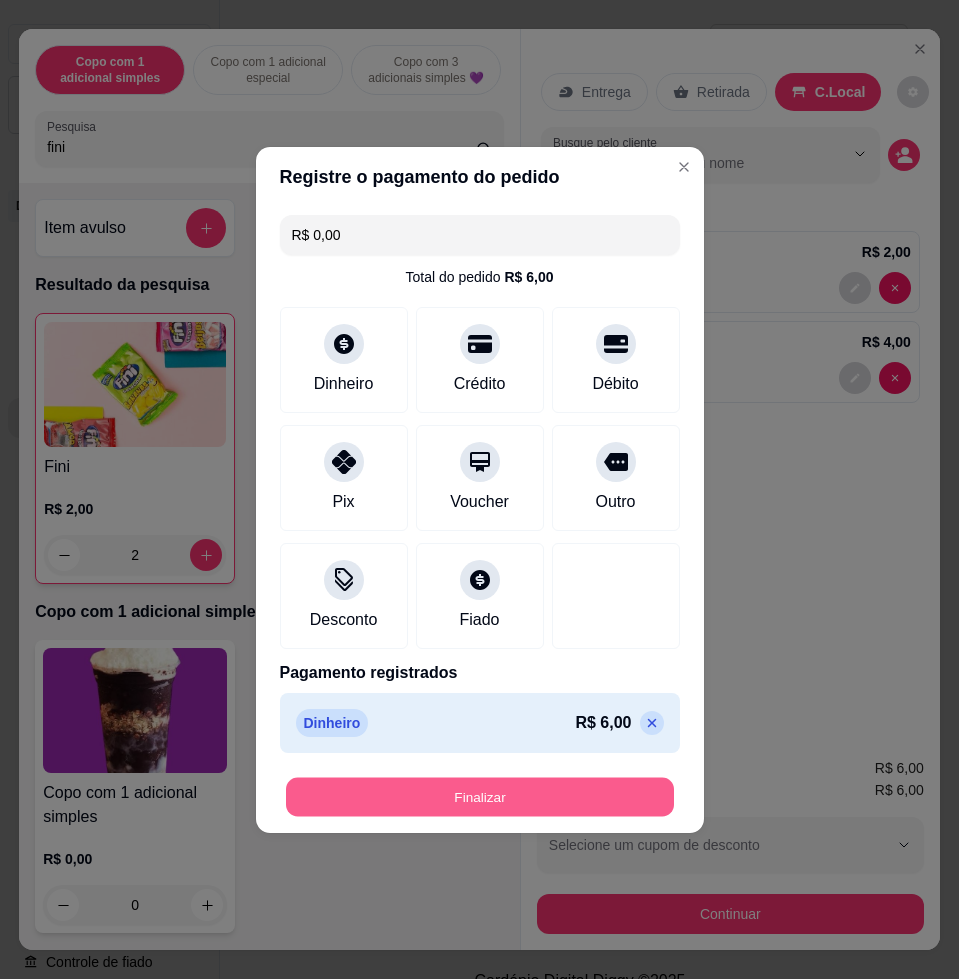 click on "Finalizar" at bounding box center [480, 796] 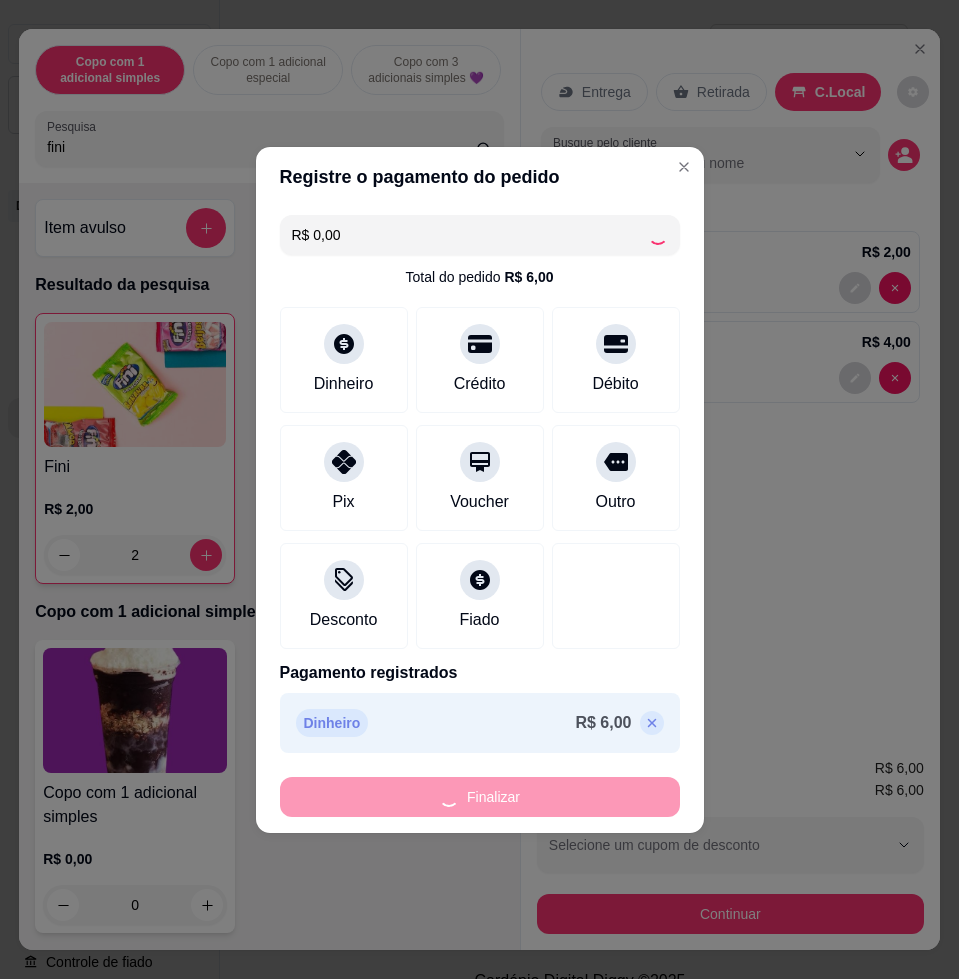 type on "0" 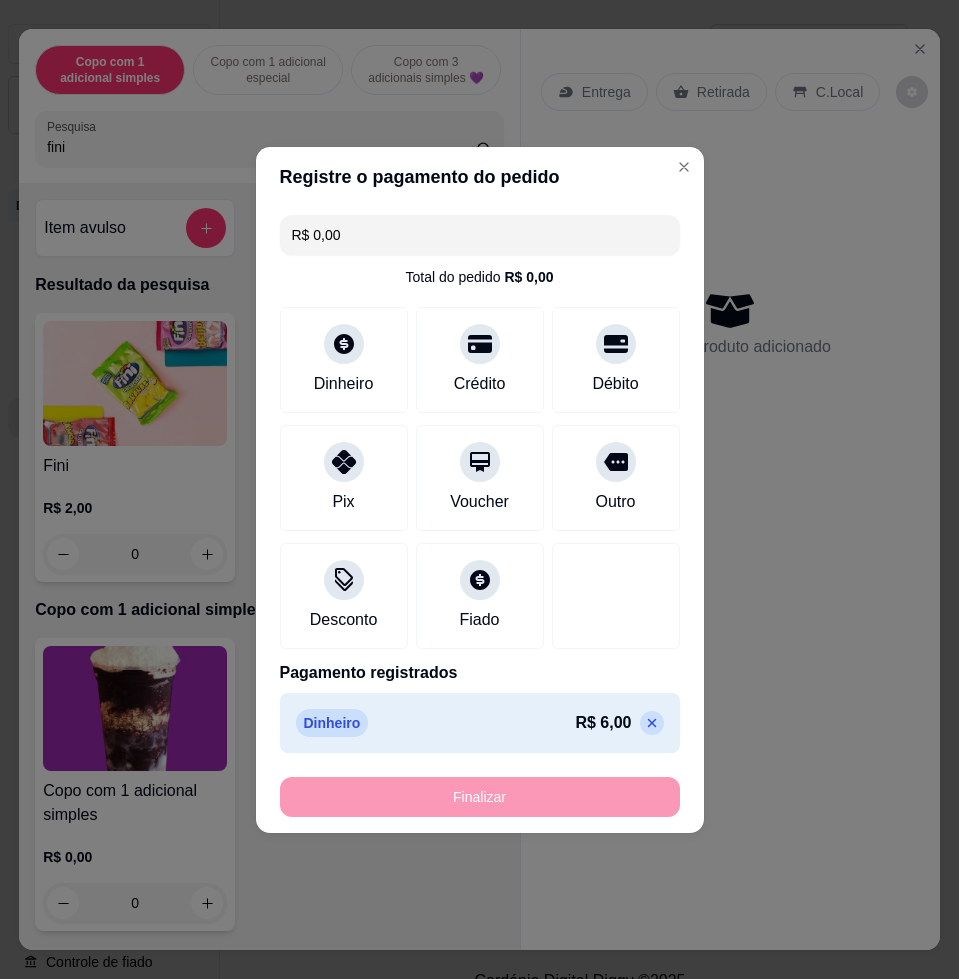 type on "-R$ 6,00" 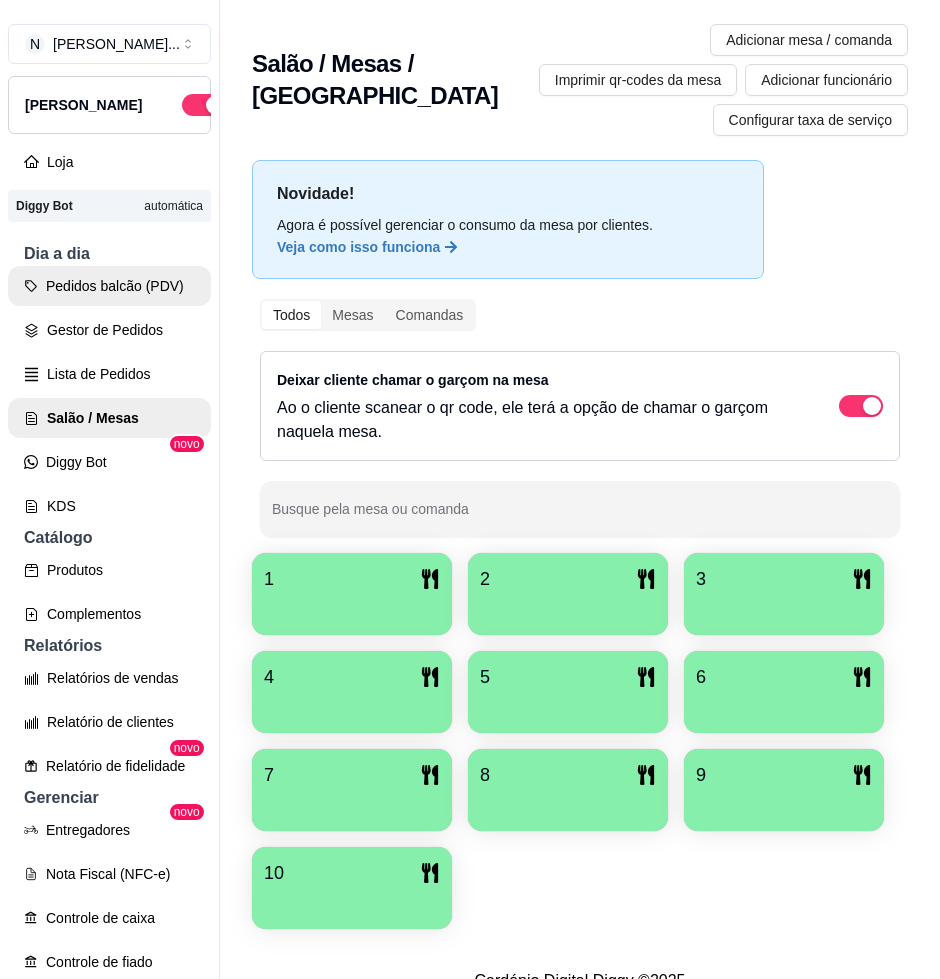 click on "Pedidos balcão (PDV)" at bounding box center (109, 286) 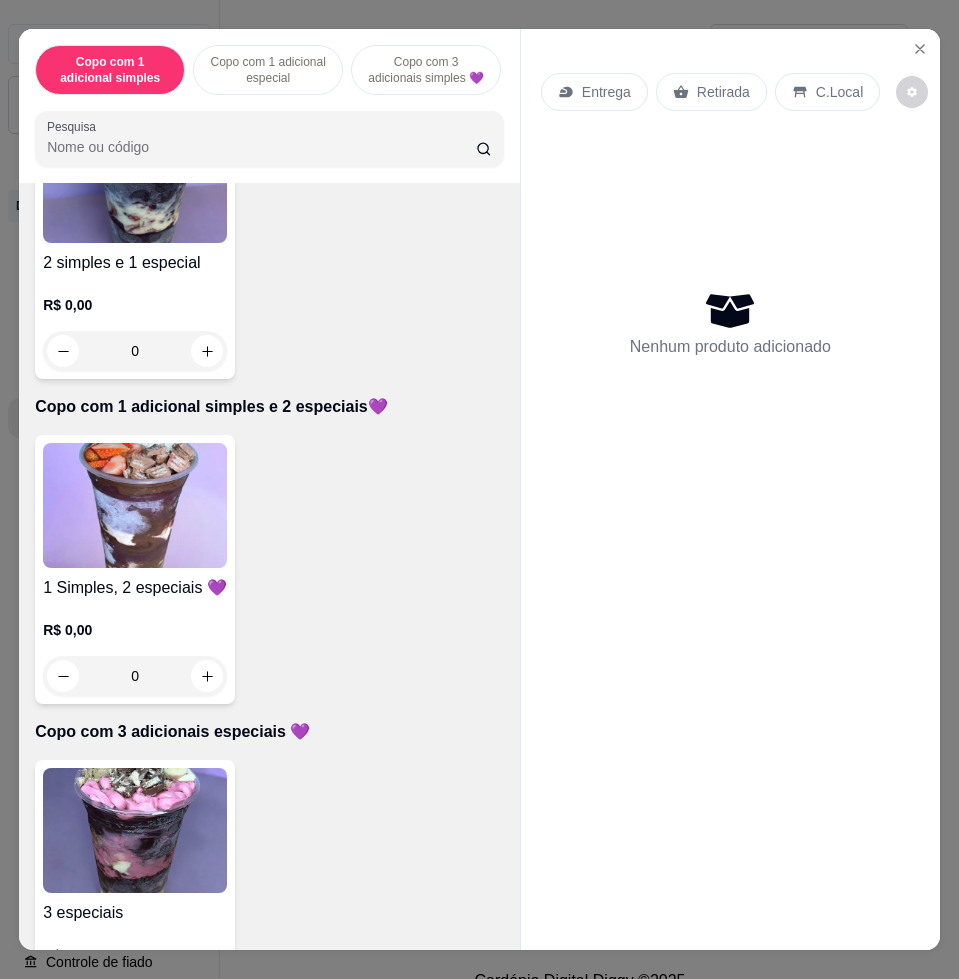 scroll, scrollTop: 1375, scrollLeft: 0, axis: vertical 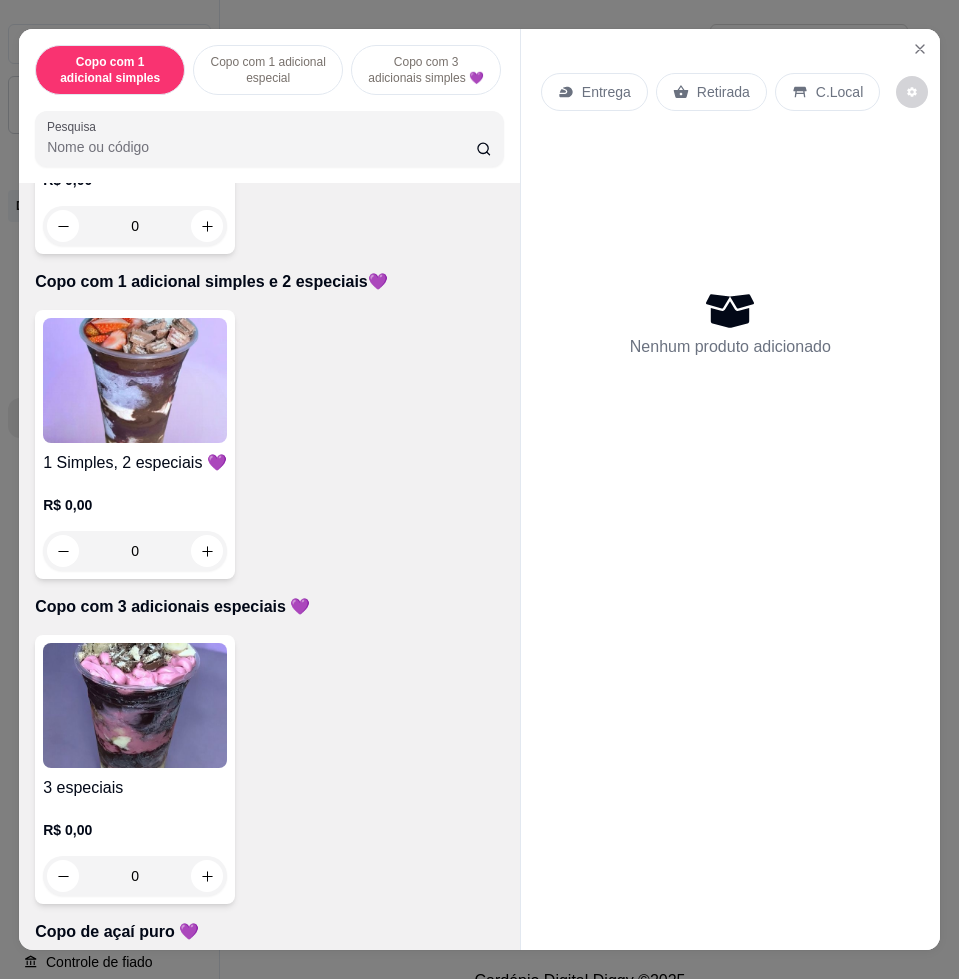 click at bounding box center (135, 705) 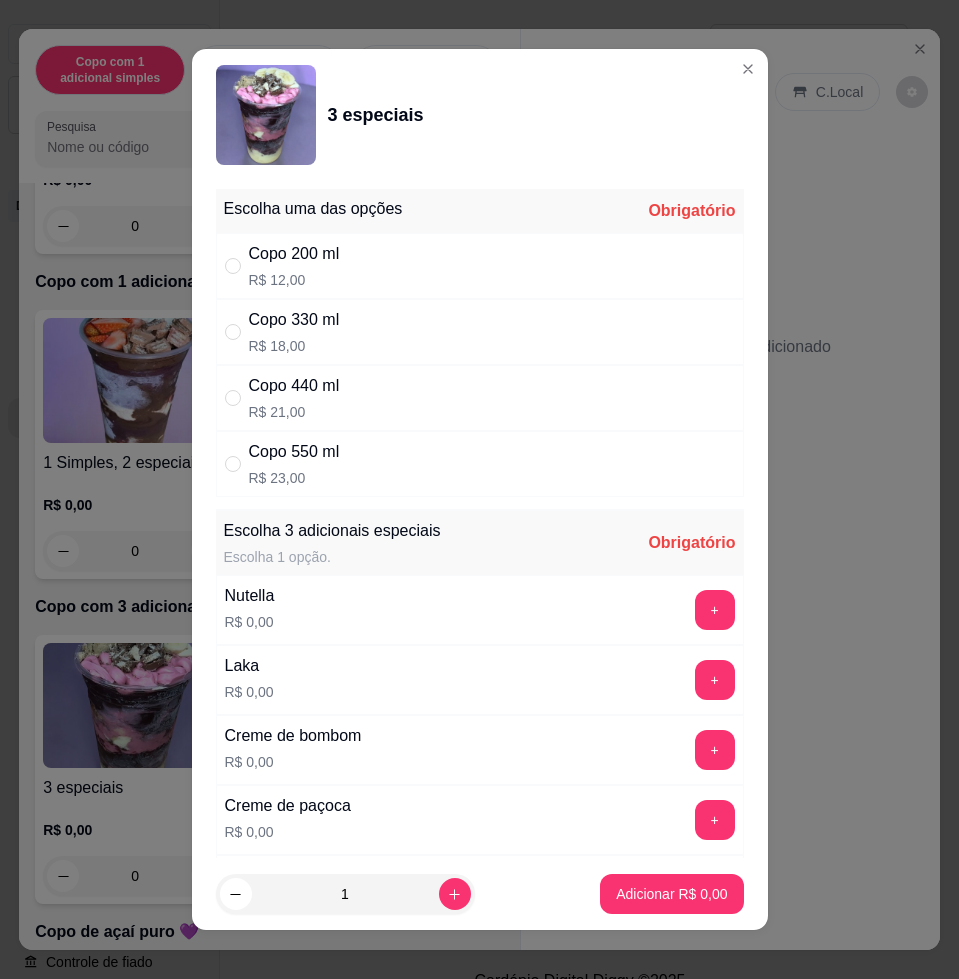 click on "Copo 550 ml R$ 23,00" at bounding box center [480, 464] 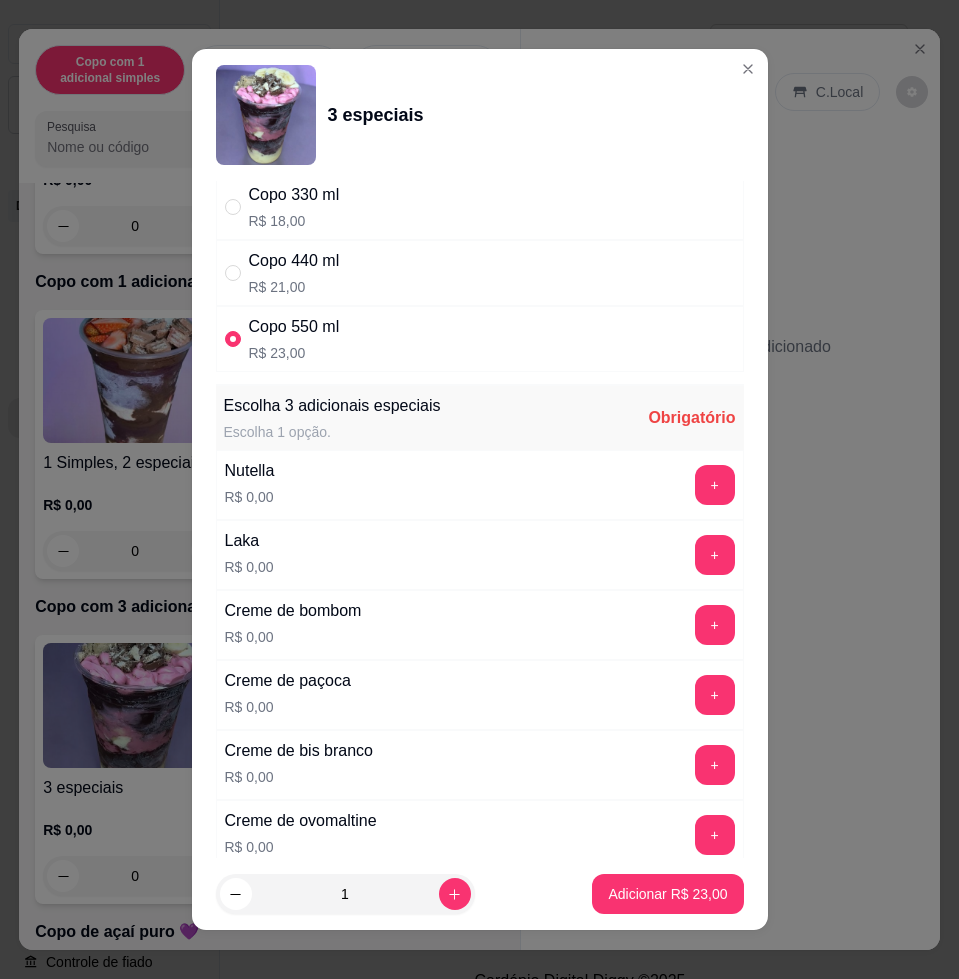 scroll, scrollTop: 375, scrollLeft: 0, axis: vertical 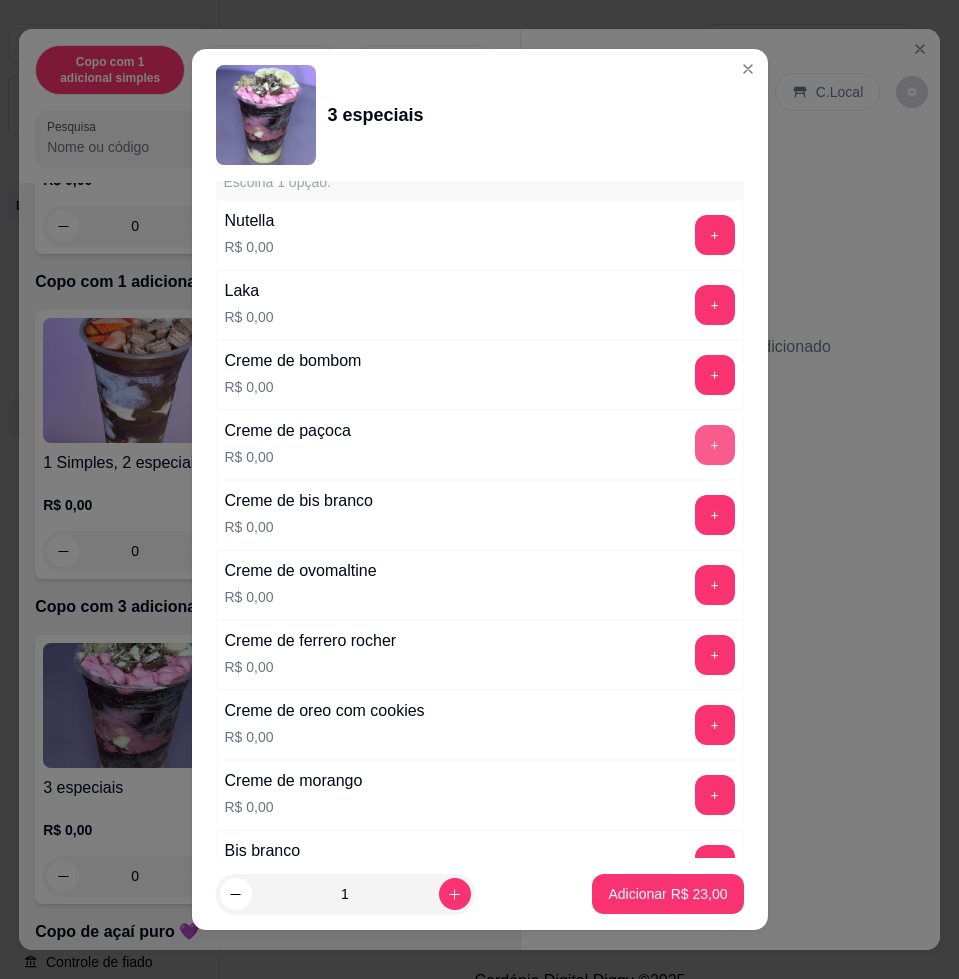 click on "+" at bounding box center (715, 445) 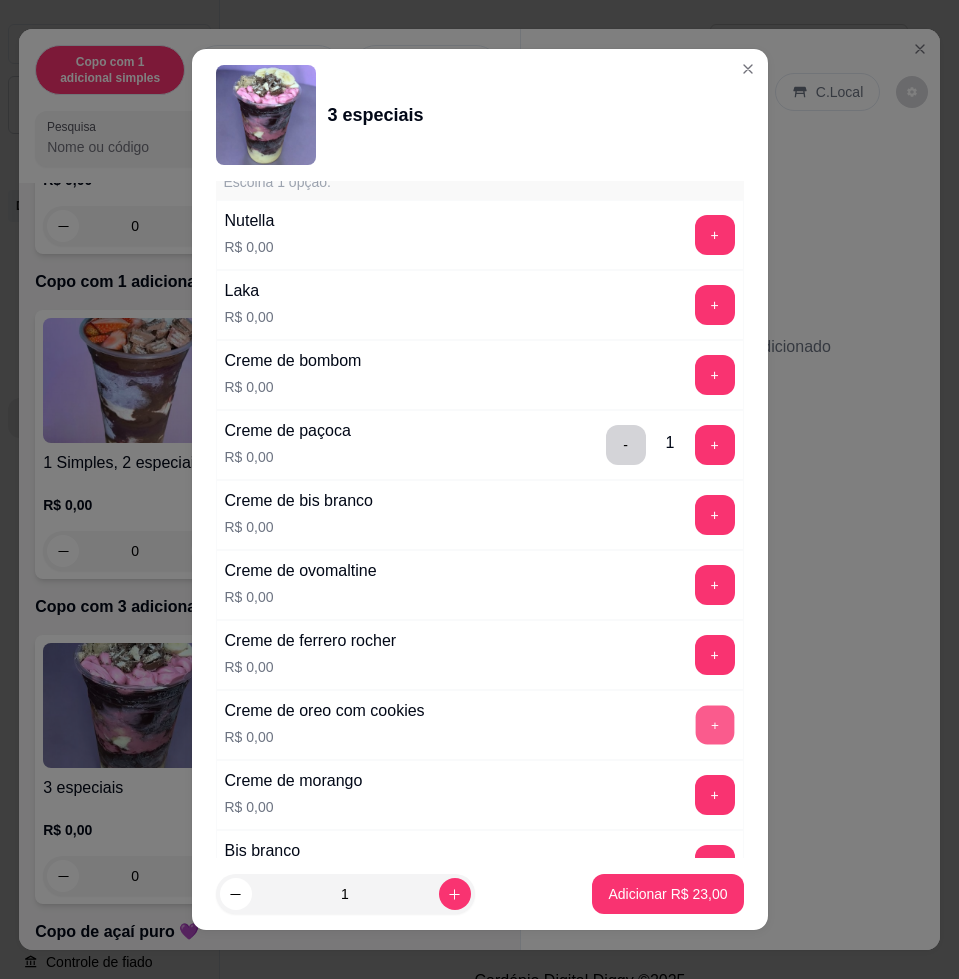 click on "+" at bounding box center [714, 725] 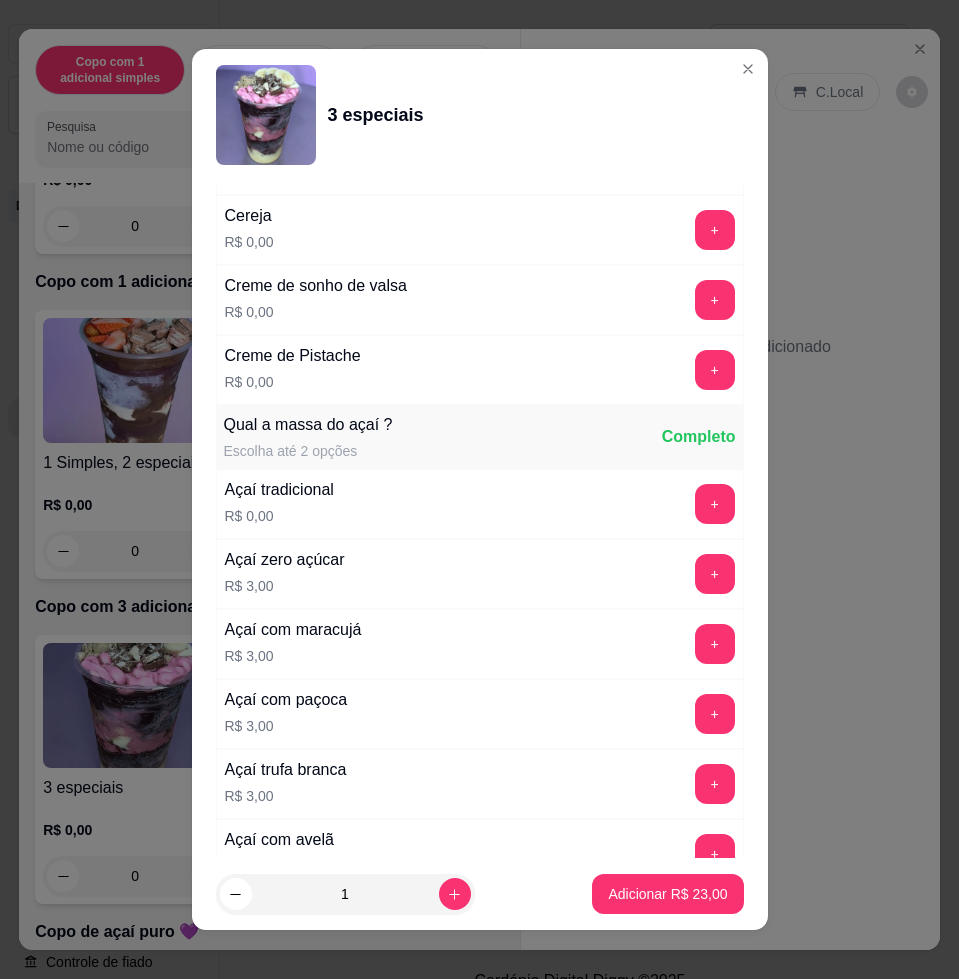 scroll, scrollTop: 1250, scrollLeft: 0, axis: vertical 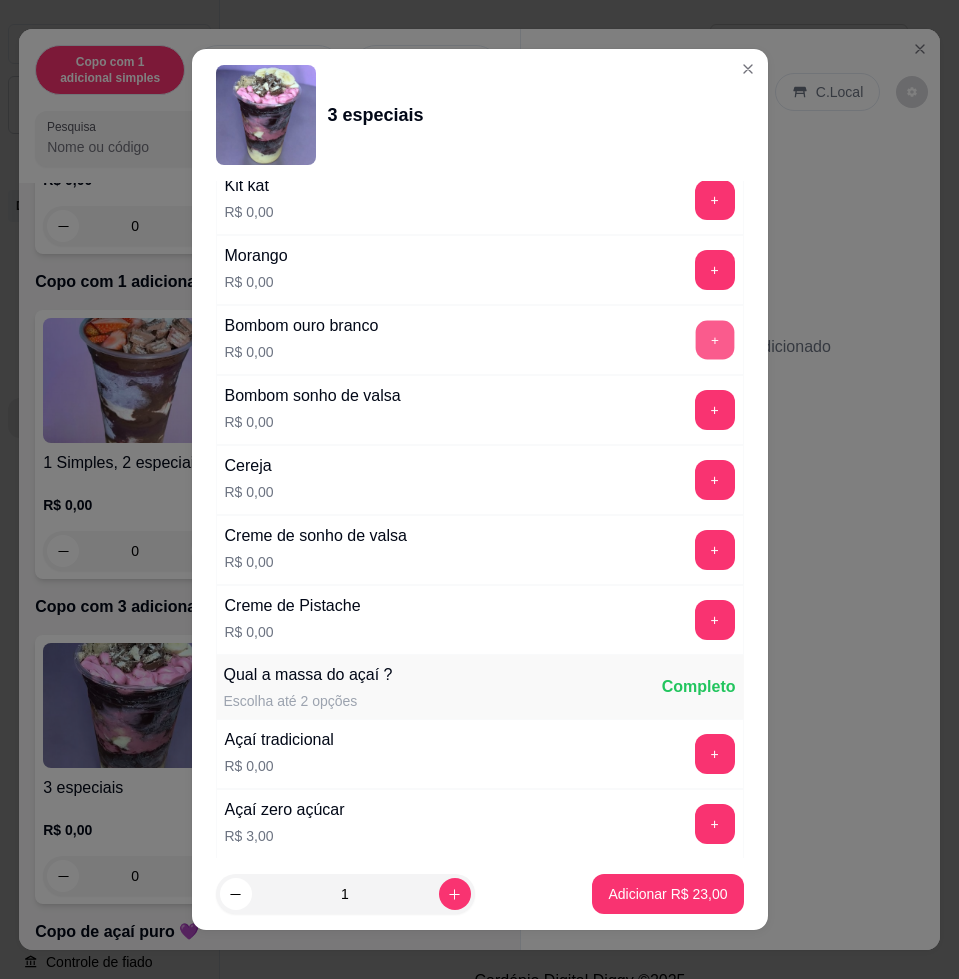 click on "+" at bounding box center [714, 340] 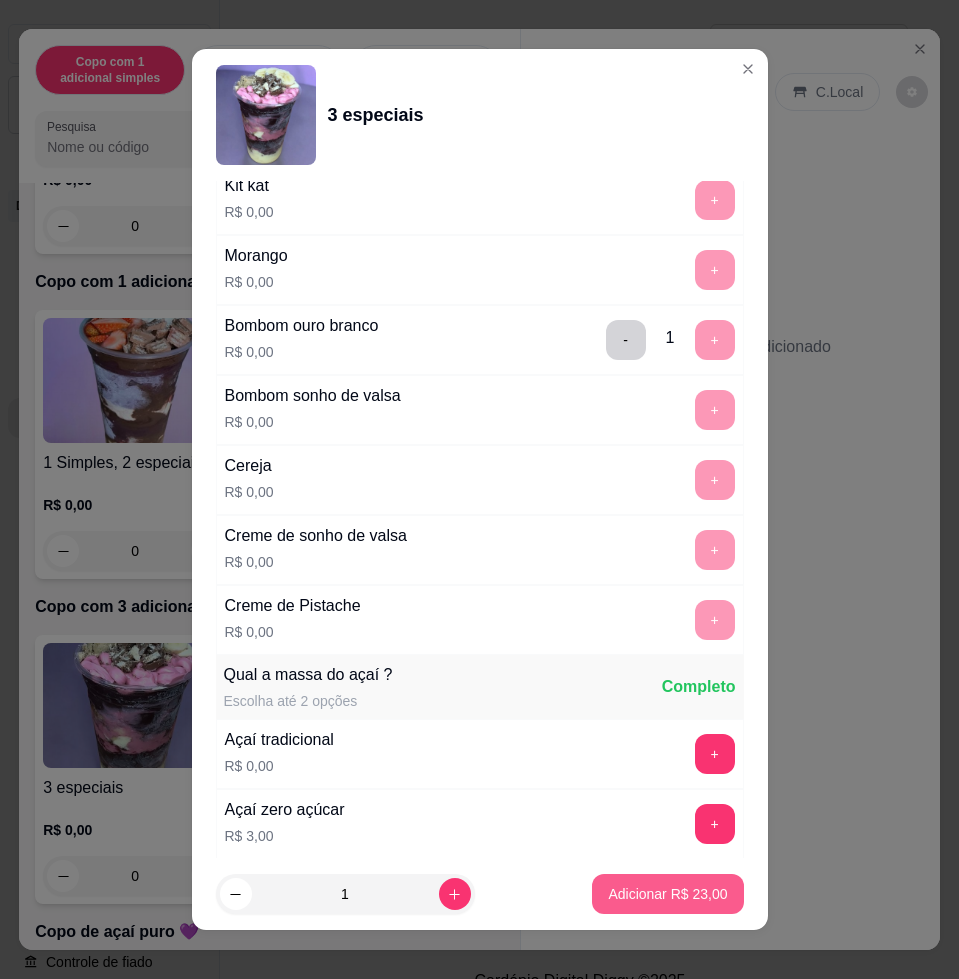 click on "Adicionar   R$ 23,00" at bounding box center (667, 894) 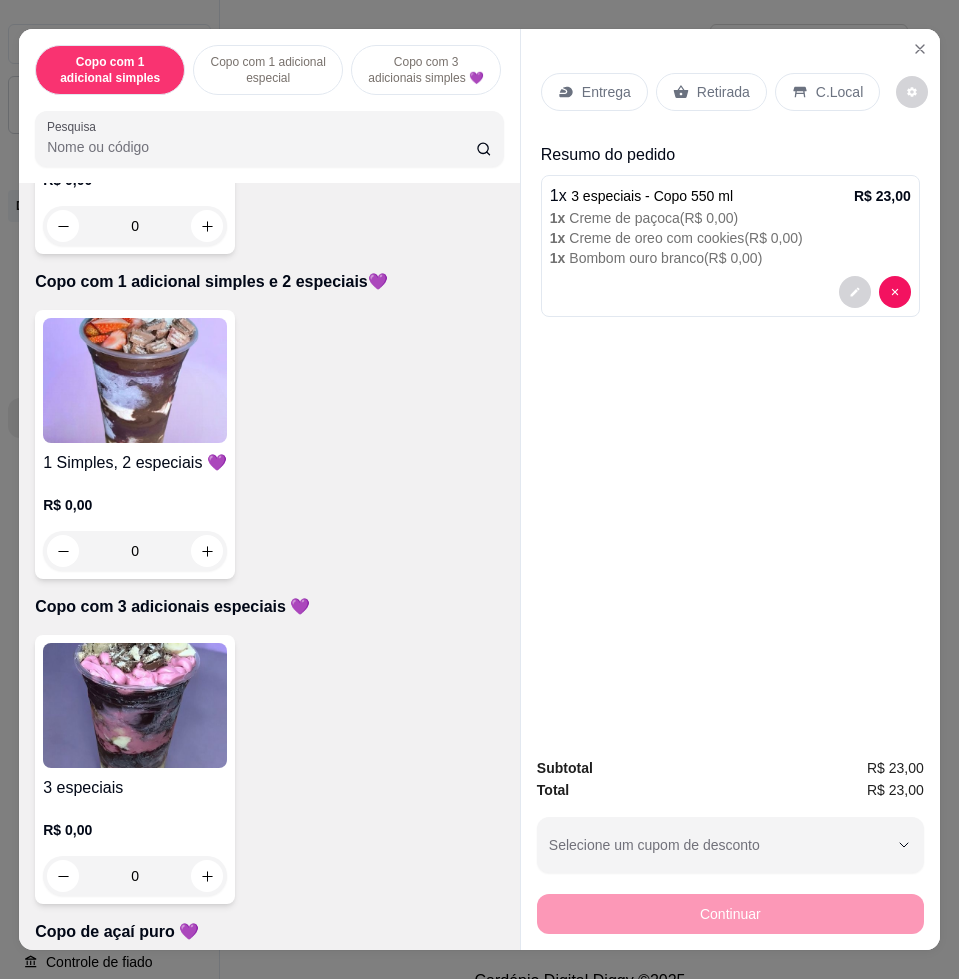 click on "Entrega" at bounding box center [606, 92] 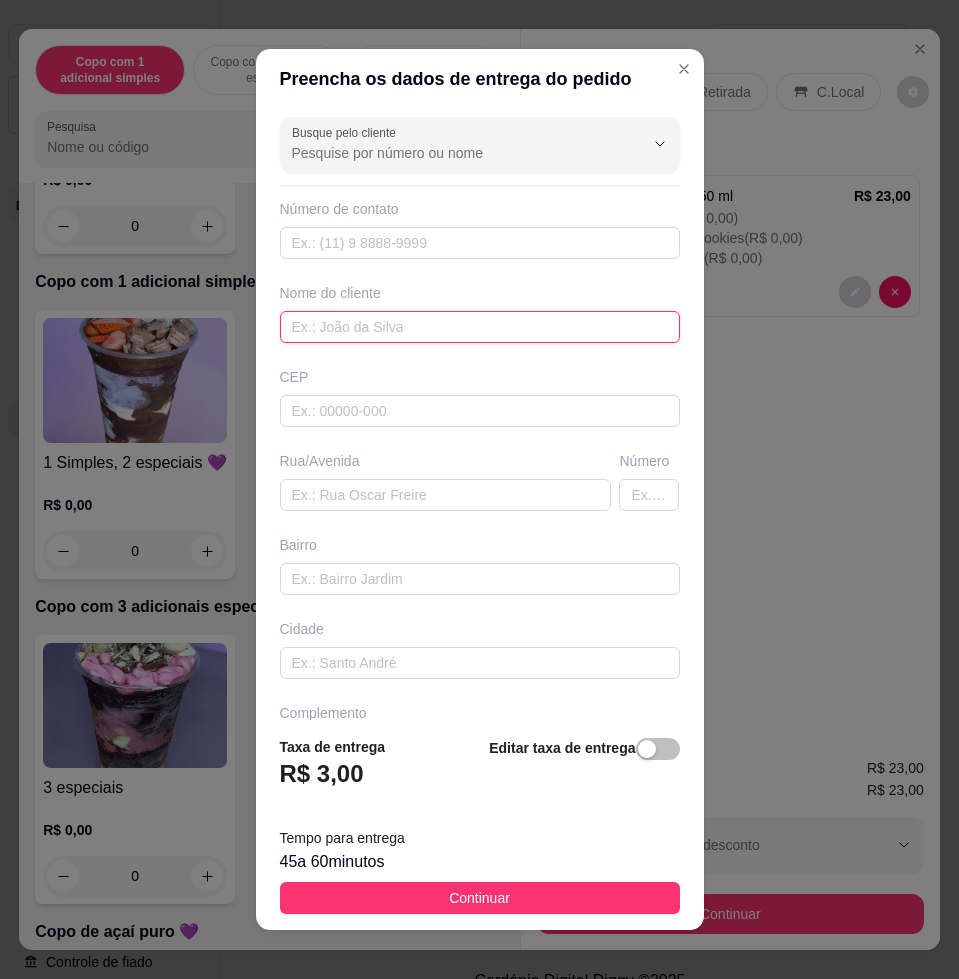click at bounding box center (480, 327) 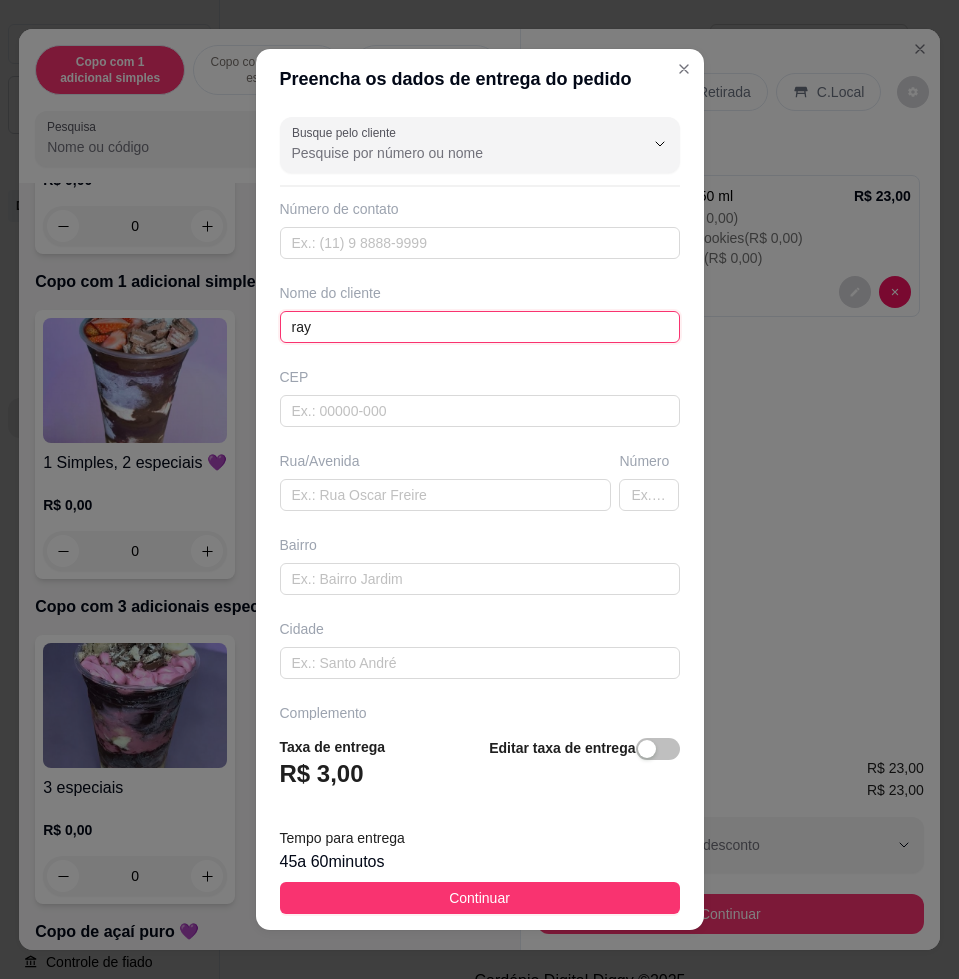 type on "ray" 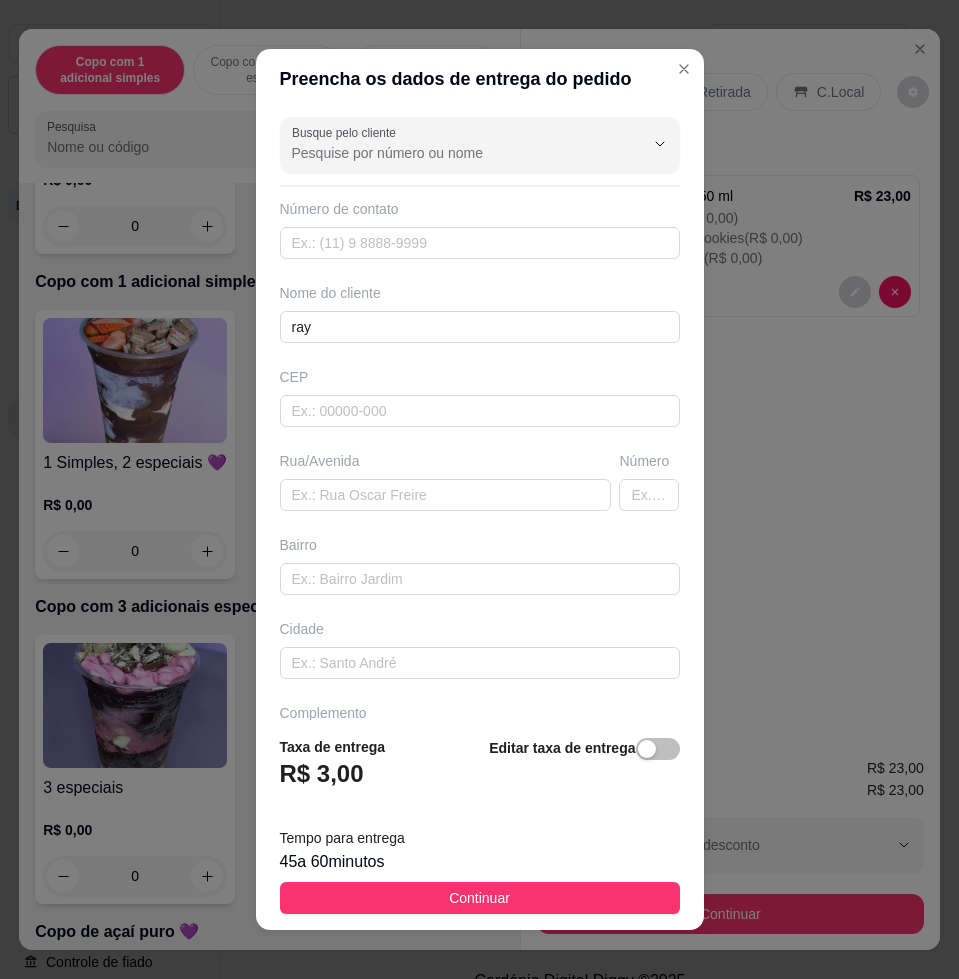 drag, startPoint x: 433, startPoint y: 472, endPoint x: 447, endPoint y: 491, distance: 23.600847 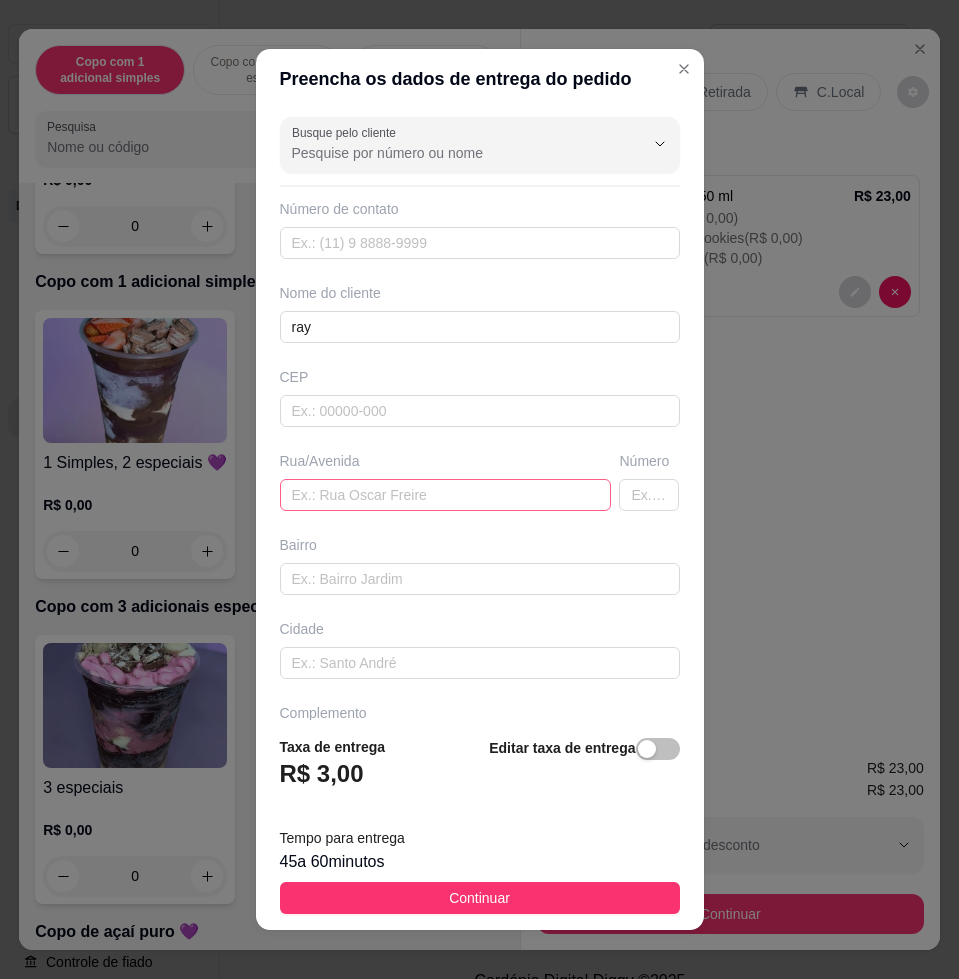click on "Rua/Avenida" at bounding box center (446, 481) 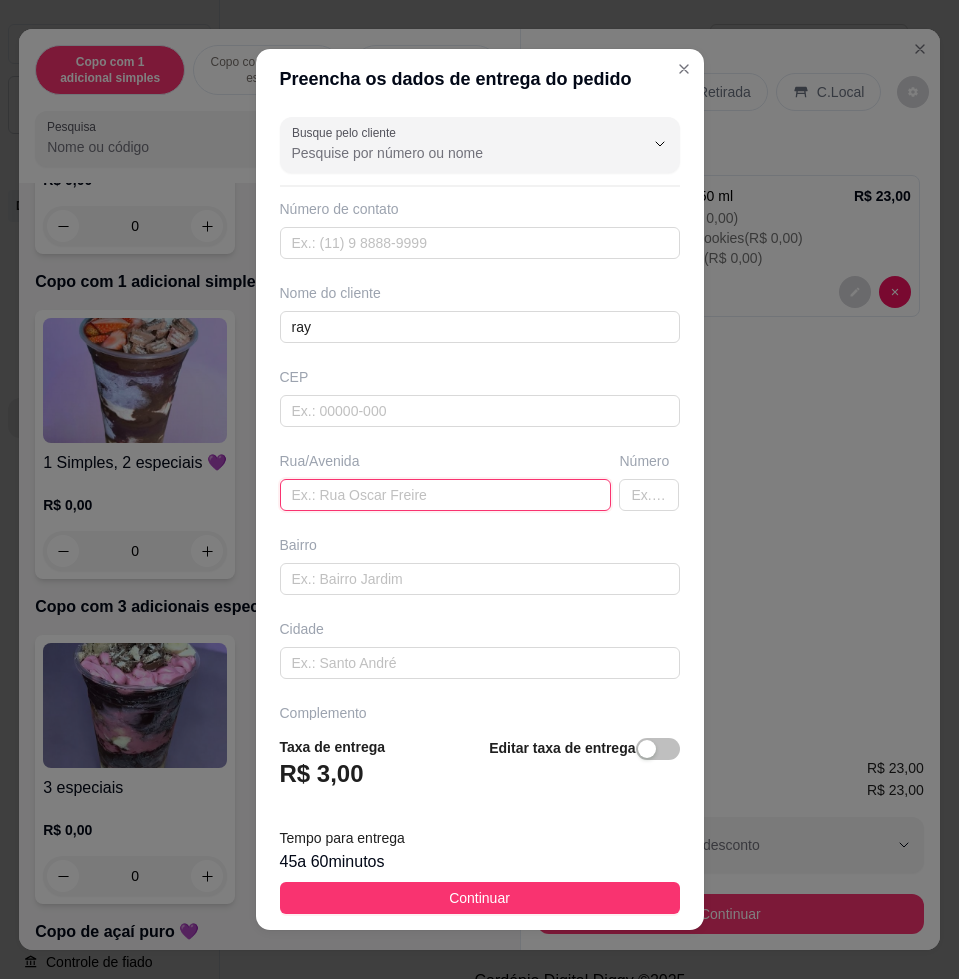 click at bounding box center [446, 495] 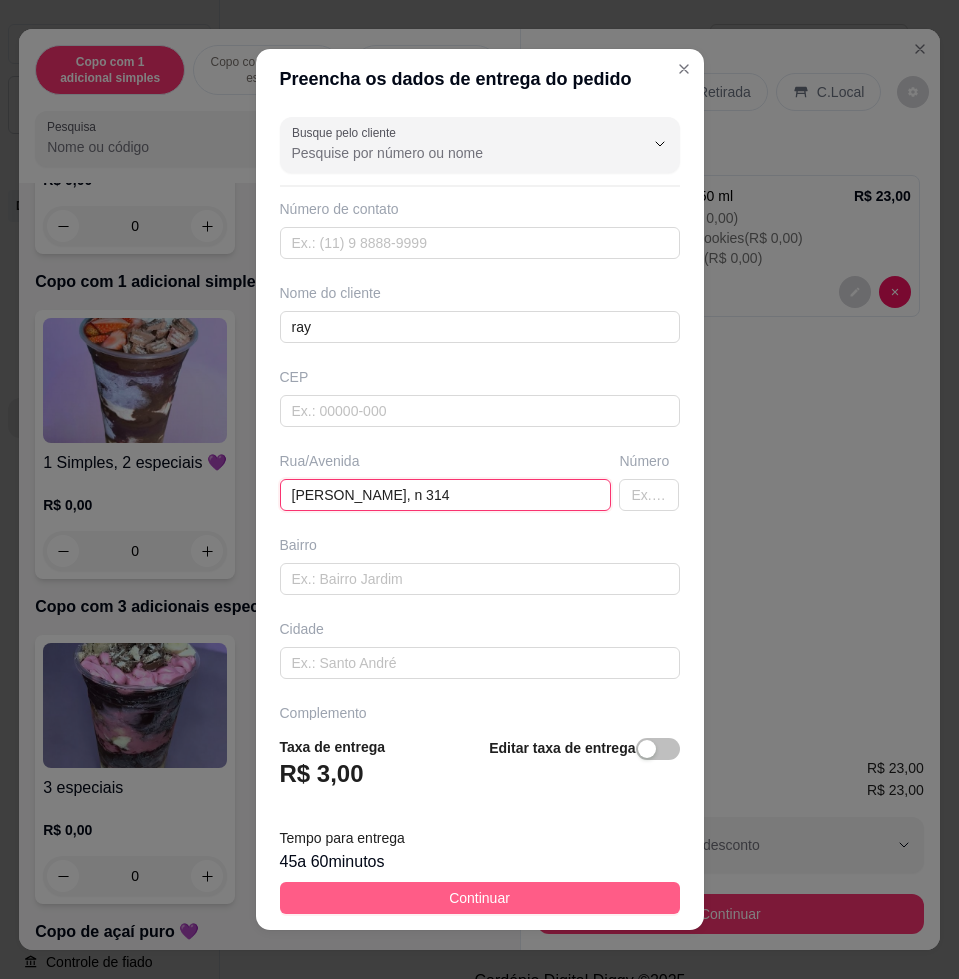 type on "[PERSON_NAME], n 314" 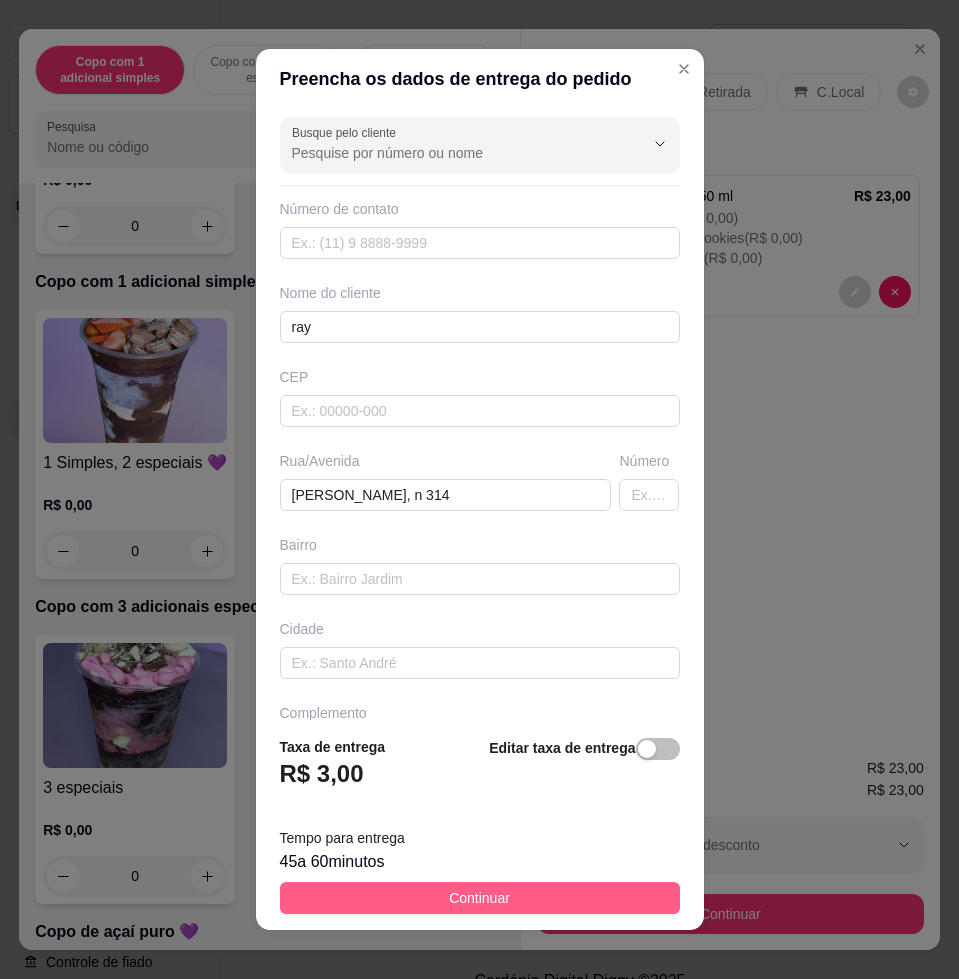click on "Continuar" at bounding box center [480, 898] 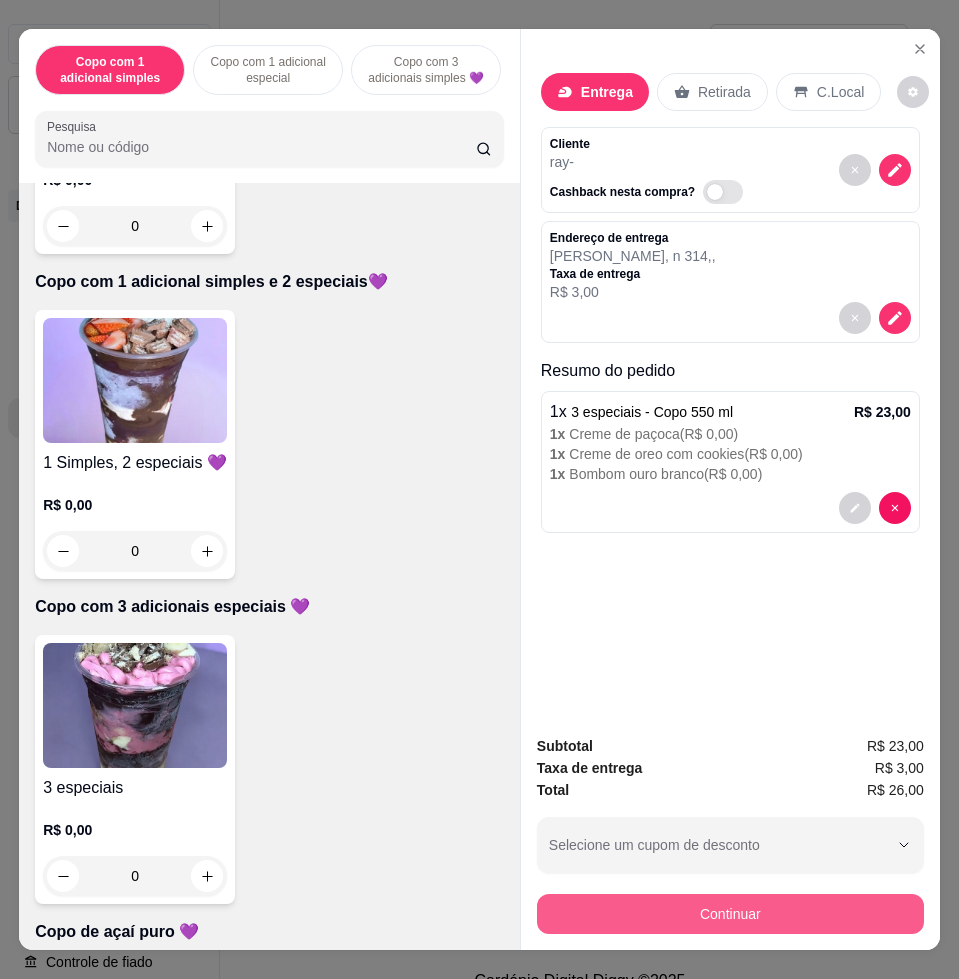 click on "Continuar" at bounding box center [730, 914] 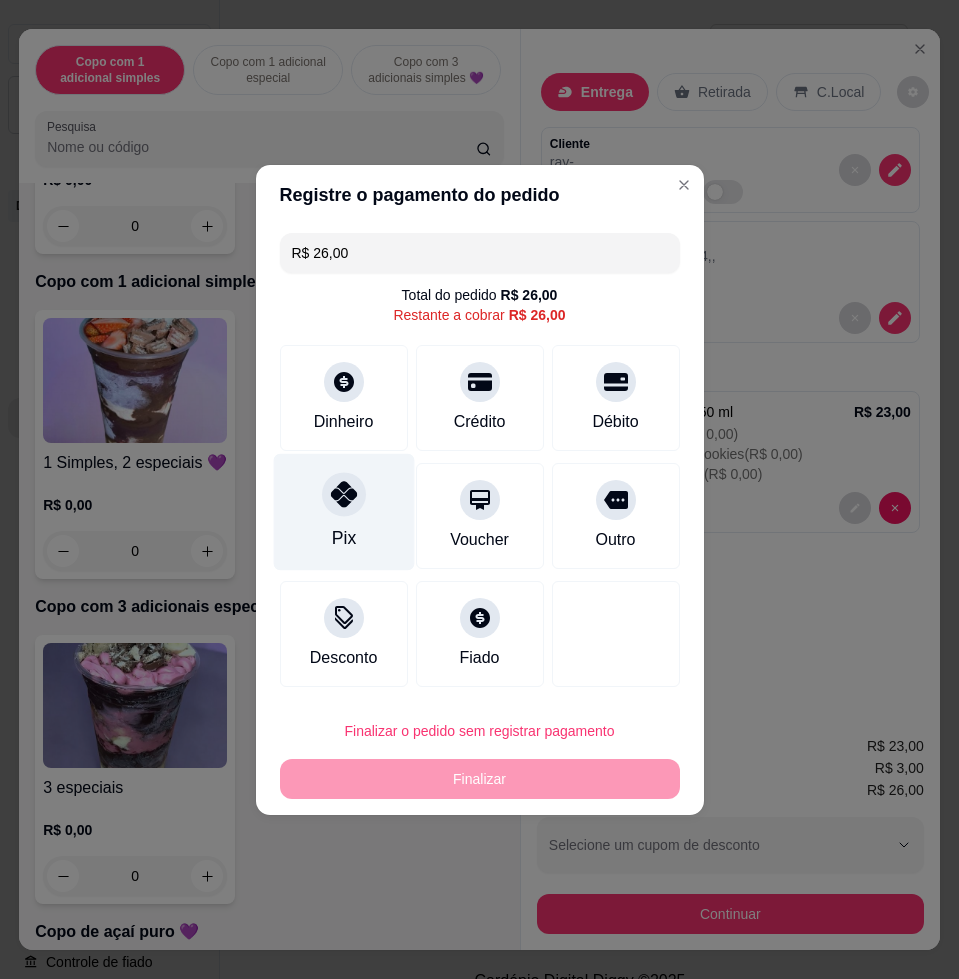 drag, startPoint x: 290, startPoint y: 540, endPoint x: 314, endPoint y: 525, distance: 28.301943 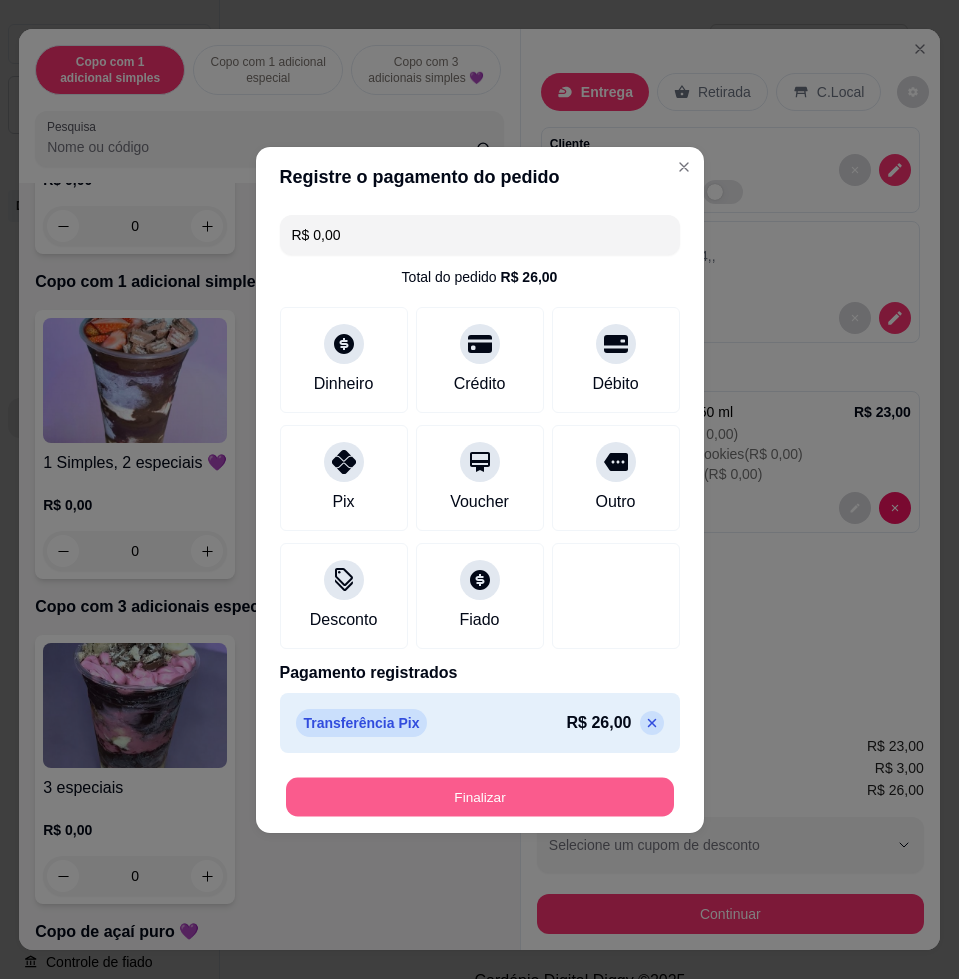 click on "Finalizar" at bounding box center (480, 796) 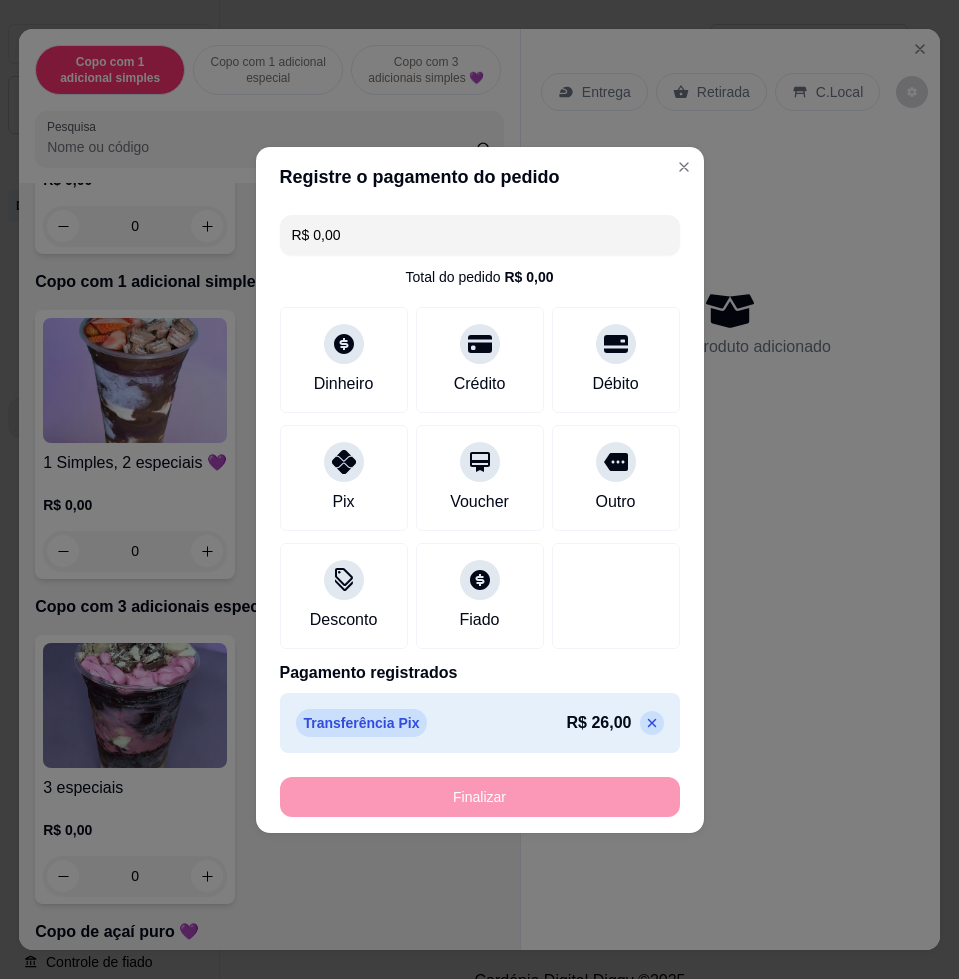 type on "-R$ 26,00" 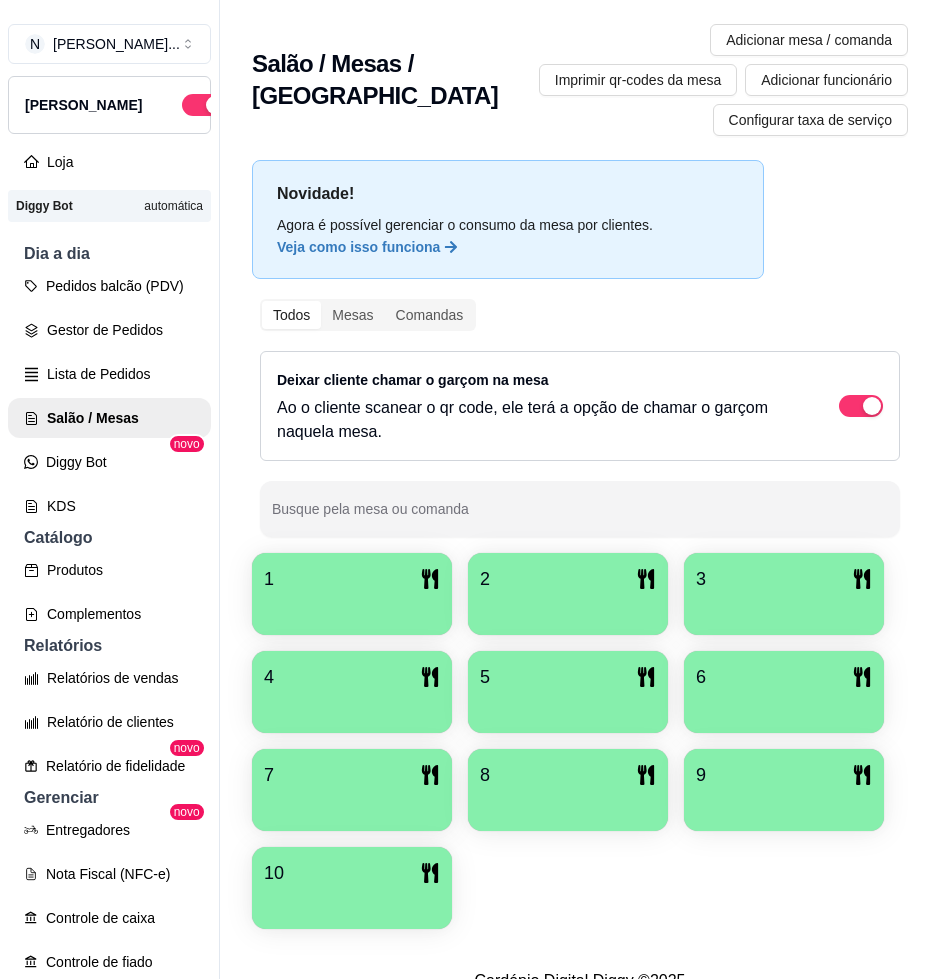 click at bounding box center [352, 608] 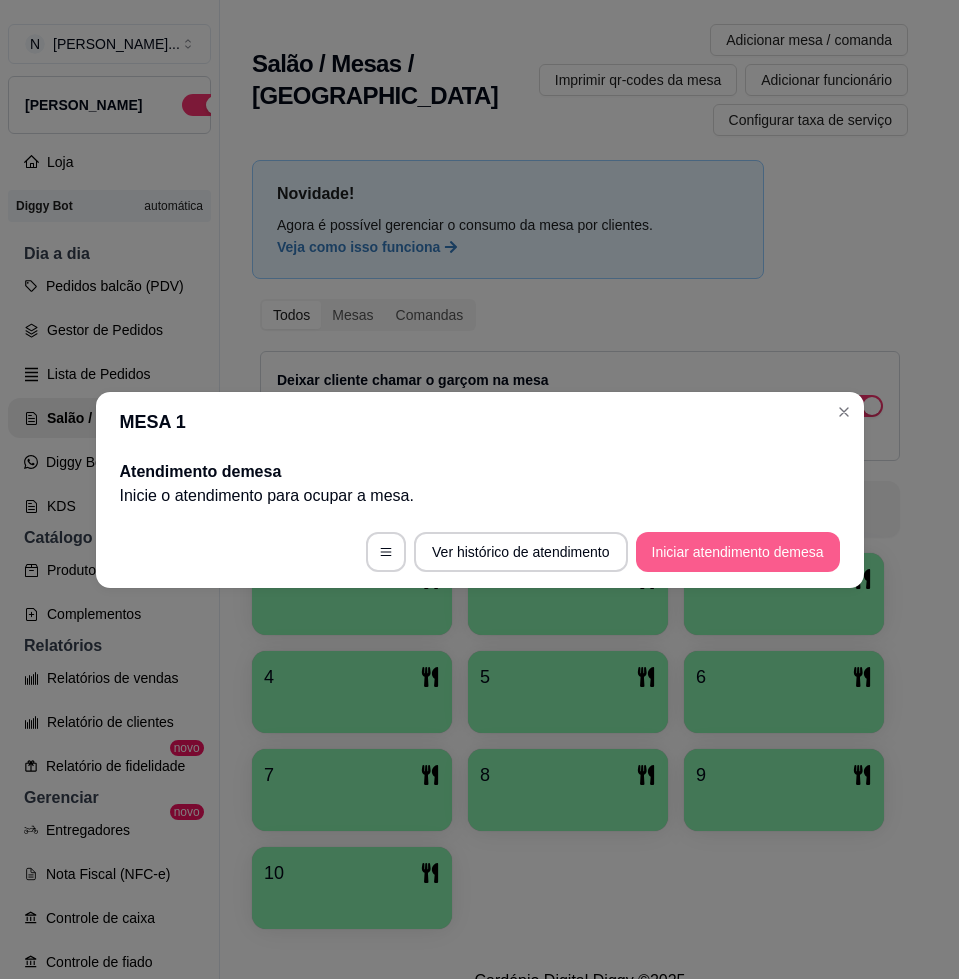 click on "Iniciar atendimento de  mesa" at bounding box center (738, 552) 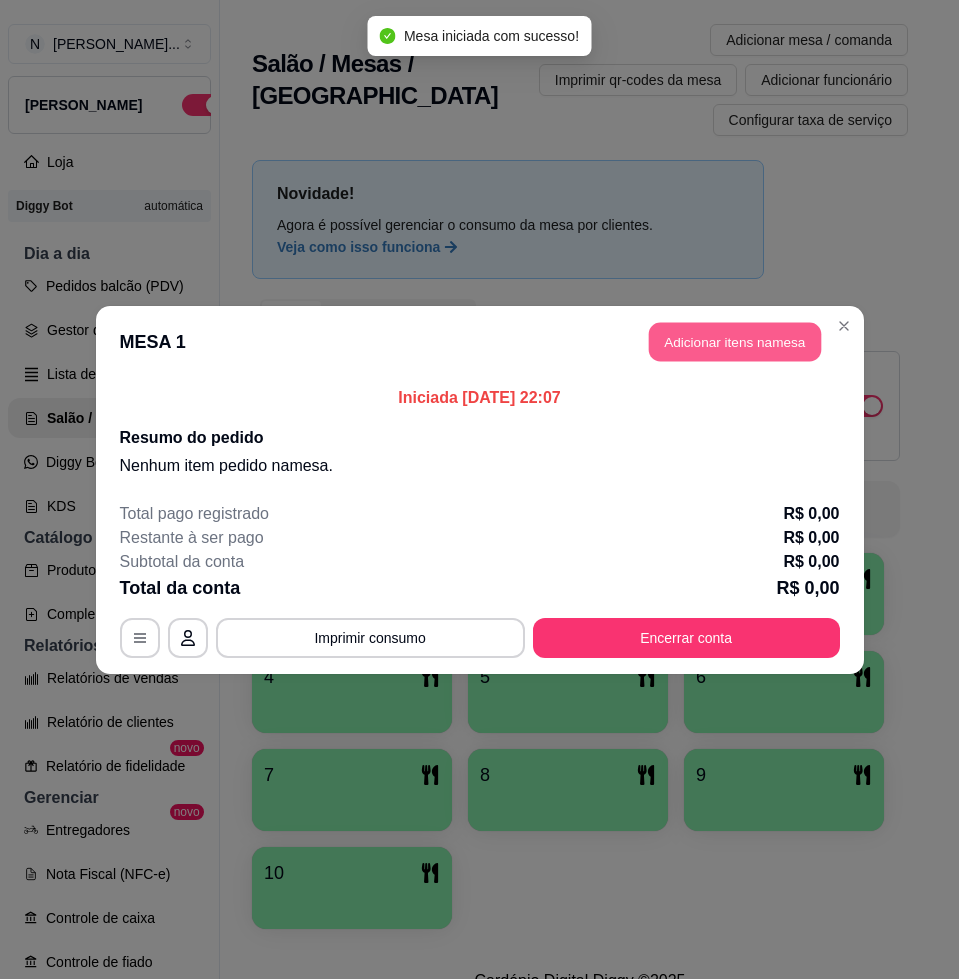 click on "Adicionar itens na  mesa" at bounding box center (735, 341) 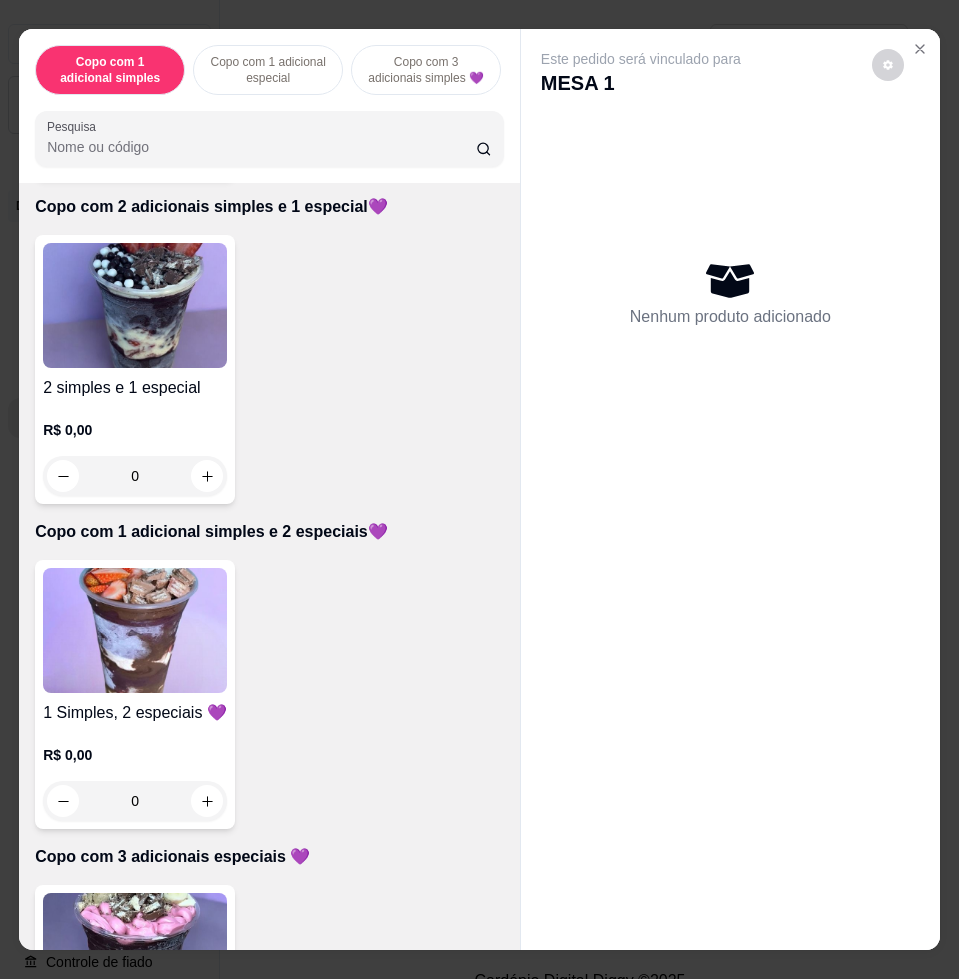scroll, scrollTop: 1250, scrollLeft: 0, axis: vertical 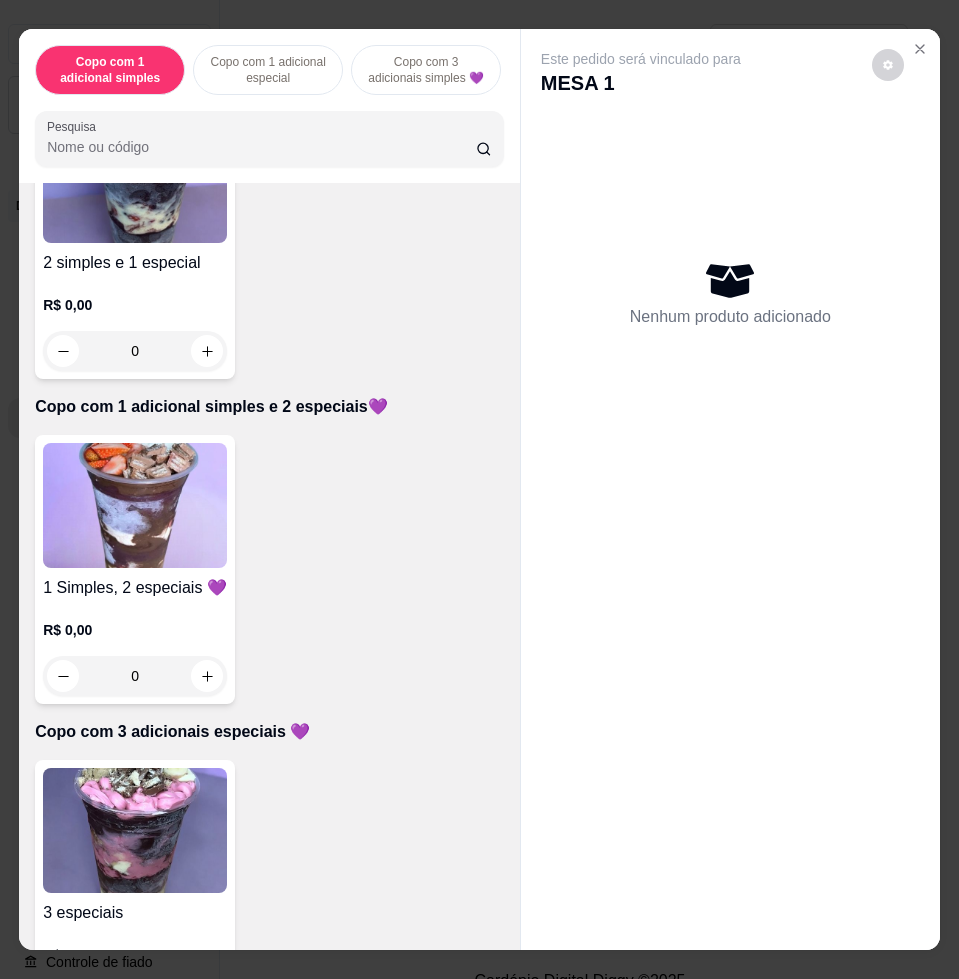 click on "2 simples e 1 especial   R$ 0,00 0" at bounding box center (135, 244) 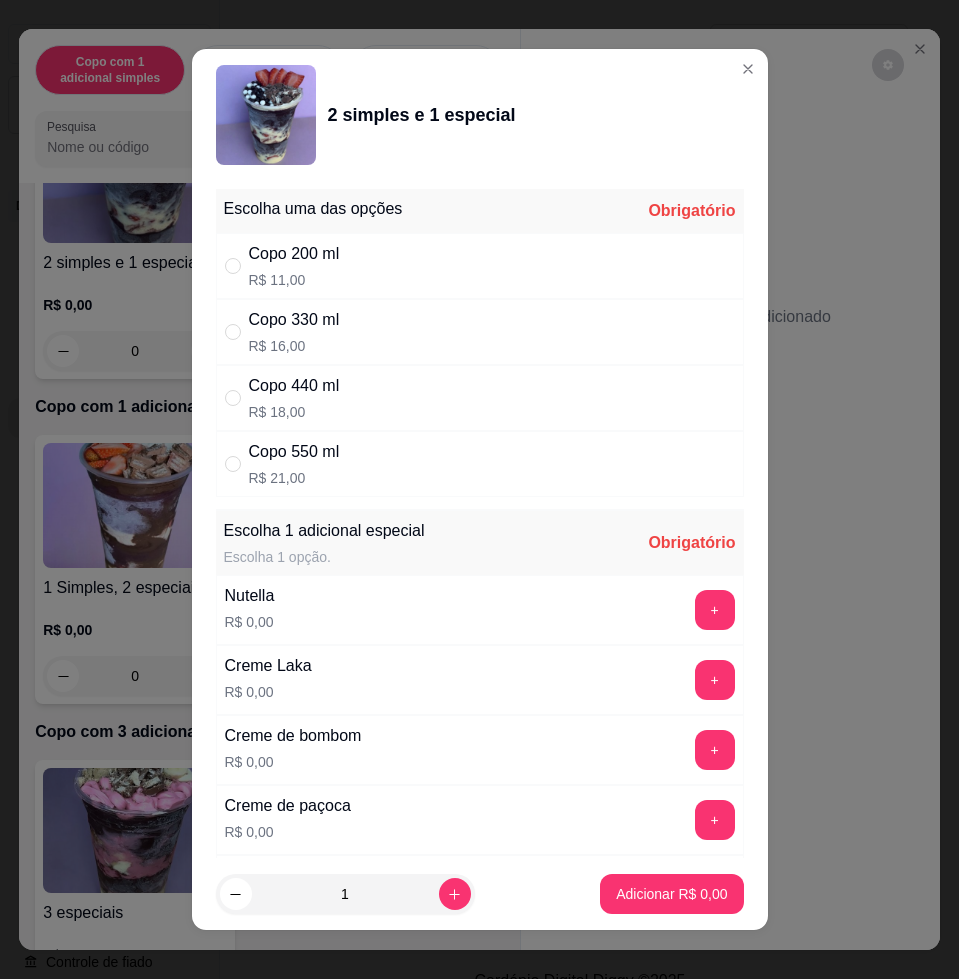 click on "Copo 550 ml R$ 21,00" at bounding box center [480, 464] 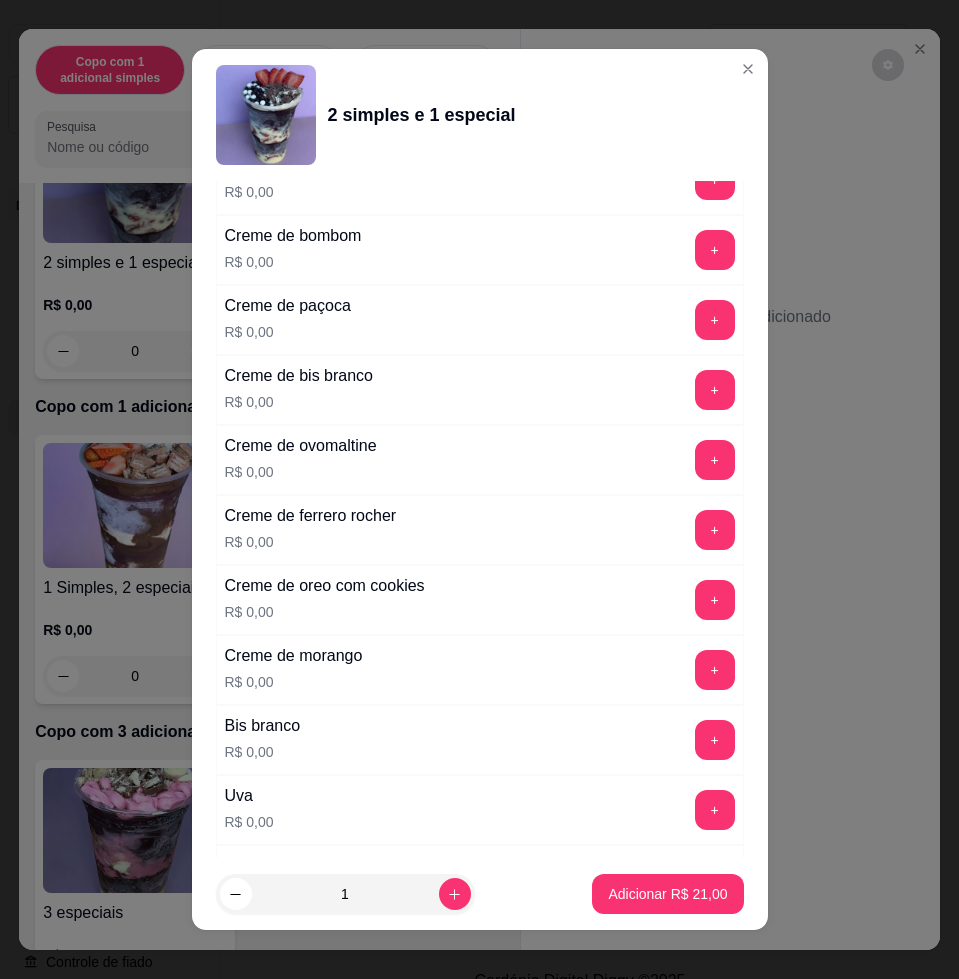 scroll, scrollTop: 1000, scrollLeft: 0, axis: vertical 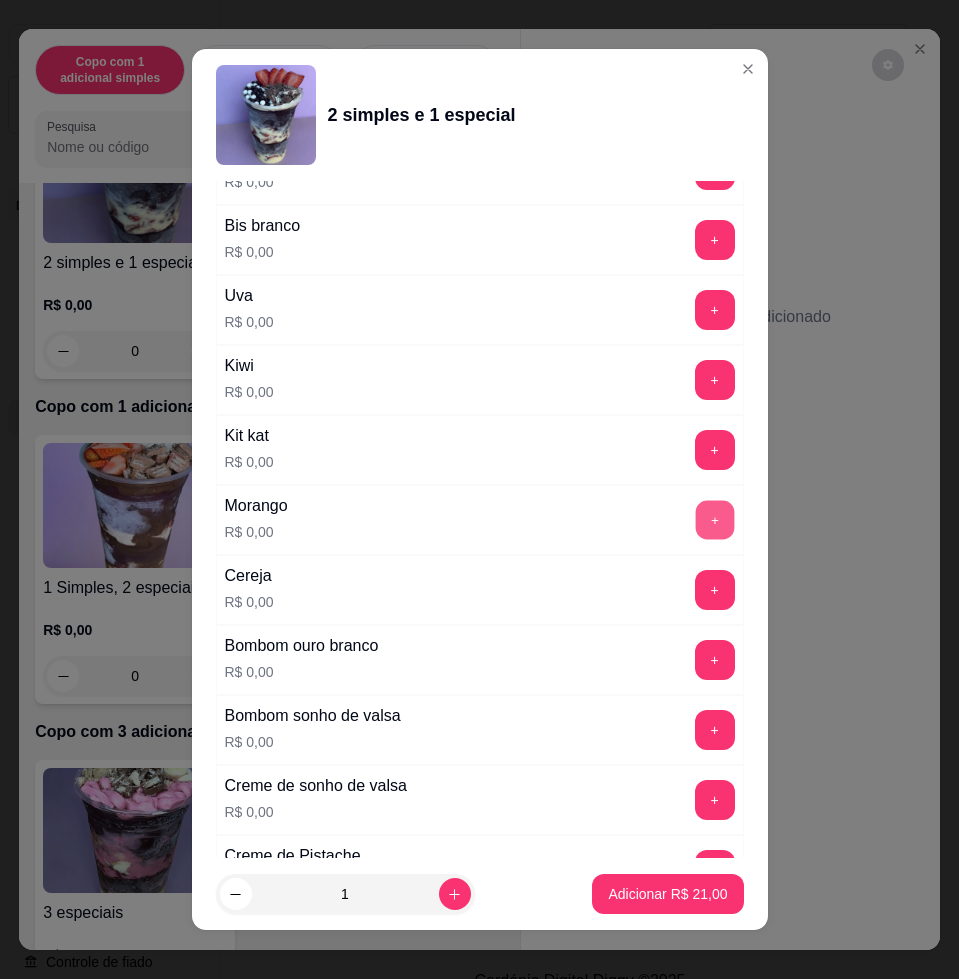 click on "+" at bounding box center (714, 520) 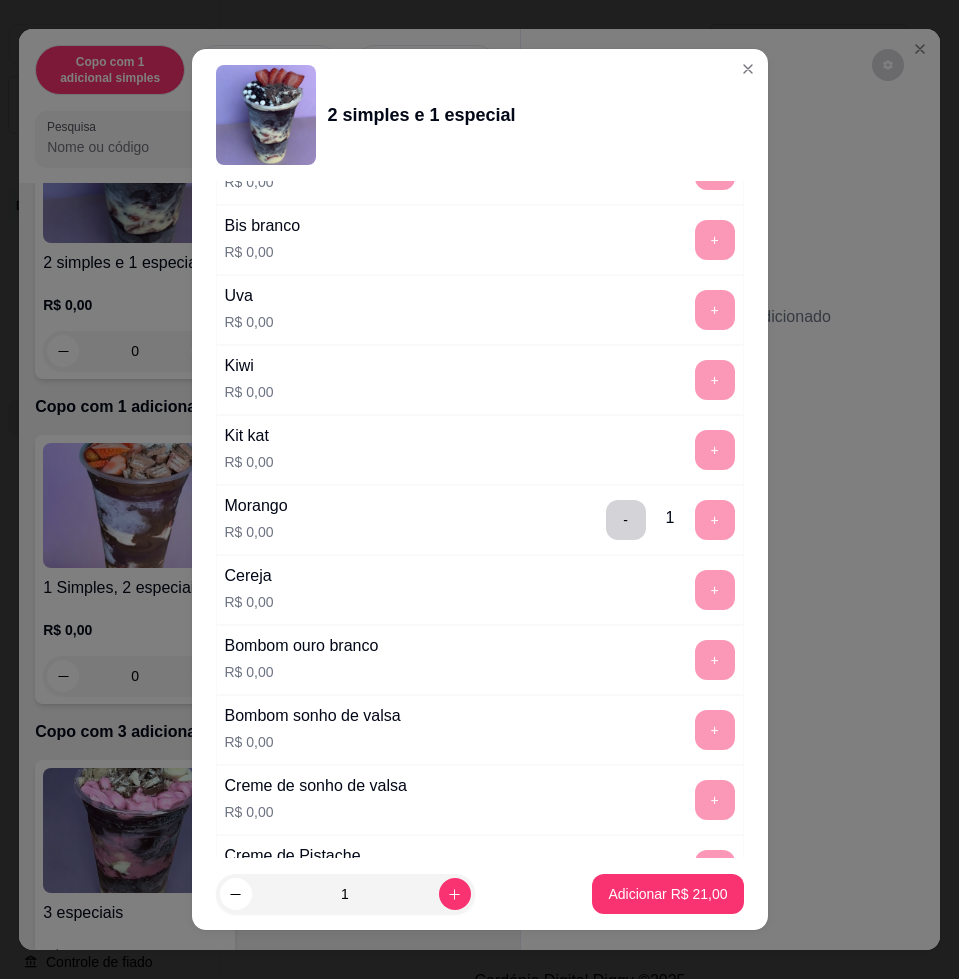 scroll, scrollTop: 1750, scrollLeft: 0, axis: vertical 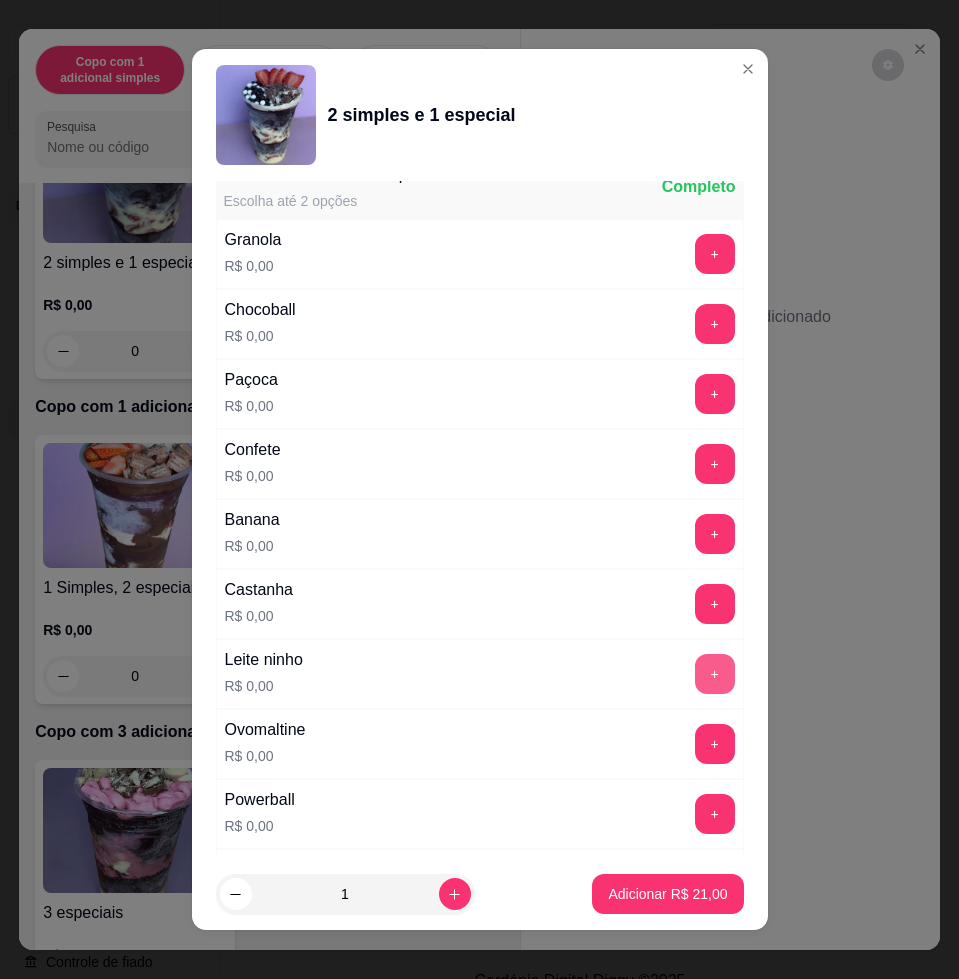 click on "+" at bounding box center (715, 674) 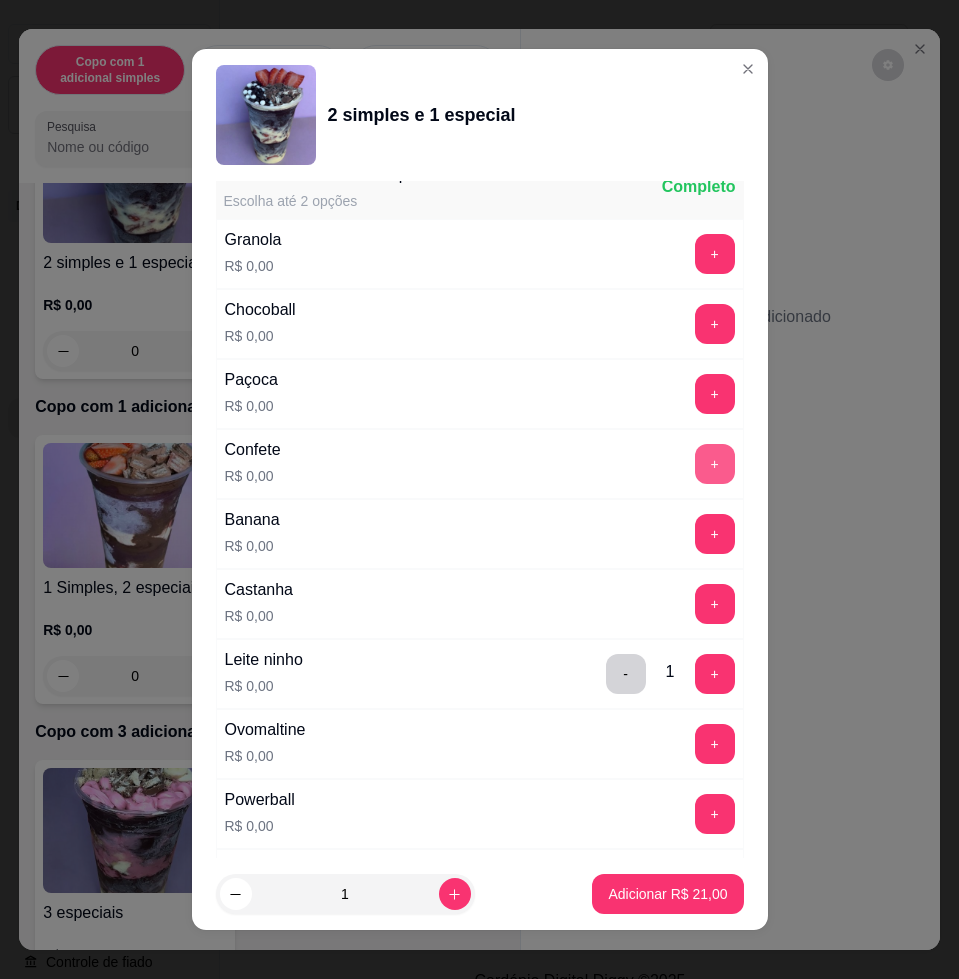 click on "+" at bounding box center [715, 464] 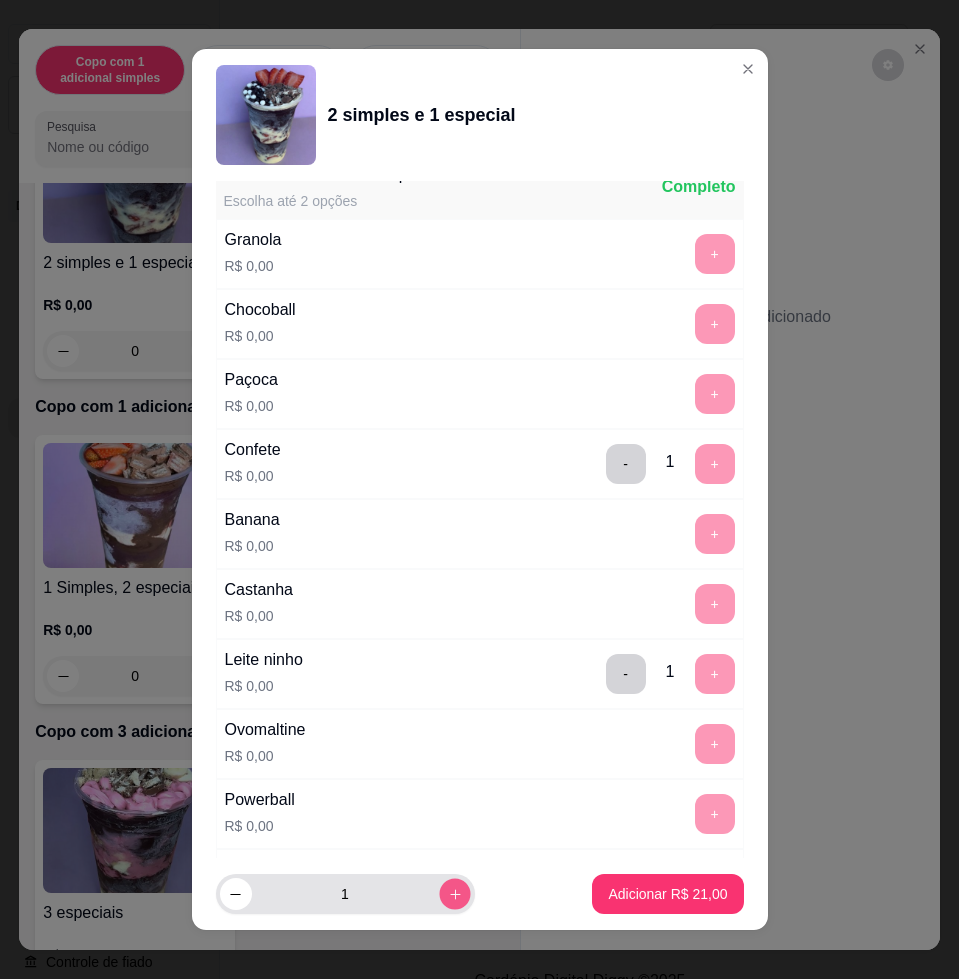click at bounding box center [454, 894] 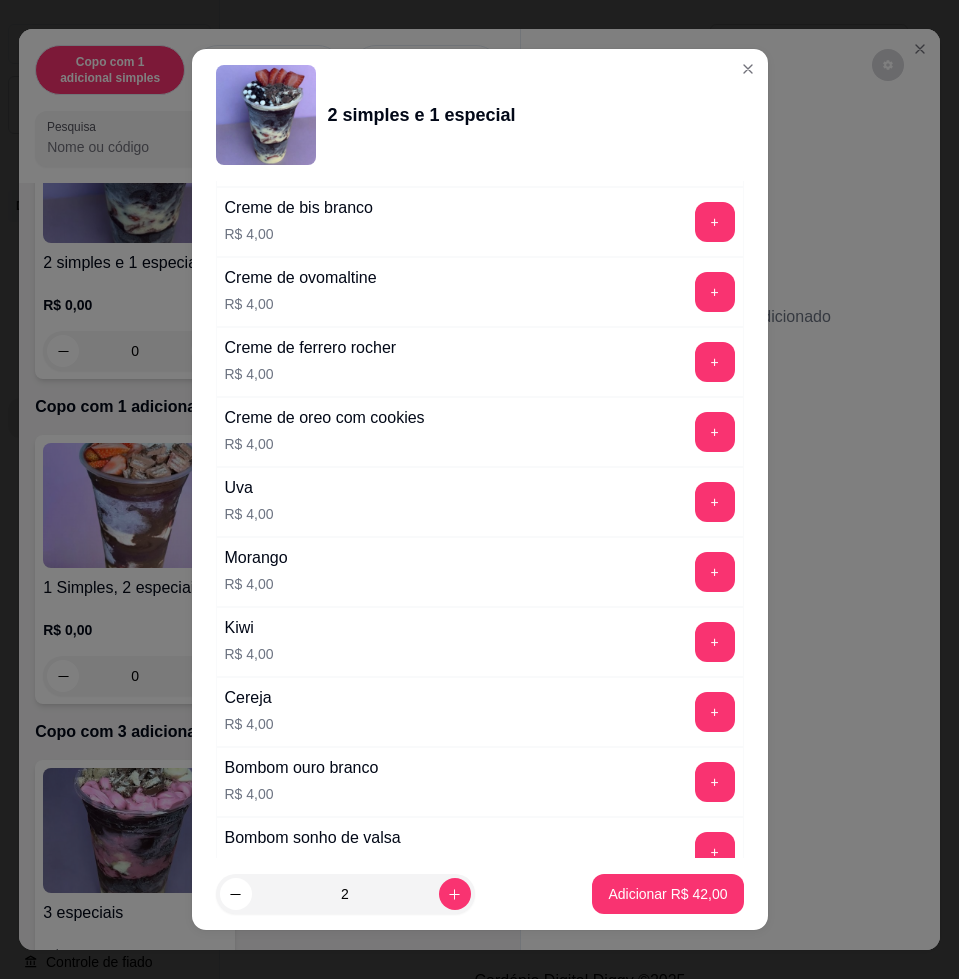 scroll, scrollTop: 4959, scrollLeft: 0, axis: vertical 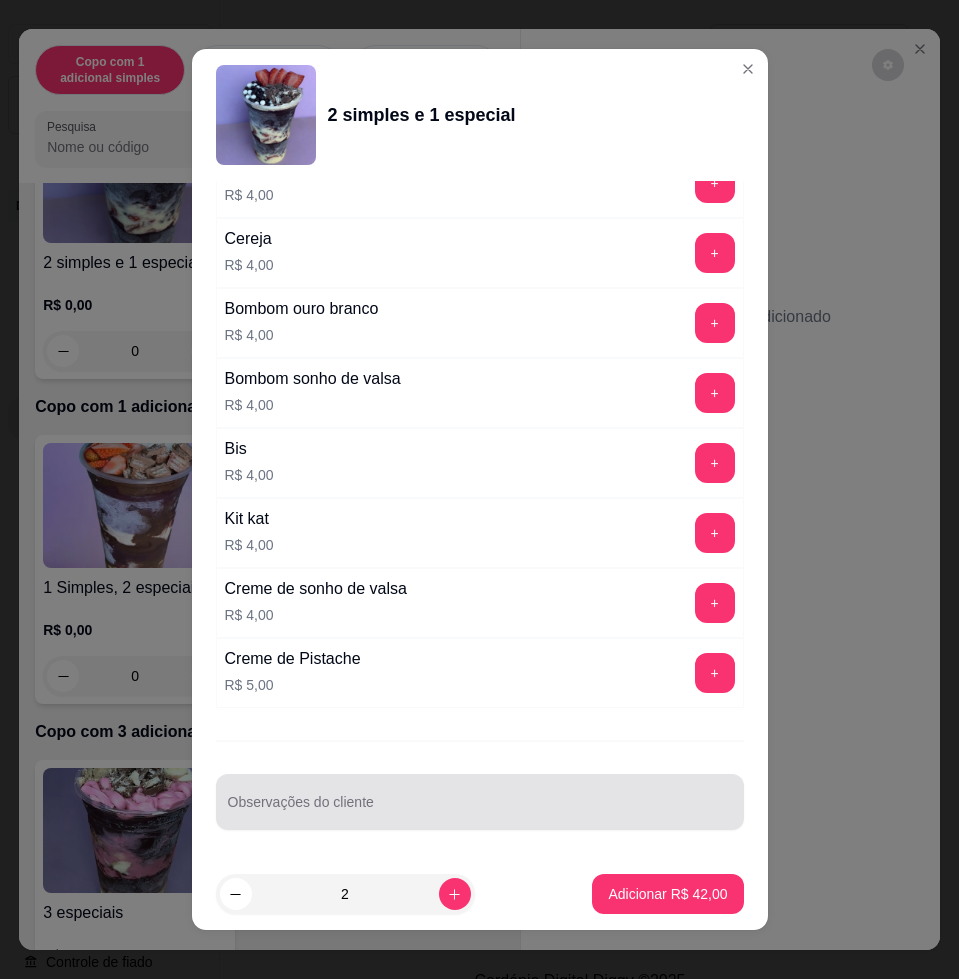click at bounding box center [480, 802] 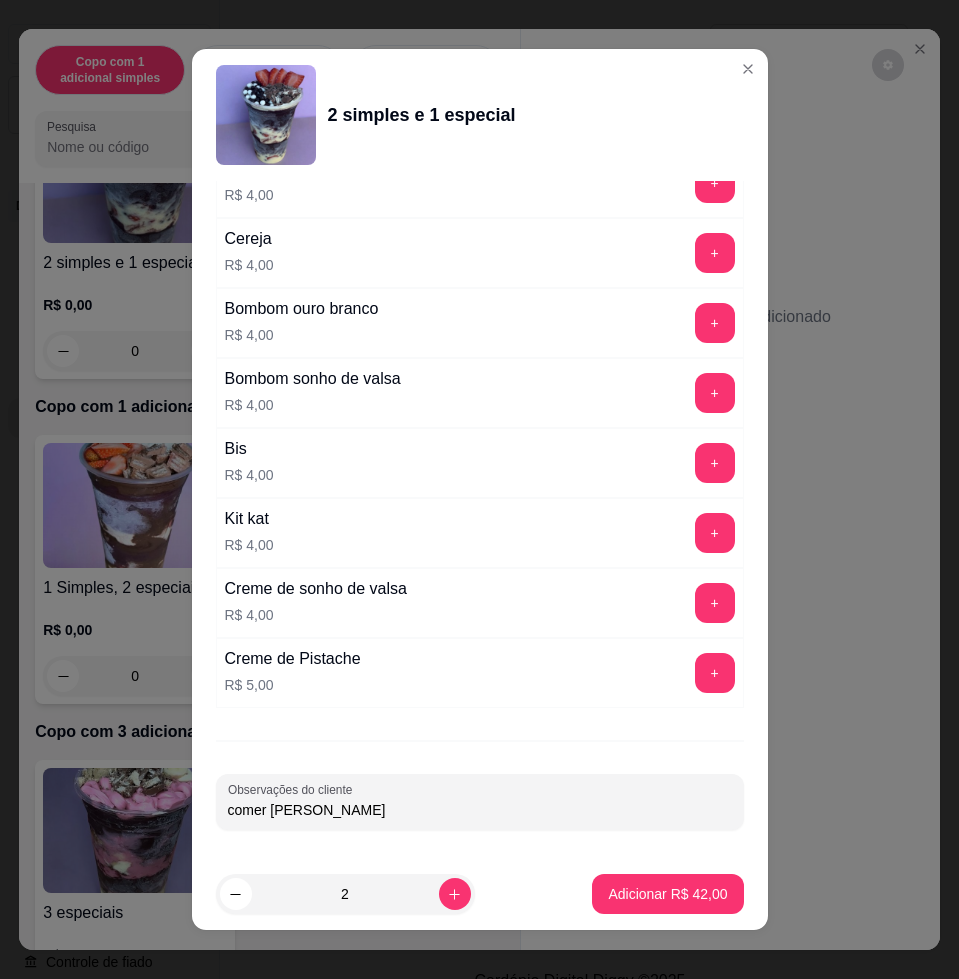 type on "comer [PERSON_NAME]" 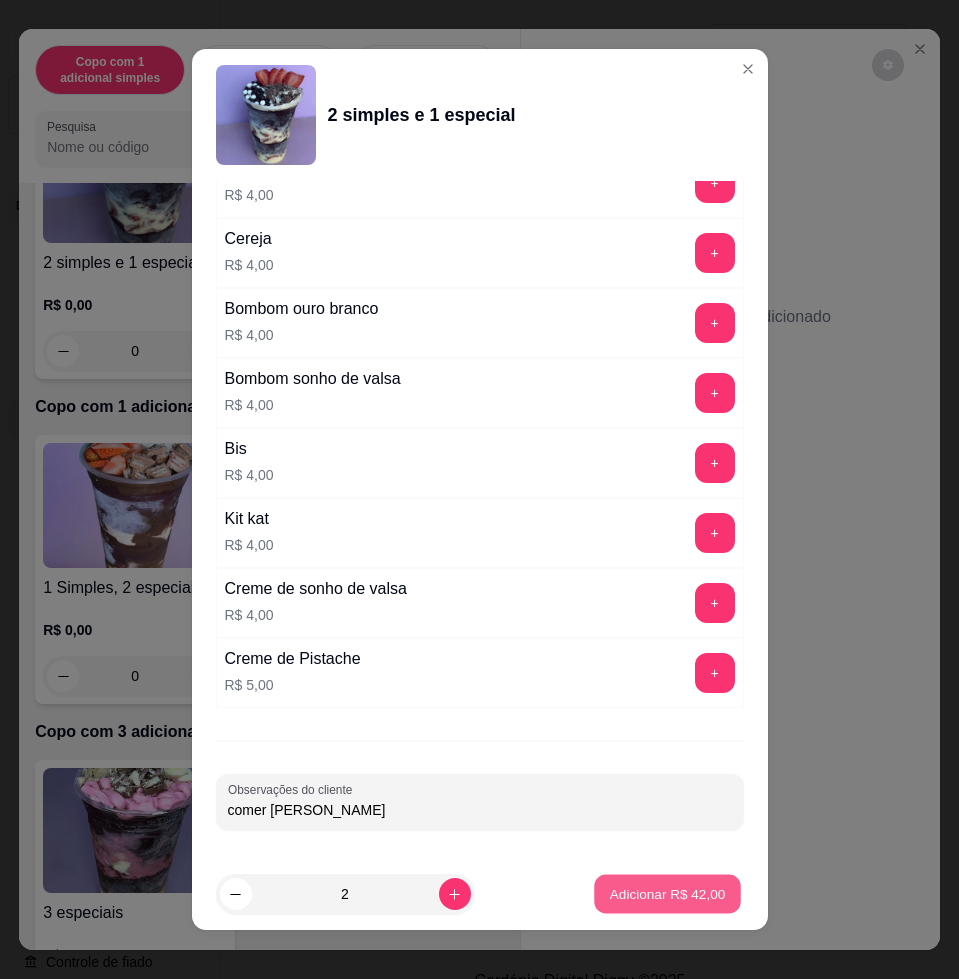 click on "Adicionar   R$ 42,00" at bounding box center (668, 893) 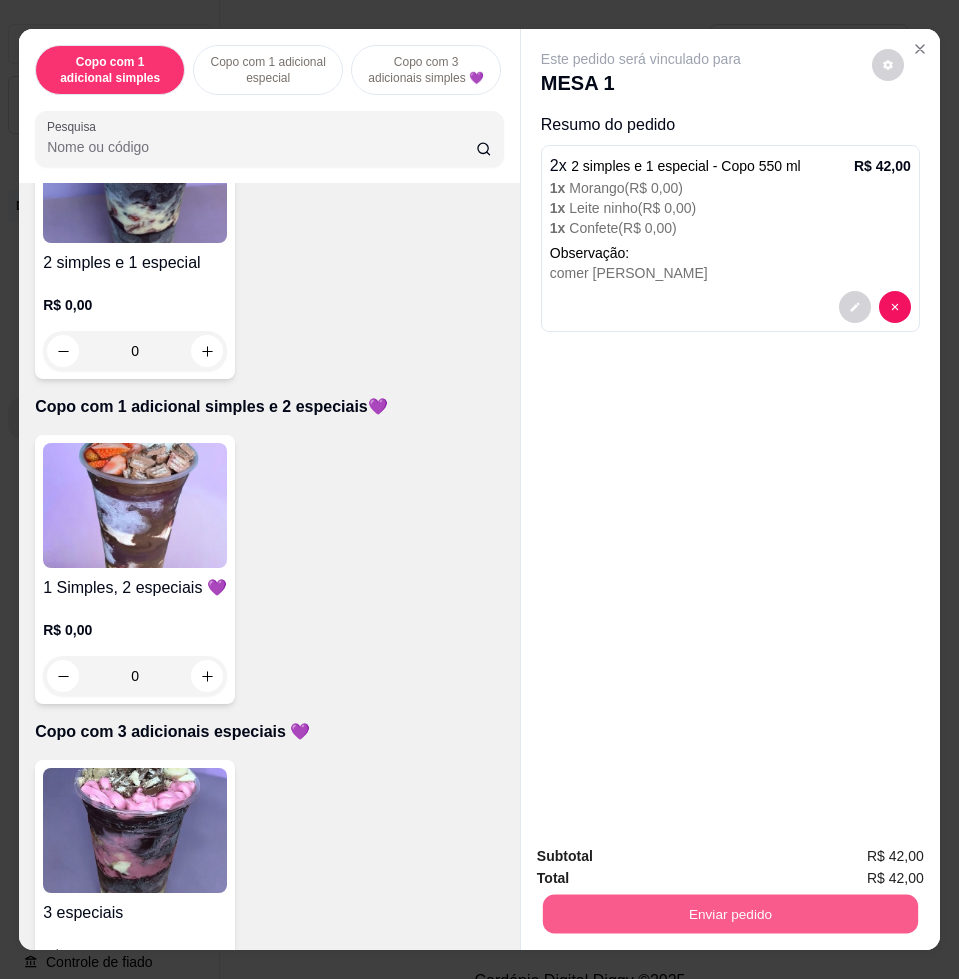 click on "Enviar pedido" at bounding box center (730, 913) 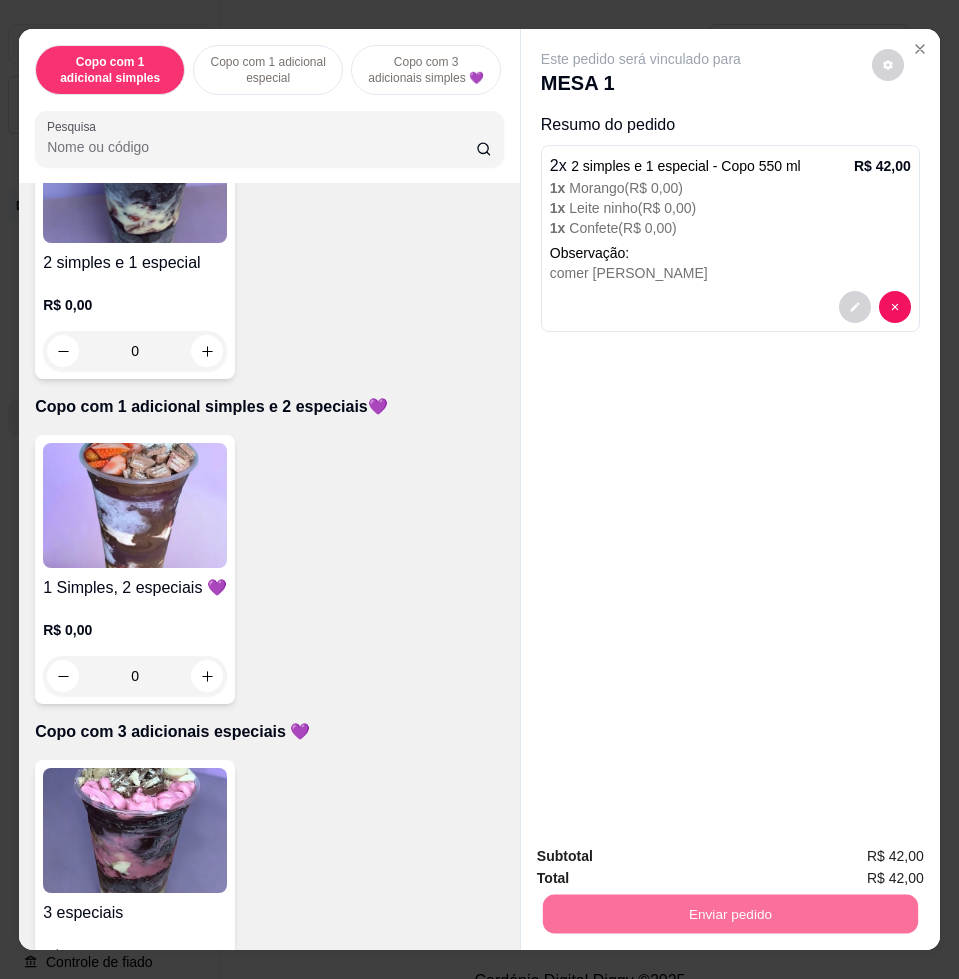click on "Não registrar e enviar pedido" at bounding box center [662, 855] 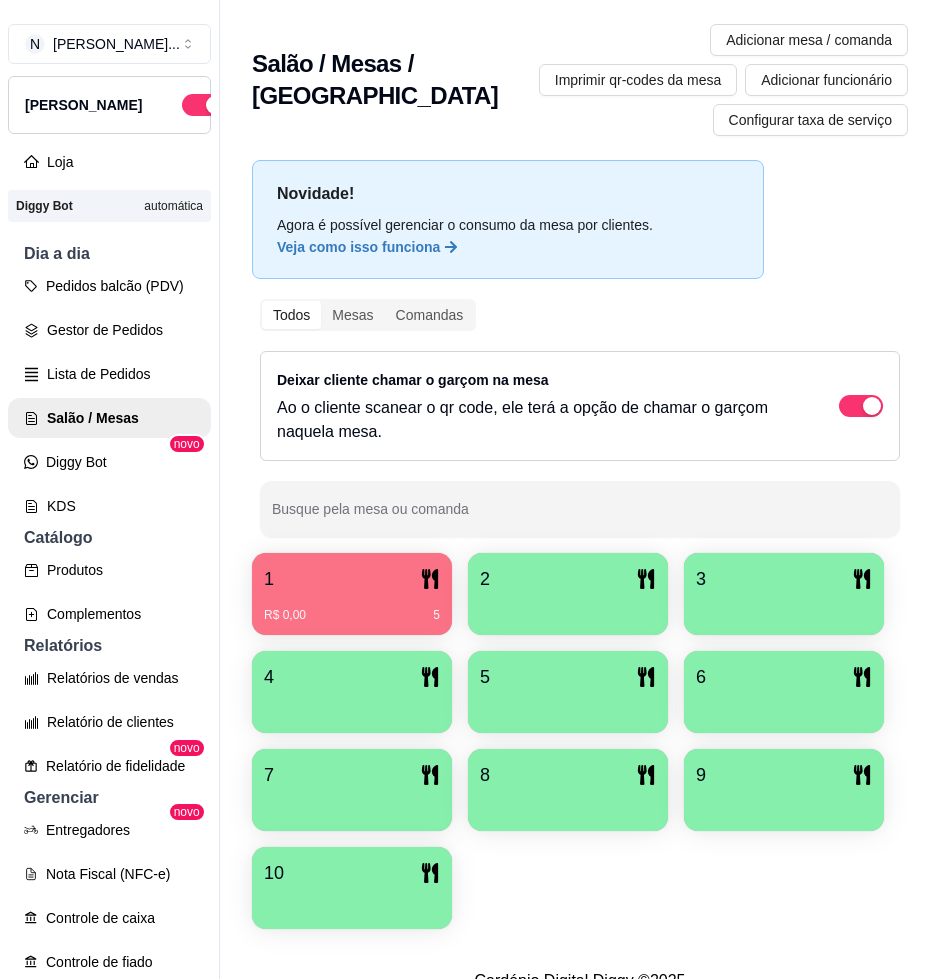 click on "1 R$ 0,00 5 2 3 4 5 6 7 8 9 10" at bounding box center (580, 741) 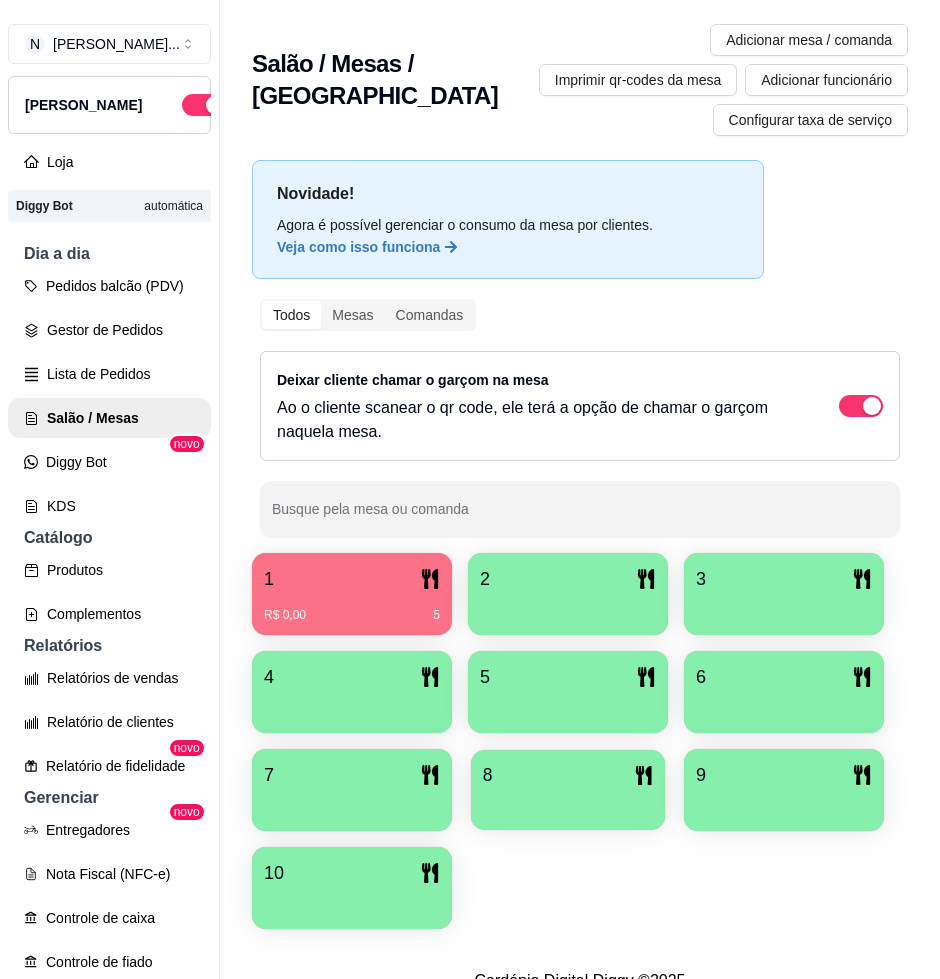 click at bounding box center [568, 803] 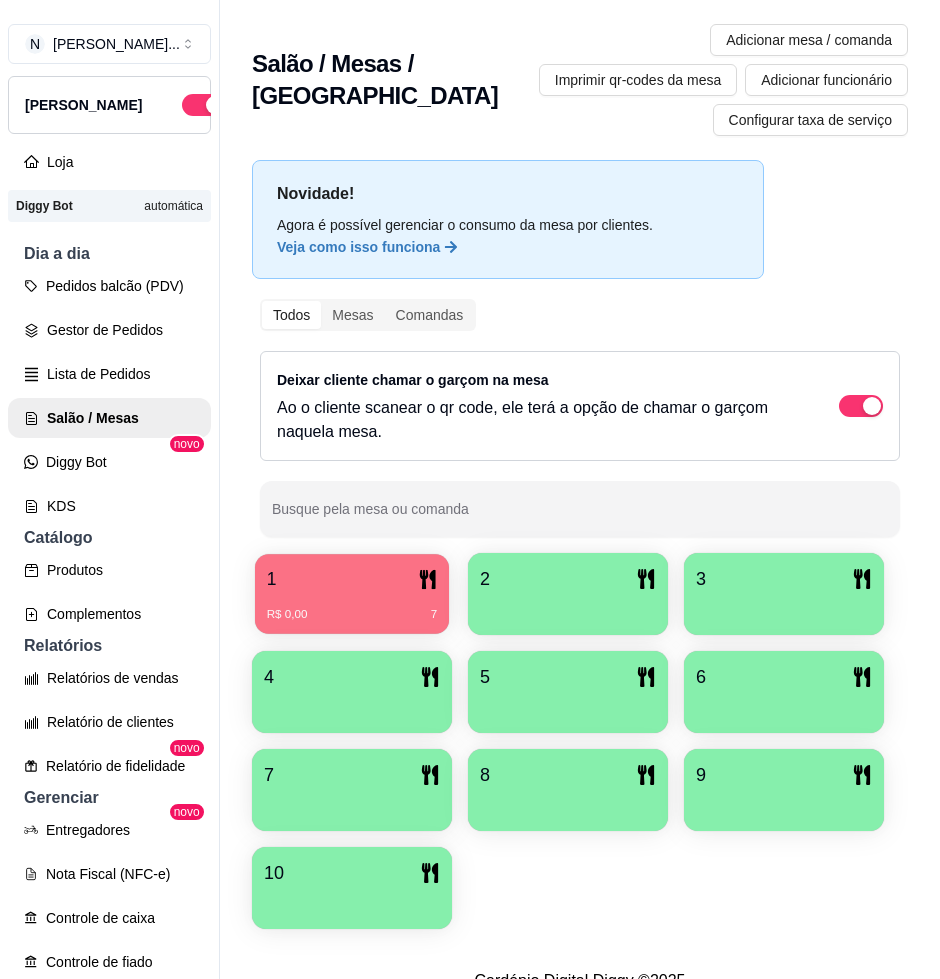 click on "1" at bounding box center (352, 579) 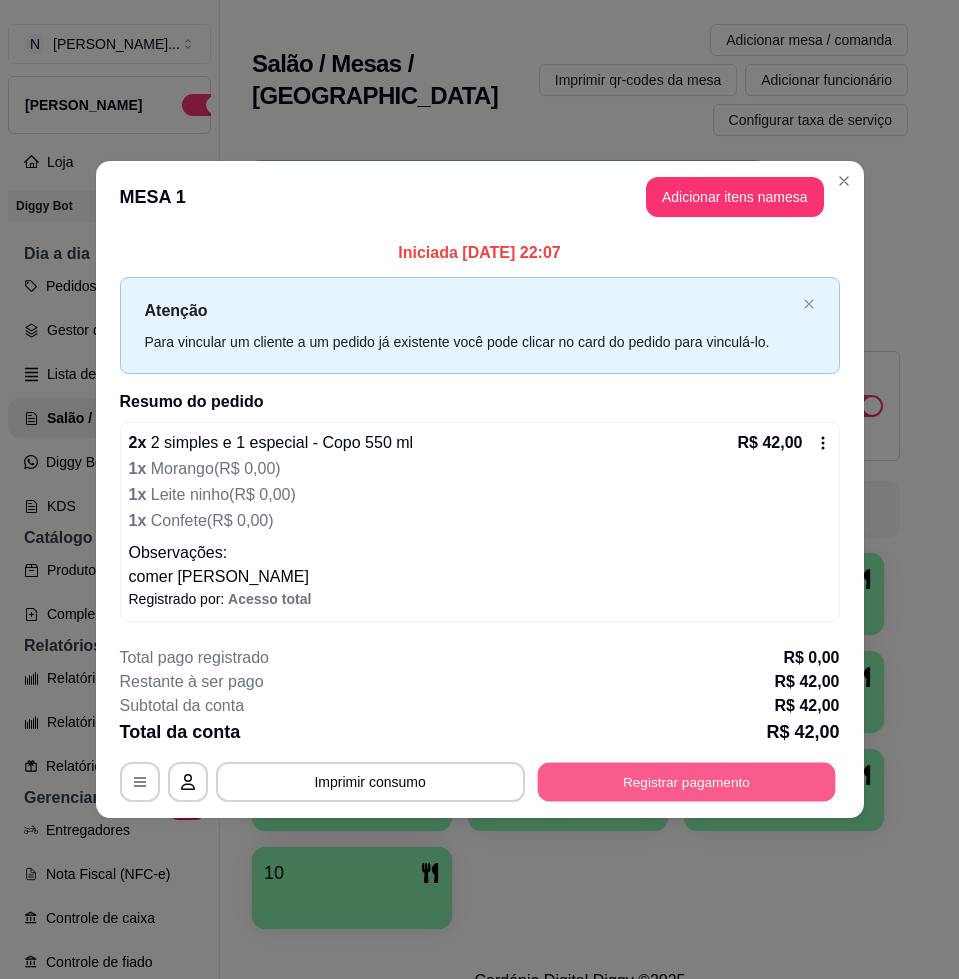 click on "Registrar pagamento" at bounding box center [686, 782] 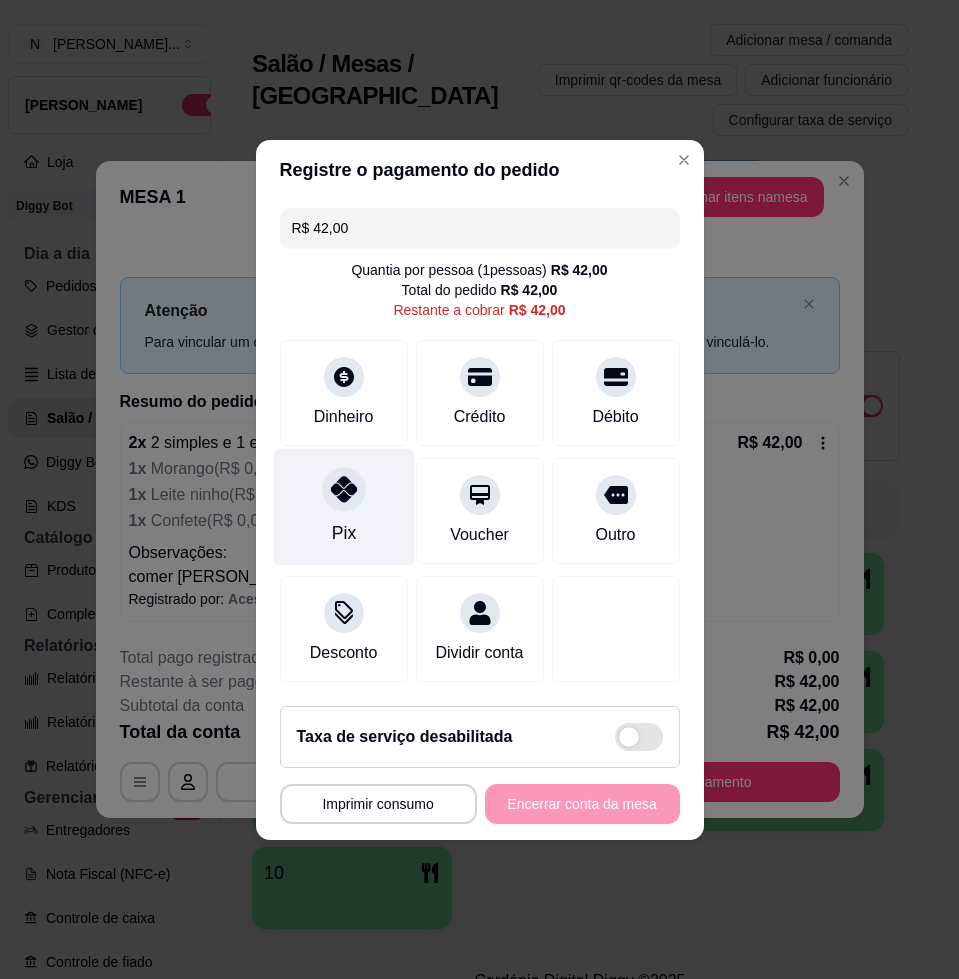 click on "Pix" at bounding box center (343, 506) 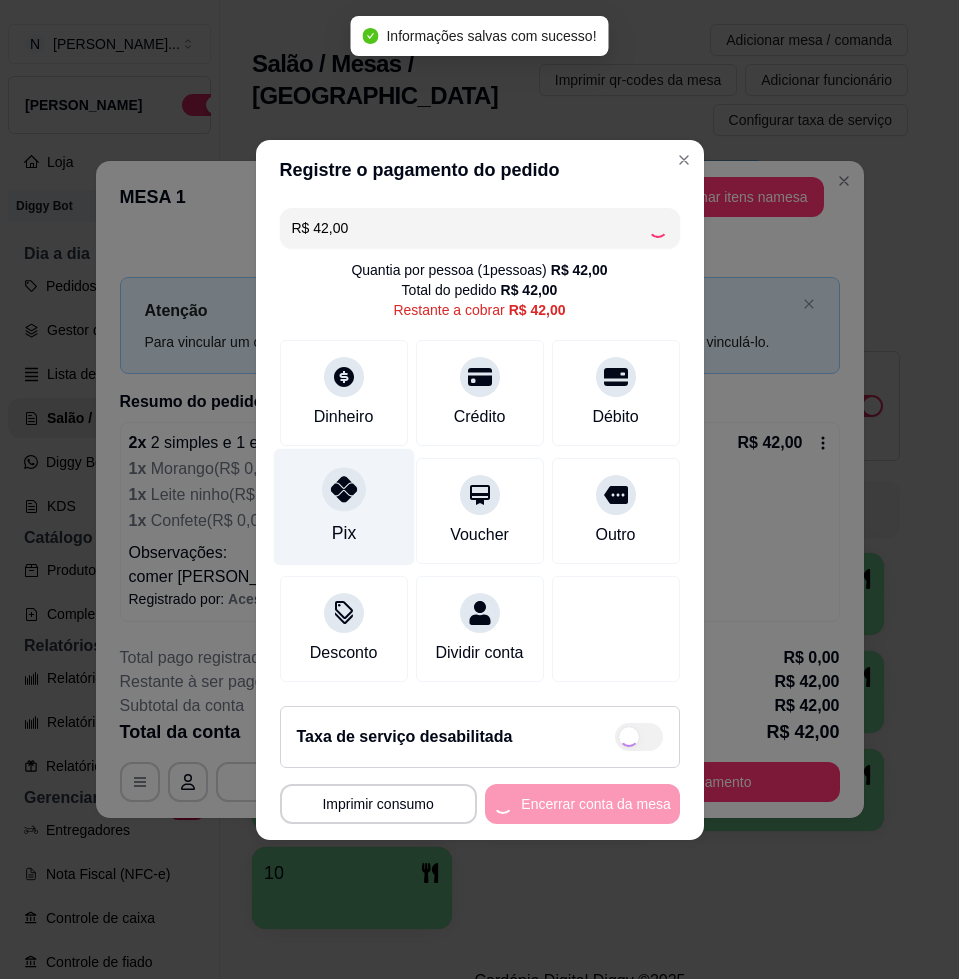 type on "R$ 0,00" 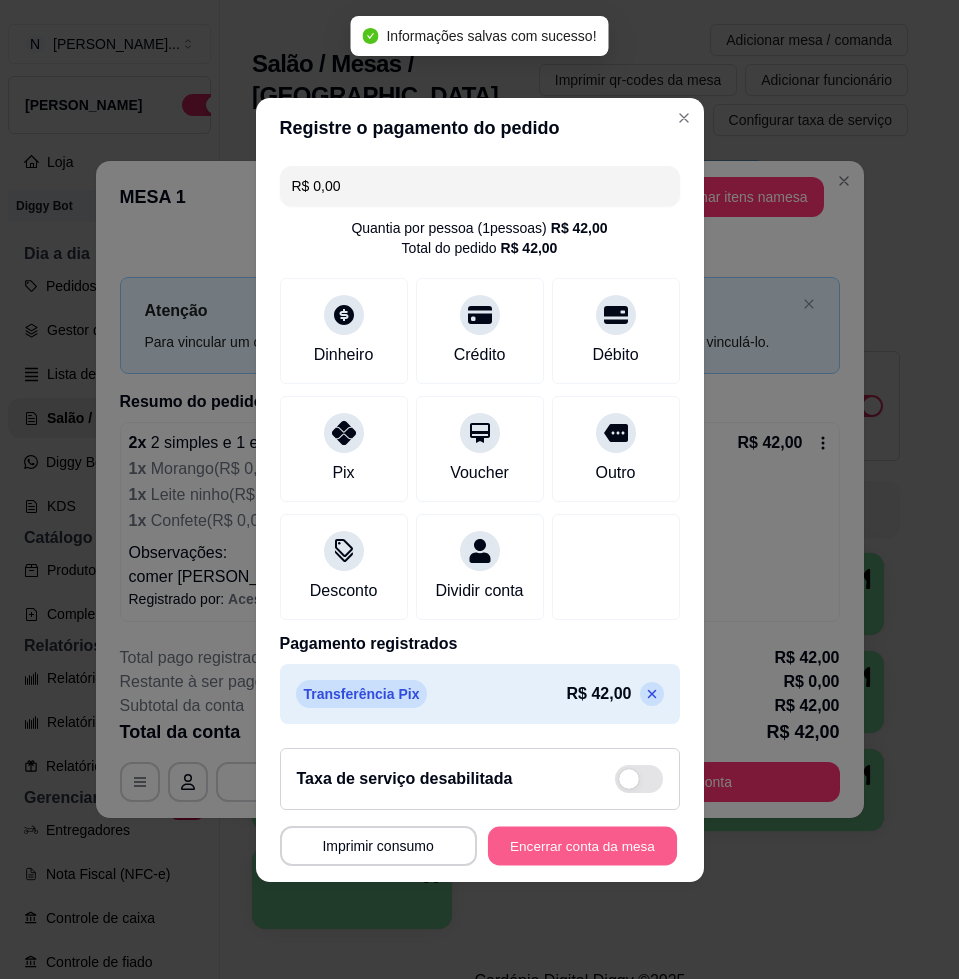 click on "Encerrar conta da mesa" at bounding box center (582, 845) 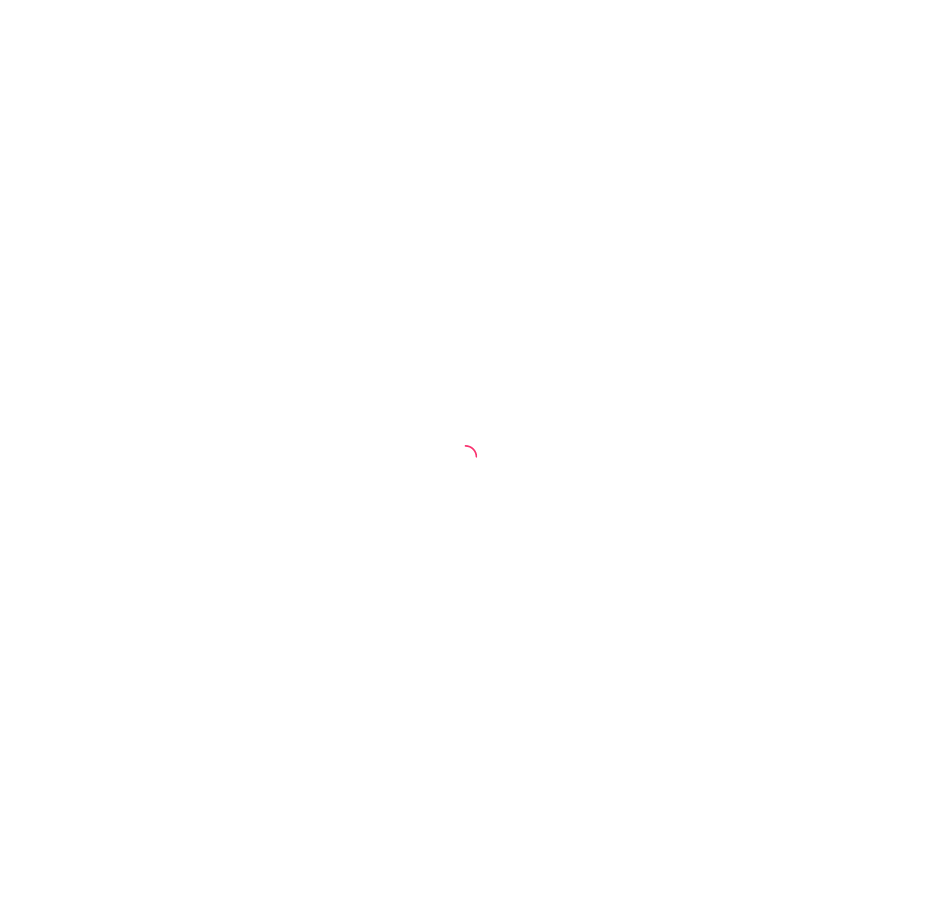 scroll, scrollTop: 0, scrollLeft: 0, axis: both 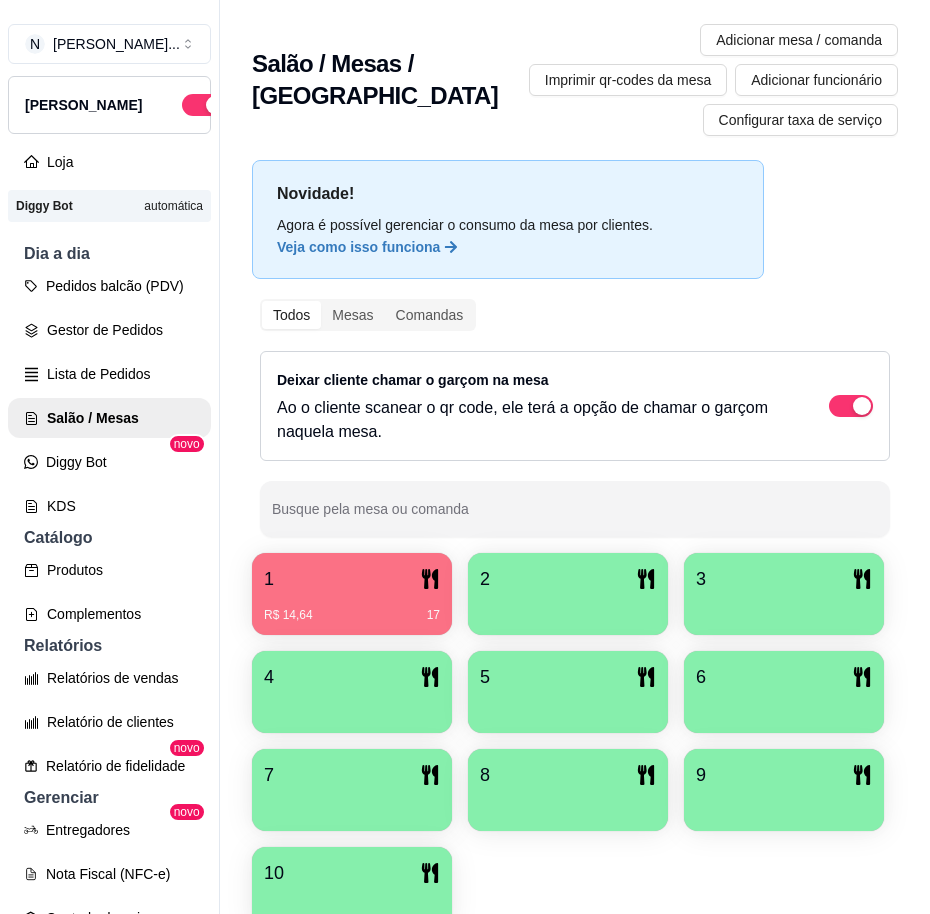 click on "1" at bounding box center (352, 579) 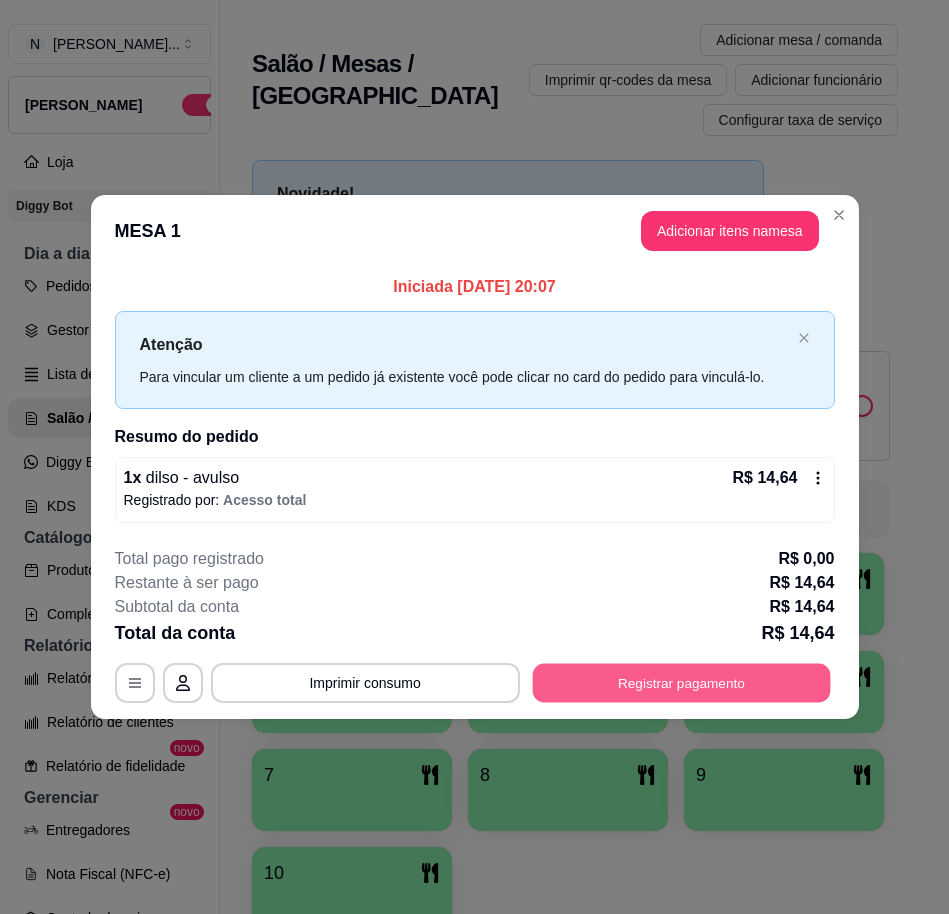 click on "Registrar pagamento" at bounding box center (681, 682) 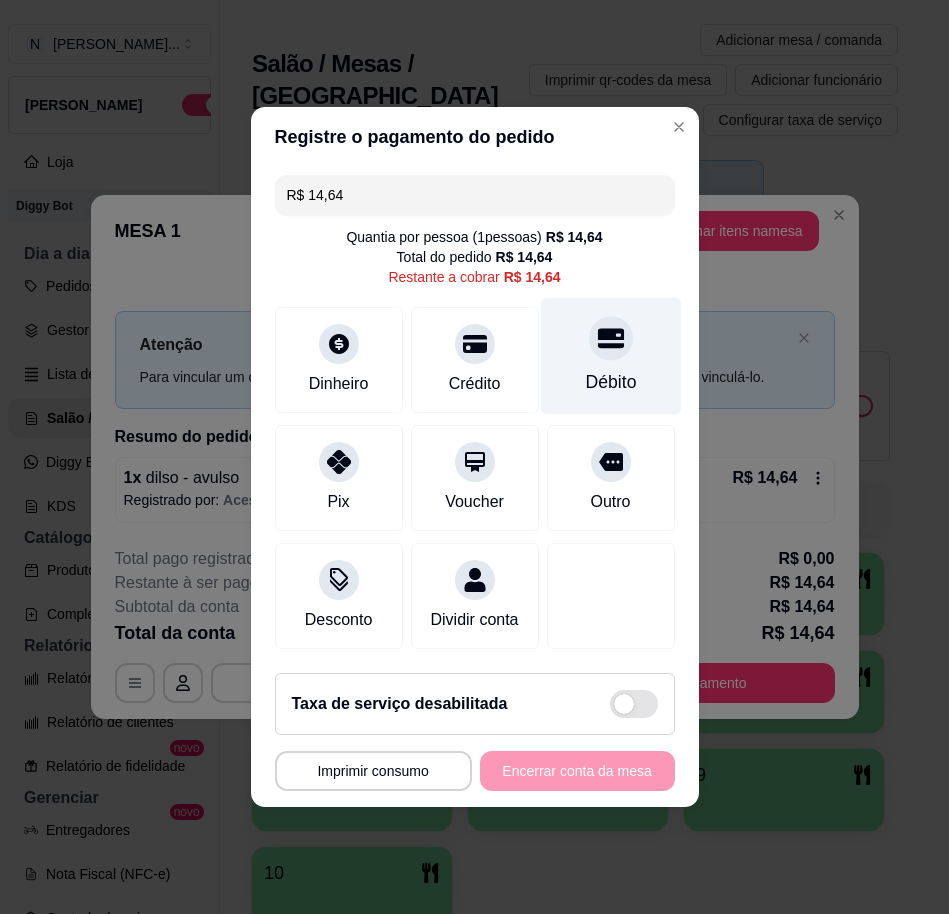 click on "Débito" at bounding box center (610, 356) 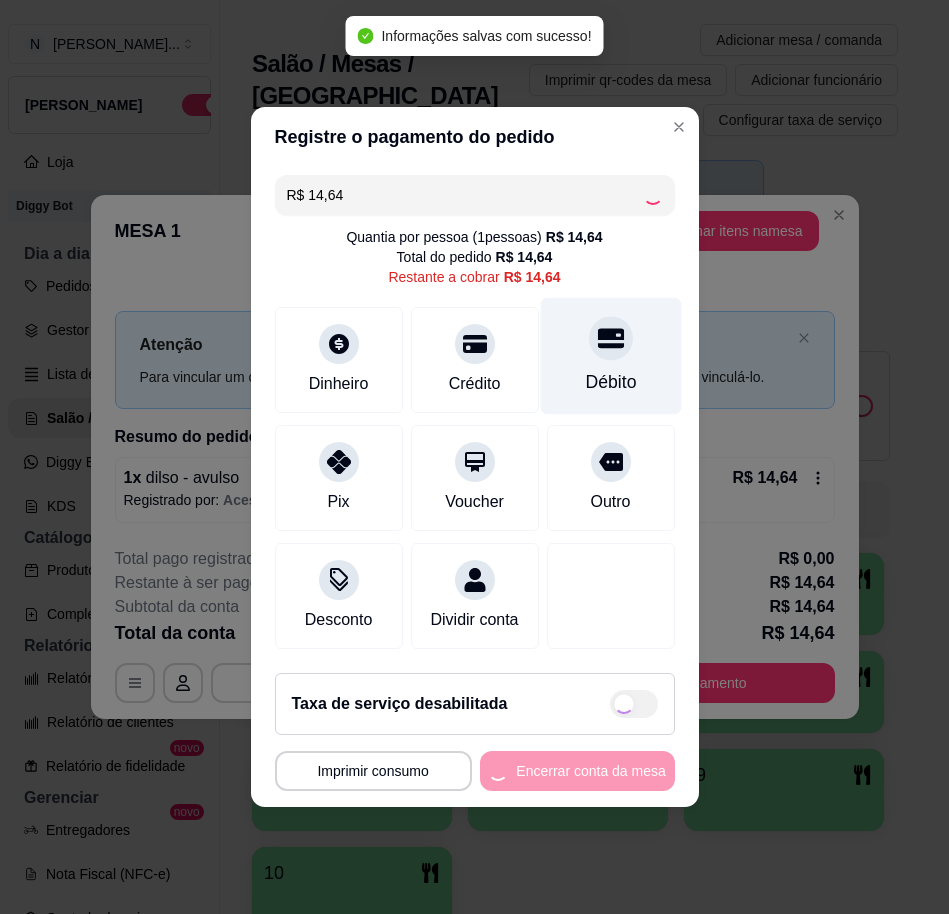 type on "R$ 0,00" 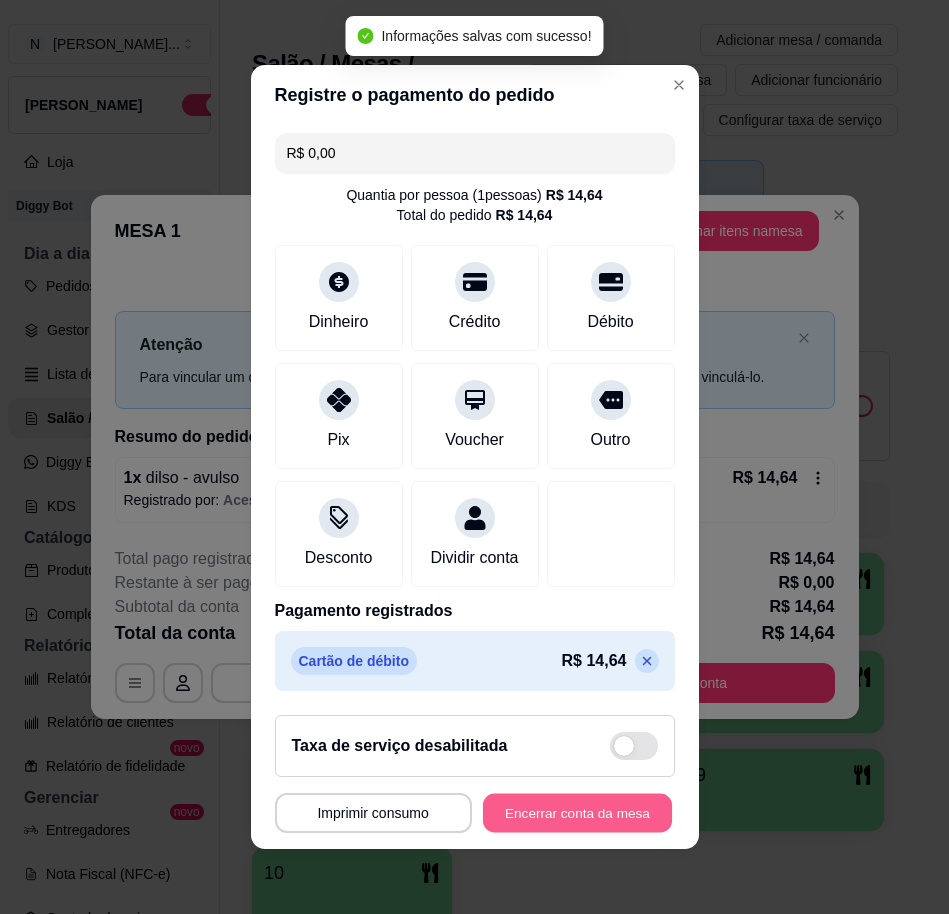 click on "Encerrar conta da mesa" at bounding box center (577, 813) 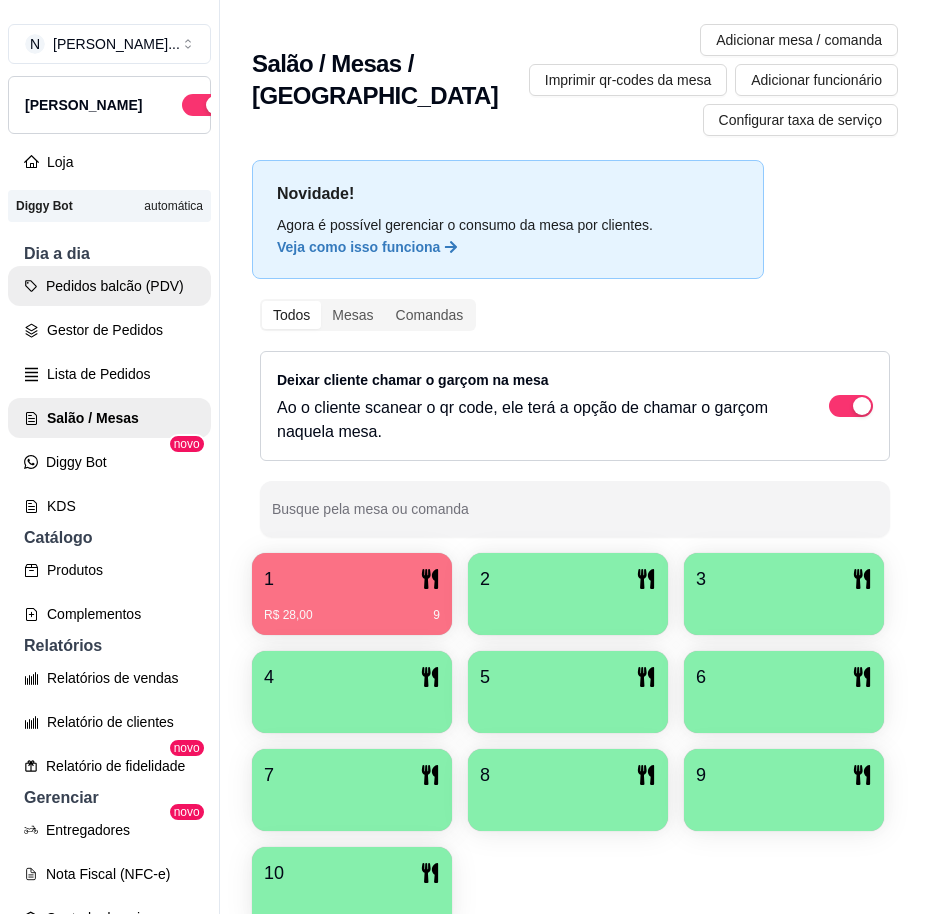 click on "Pedidos balcão (PDV)" at bounding box center (109, 286) 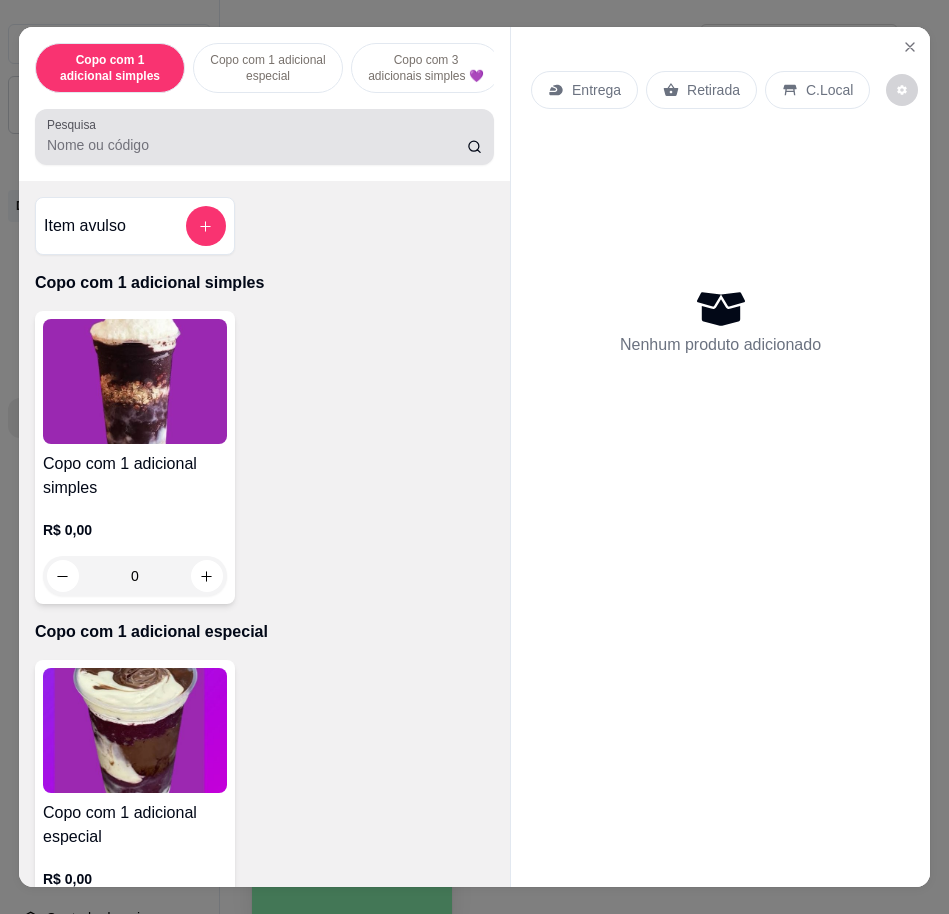 click on "Pesquisa" at bounding box center (257, 145) 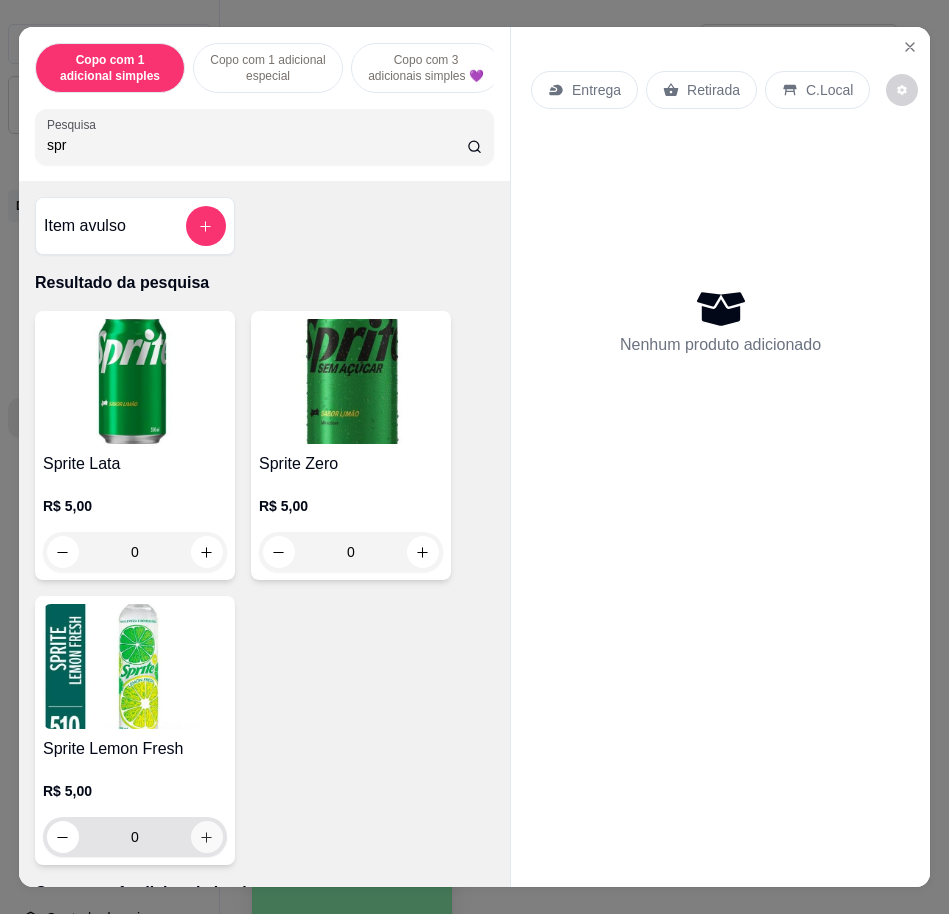 type on "spr" 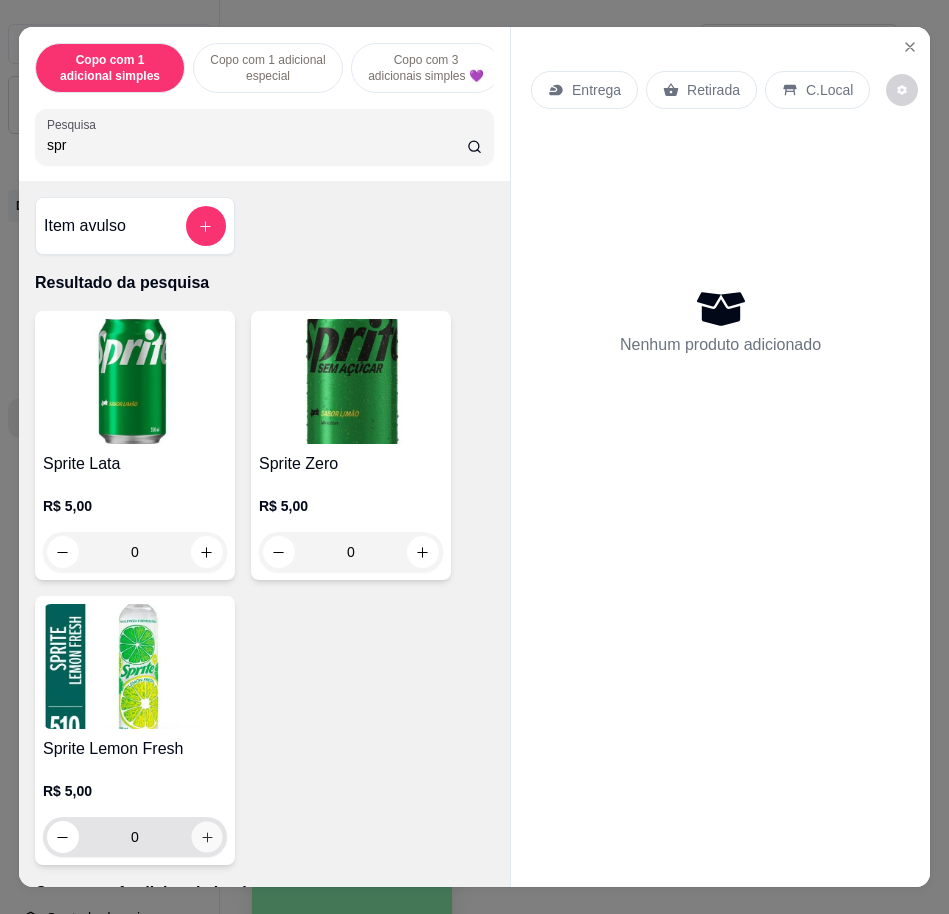 click 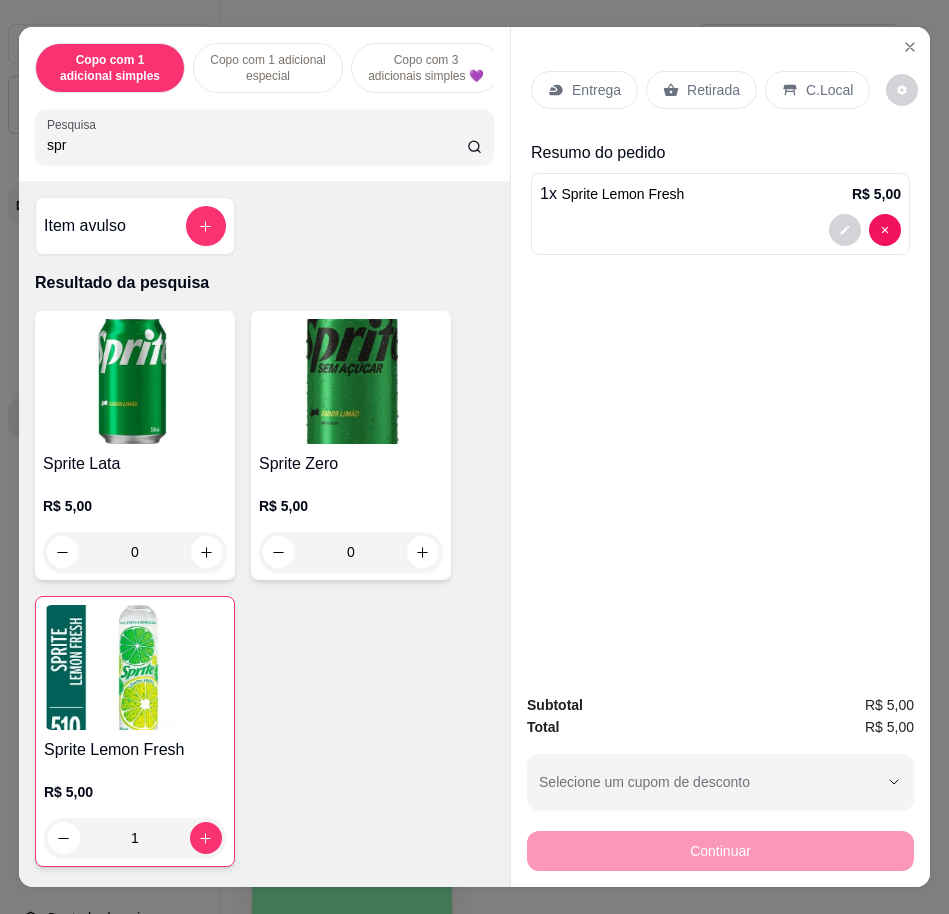 click on "C.Local" at bounding box center (817, 90) 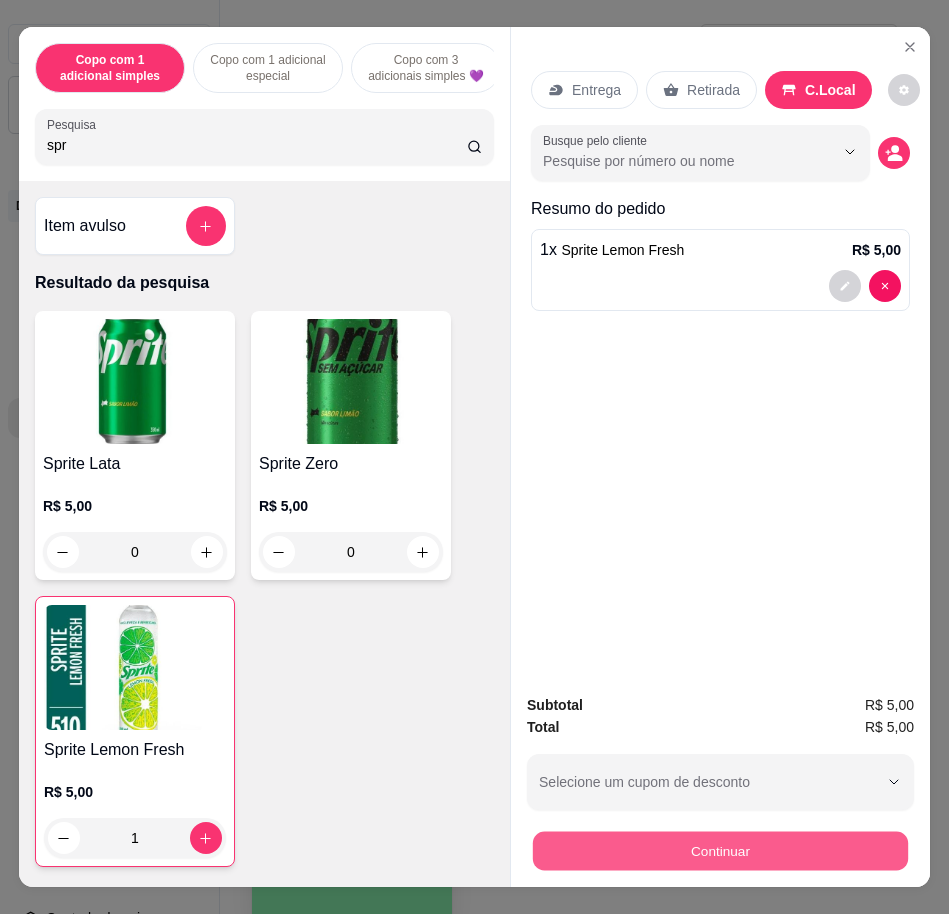 click on "Continuar" at bounding box center [720, 850] 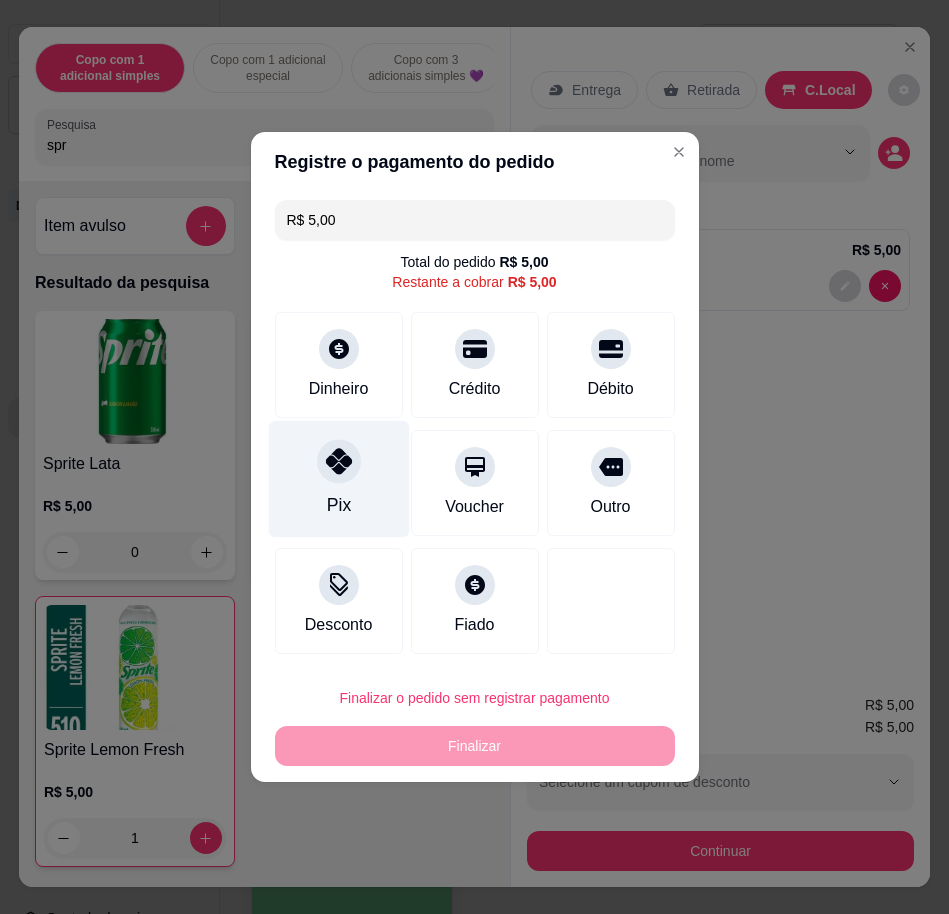 click at bounding box center (339, 461) 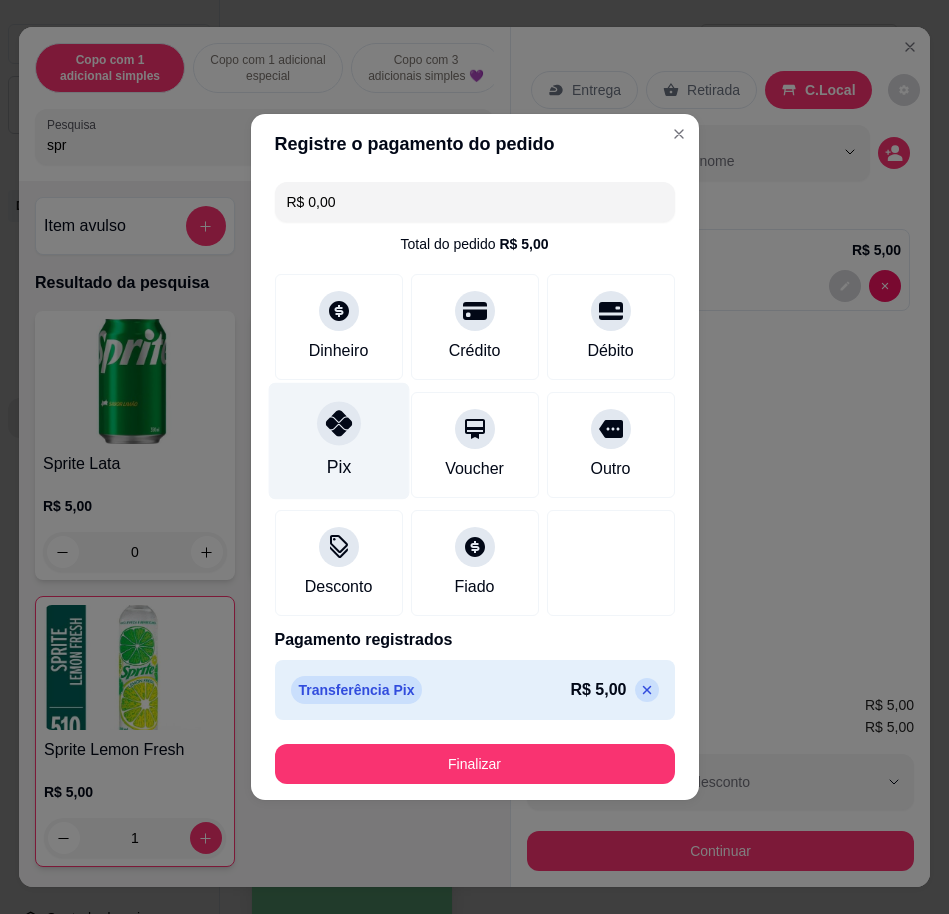 type on "R$ 0,00" 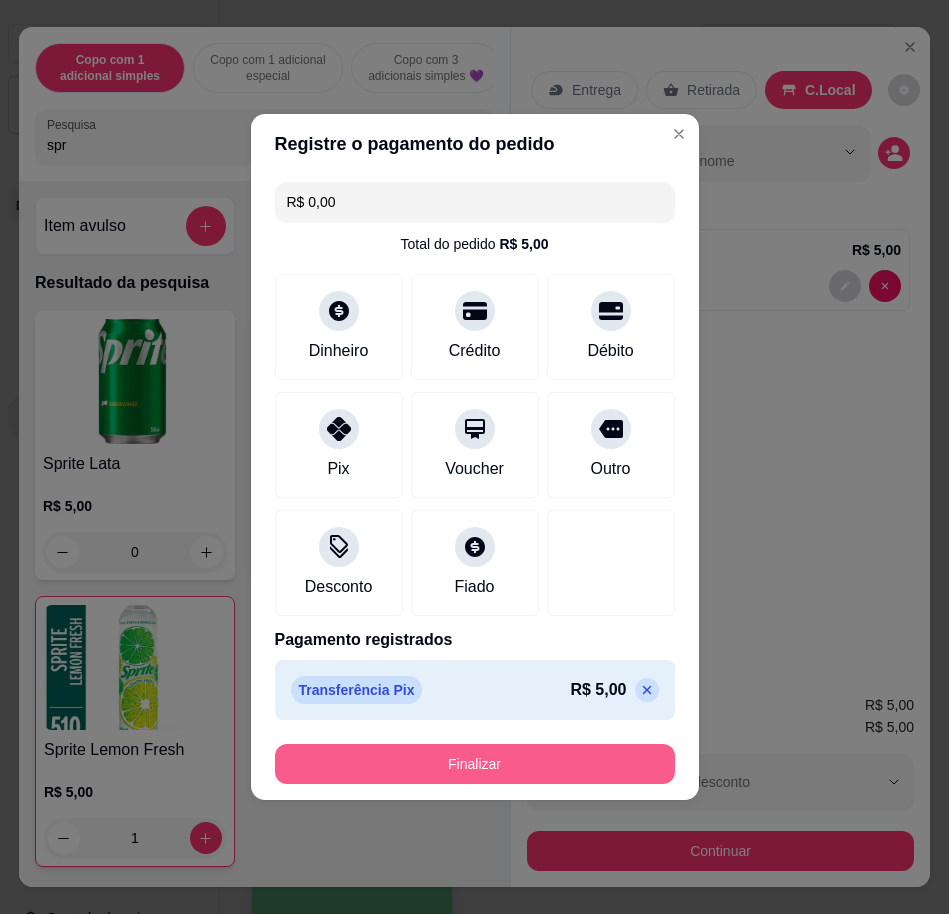 click on "Finalizar" at bounding box center (475, 764) 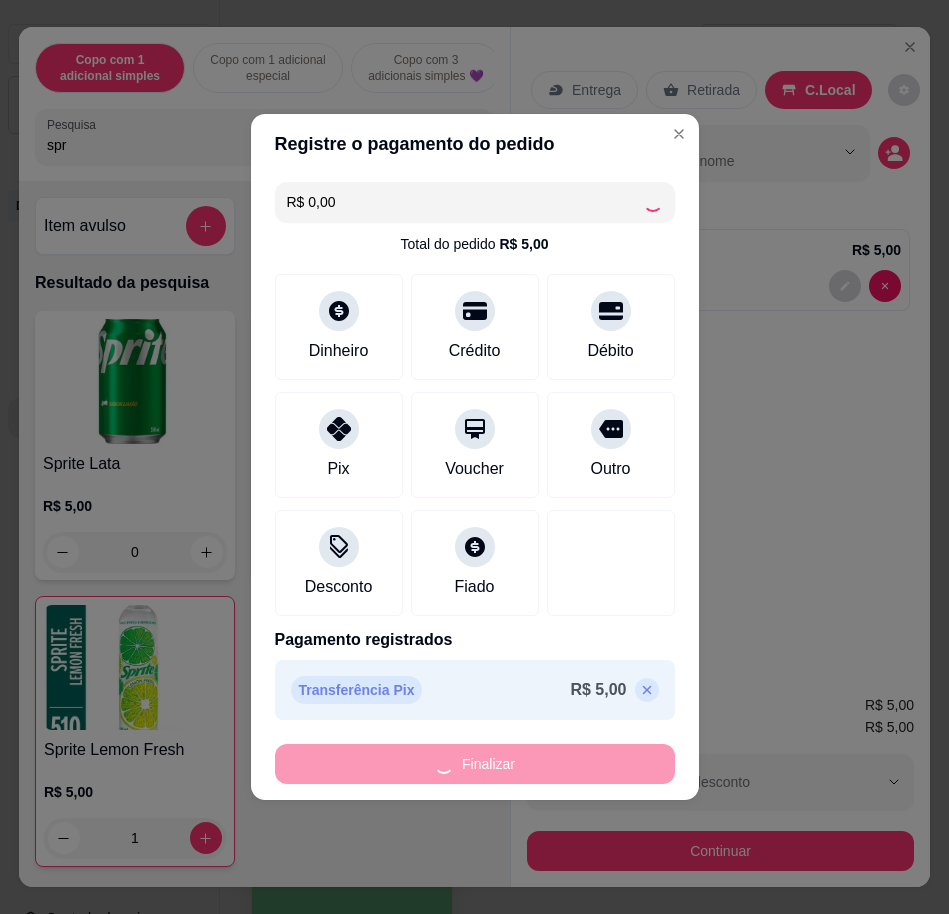 type on "0" 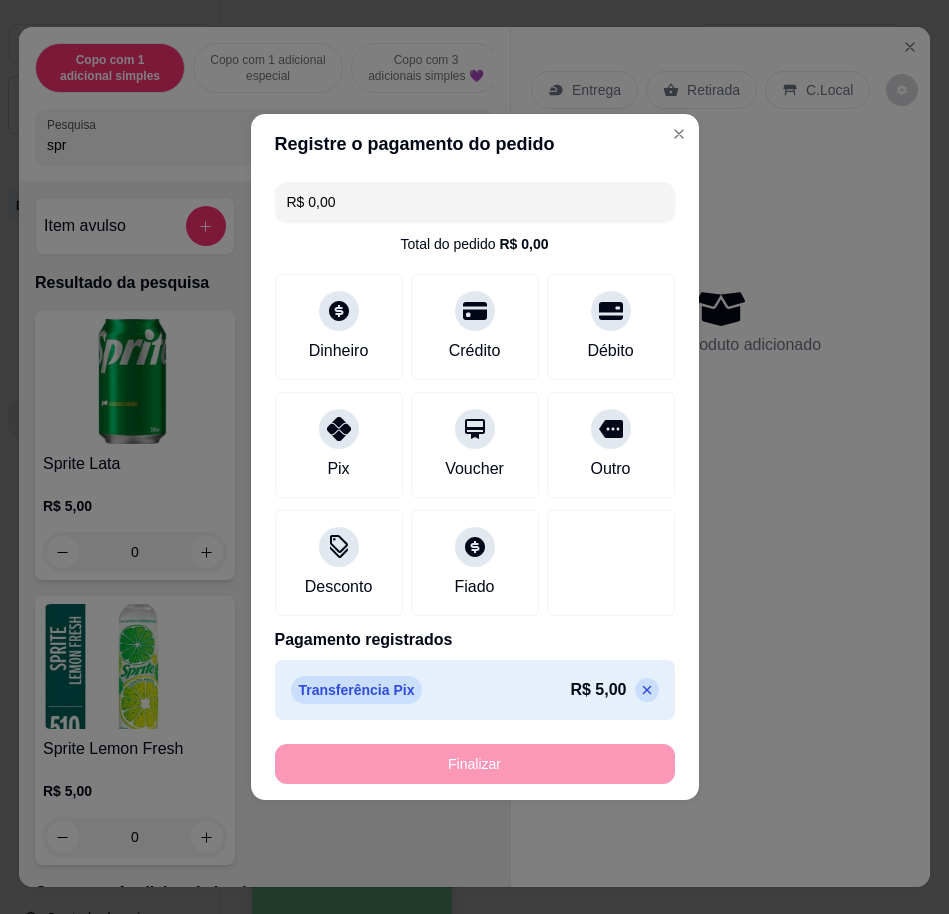 type on "-R$ 5,00" 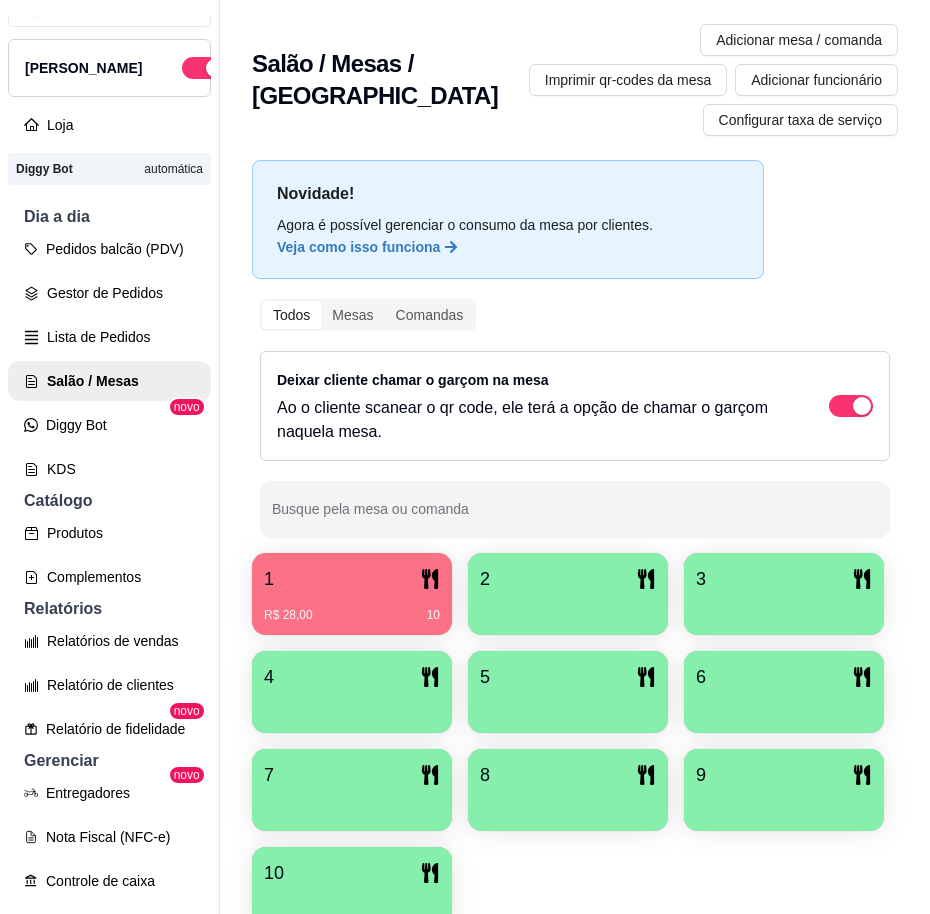 scroll, scrollTop: 0, scrollLeft: 0, axis: both 